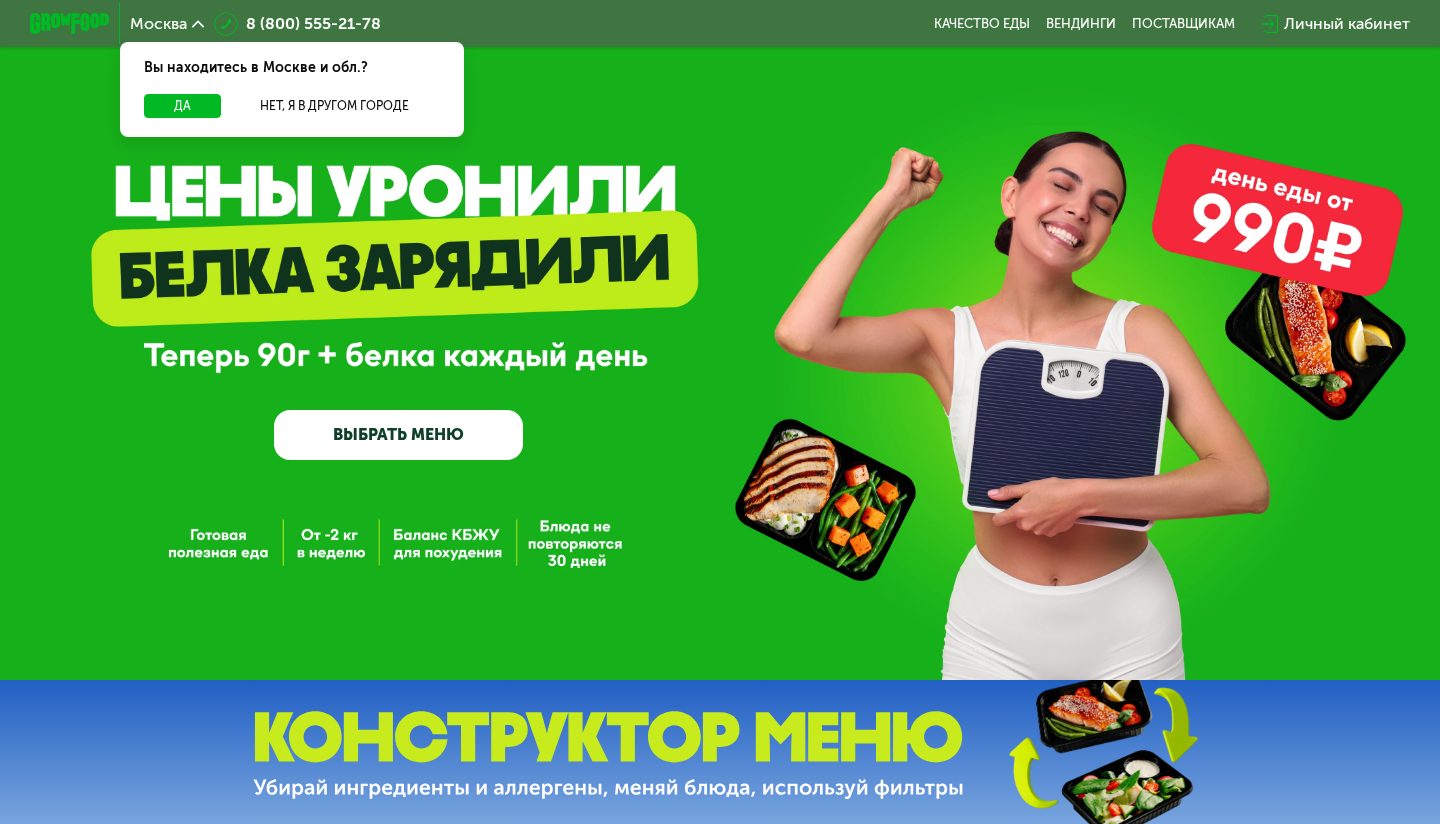 scroll, scrollTop: 0, scrollLeft: 0, axis: both 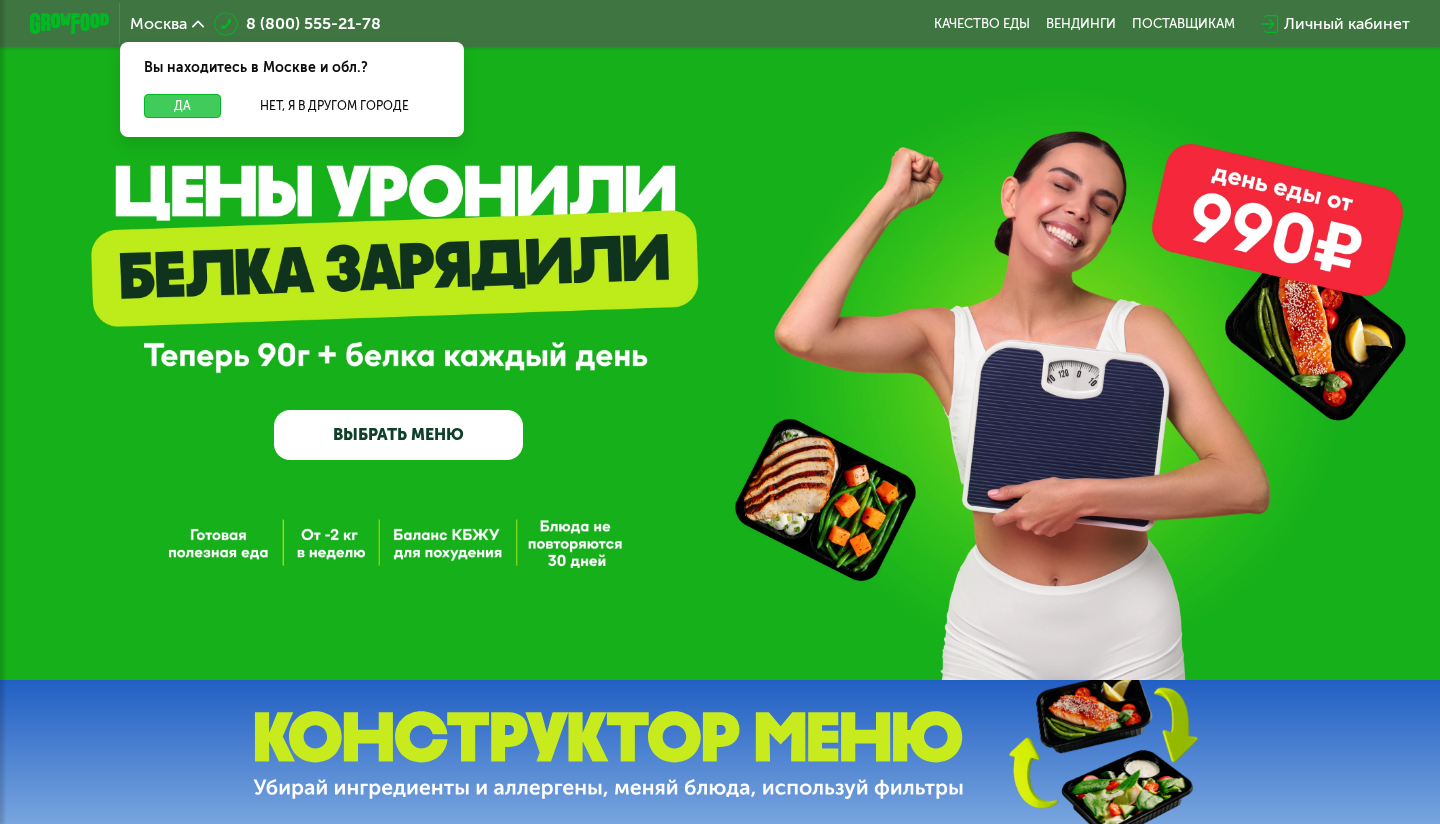 click on "Да" at bounding box center (182, 106) 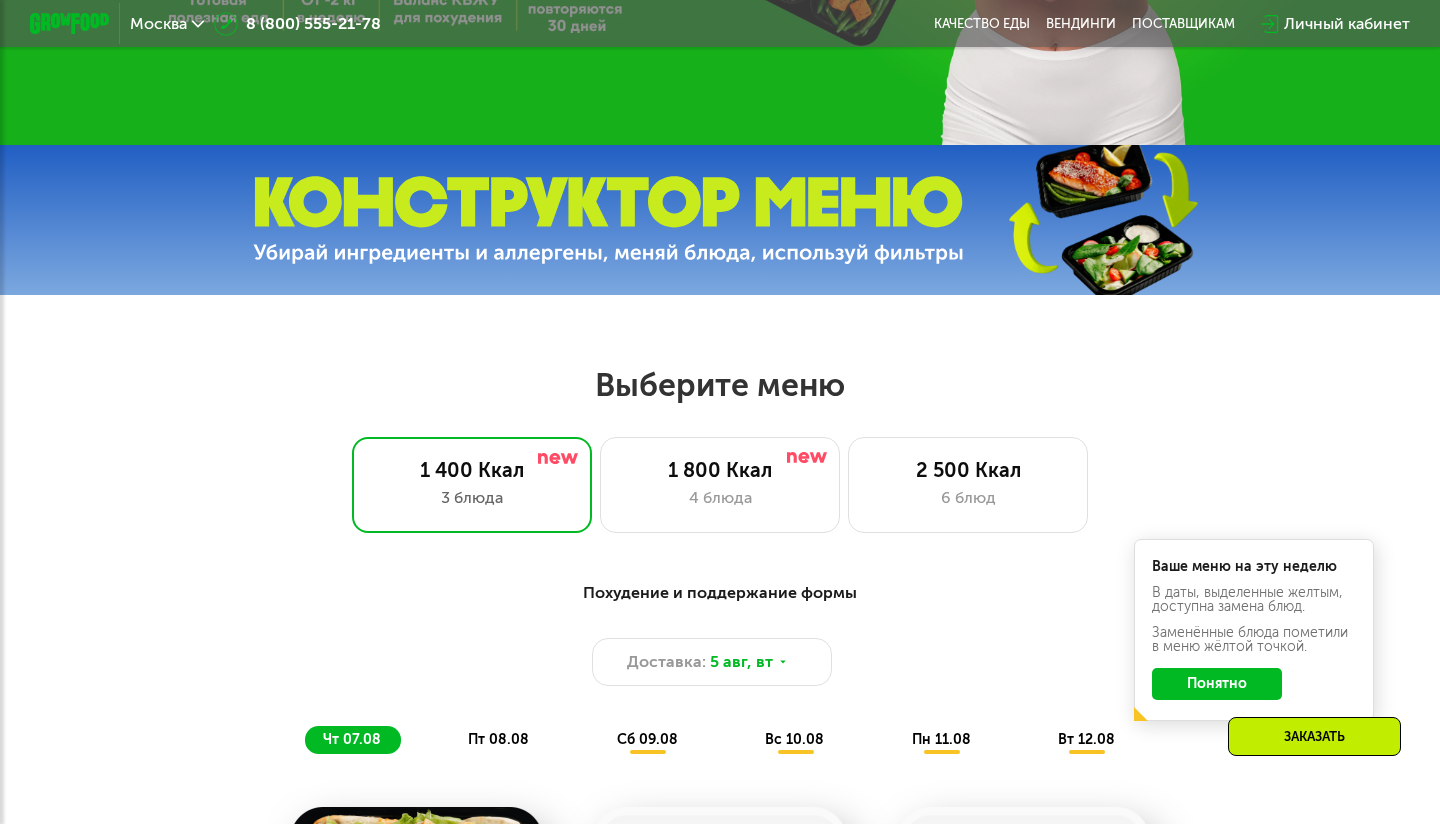 scroll, scrollTop: 536, scrollLeft: 0, axis: vertical 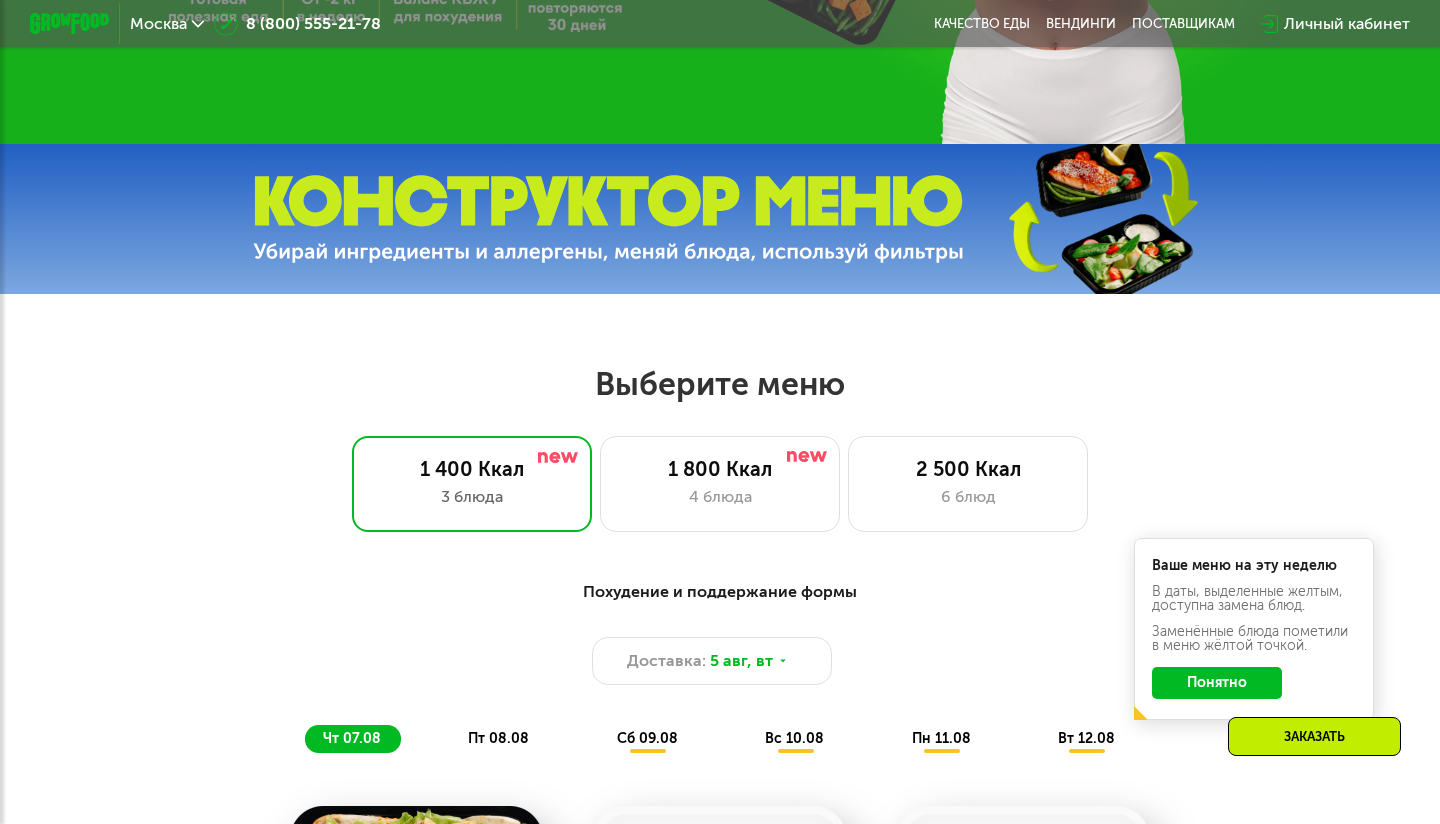 click on "Понятно" 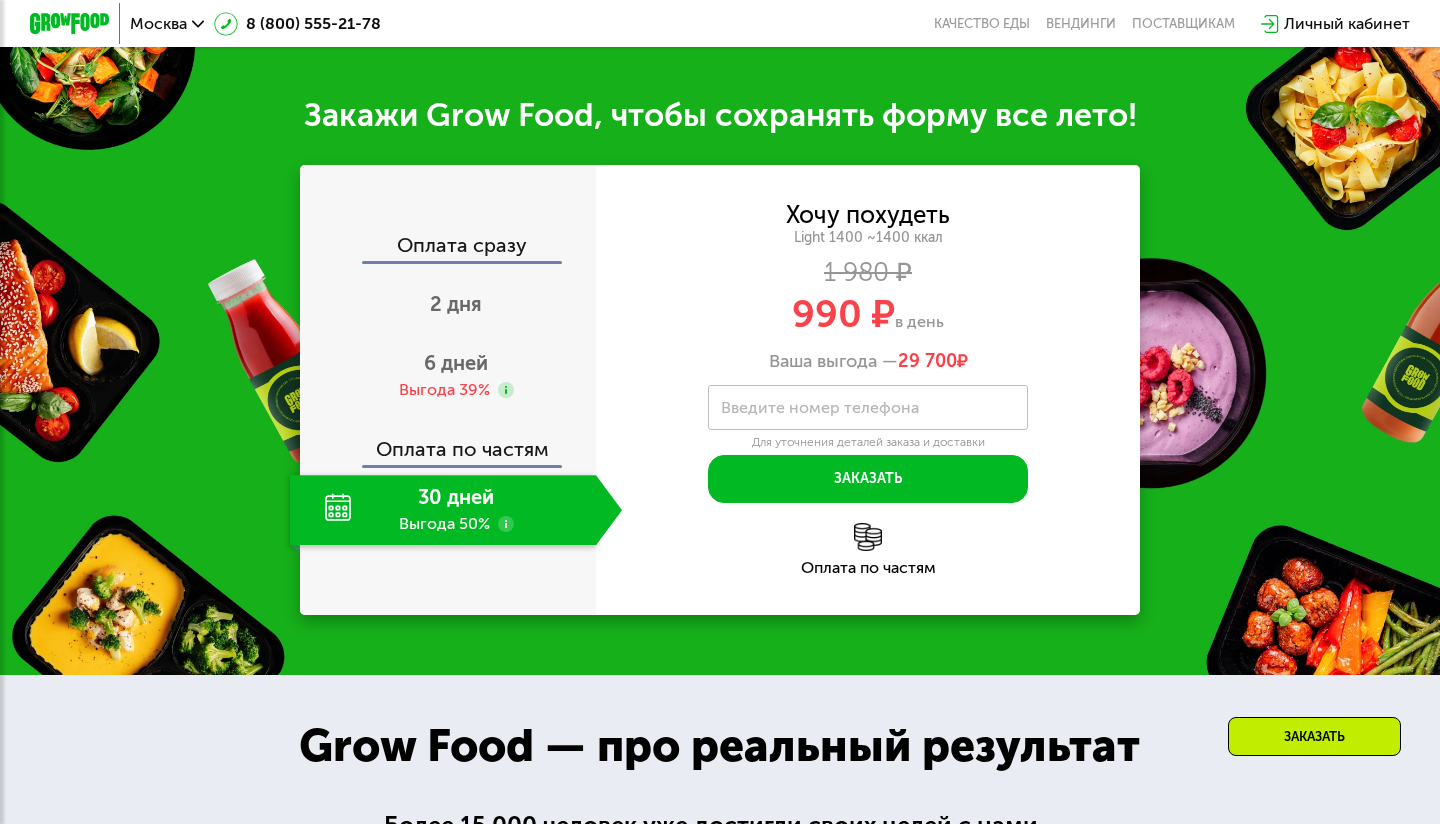 scroll, scrollTop: 1964, scrollLeft: 0, axis: vertical 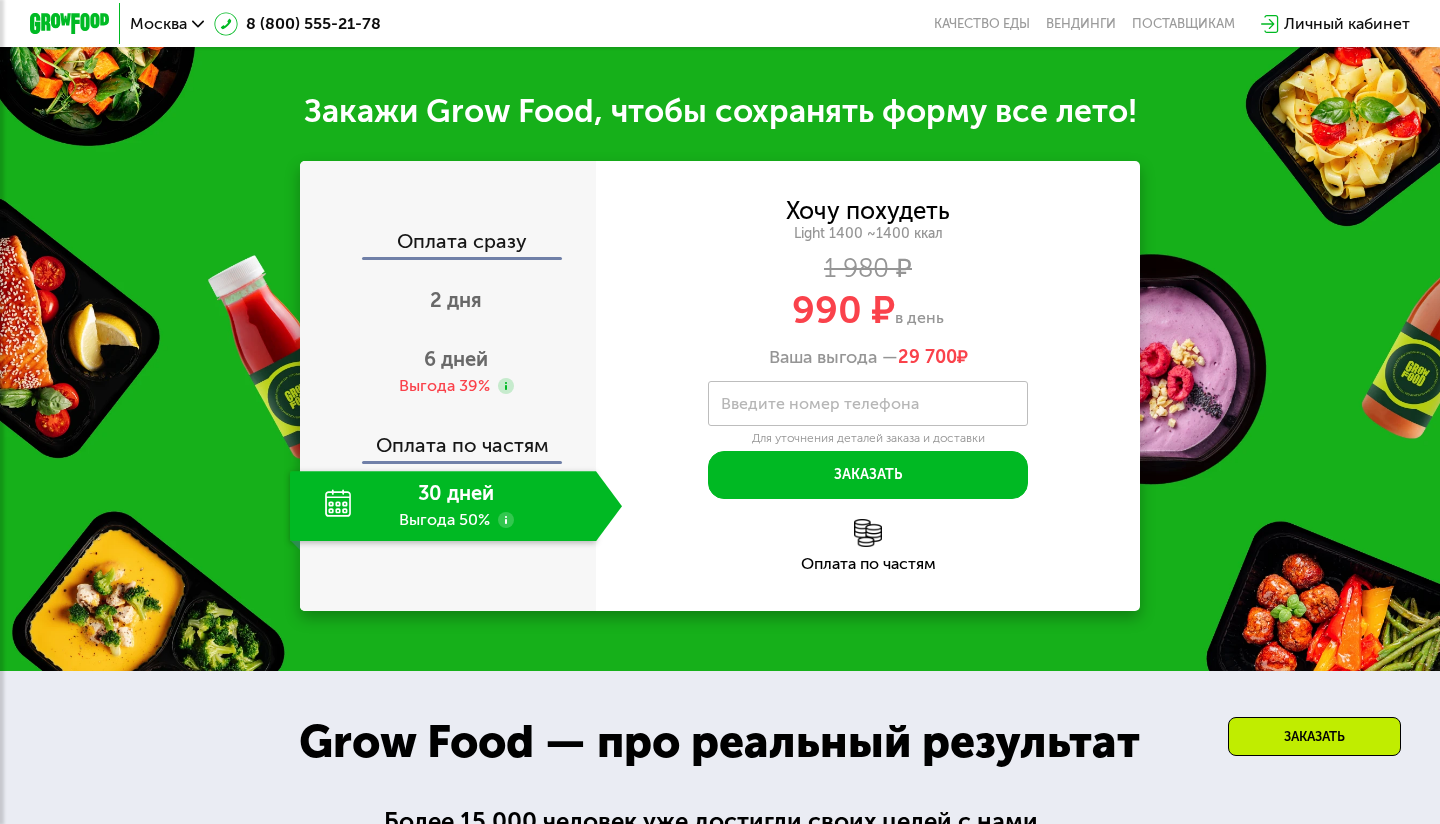 click on "30 дней Выгода 50%" 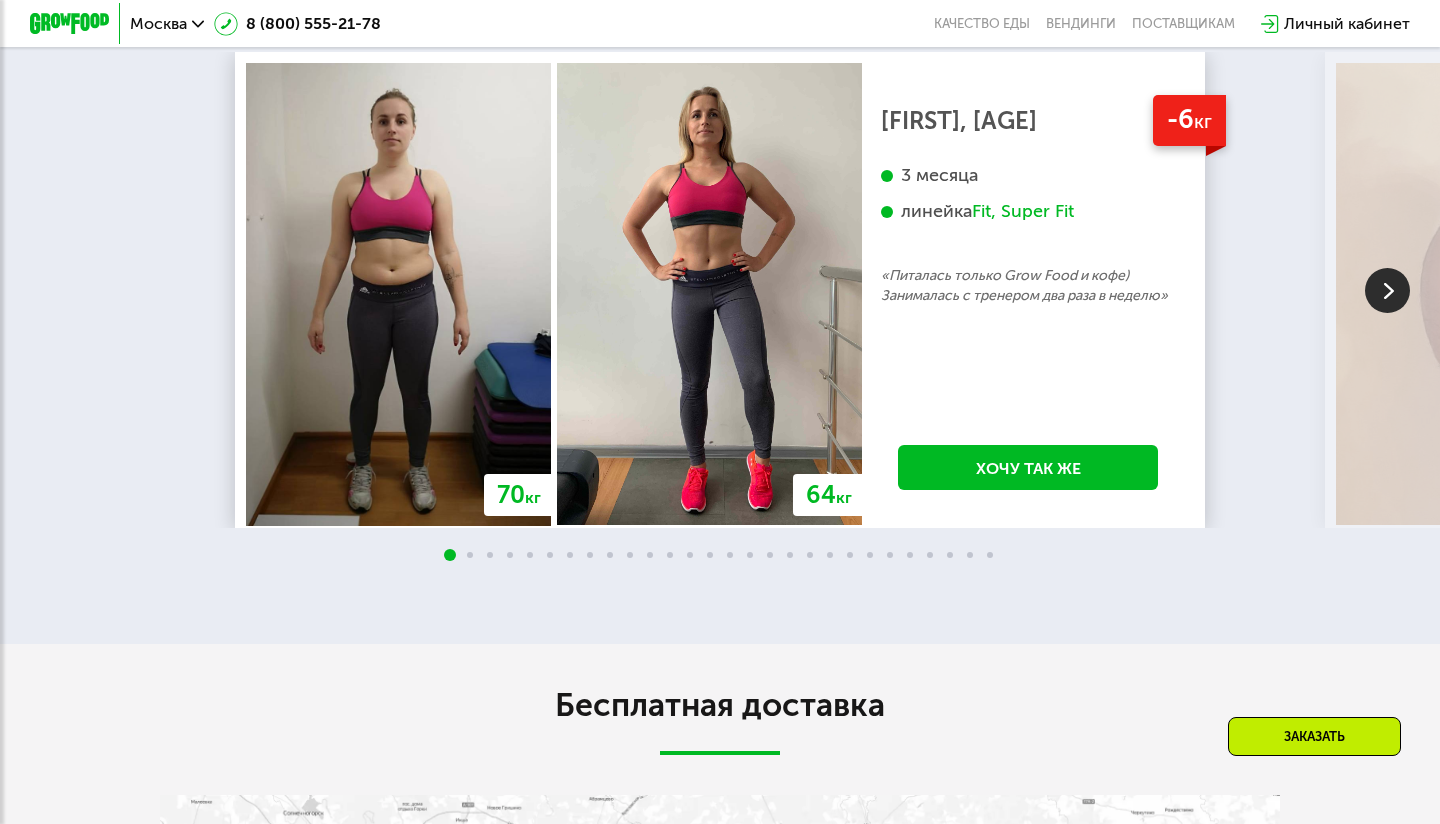 scroll, scrollTop: 3426, scrollLeft: 0, axis: vertical 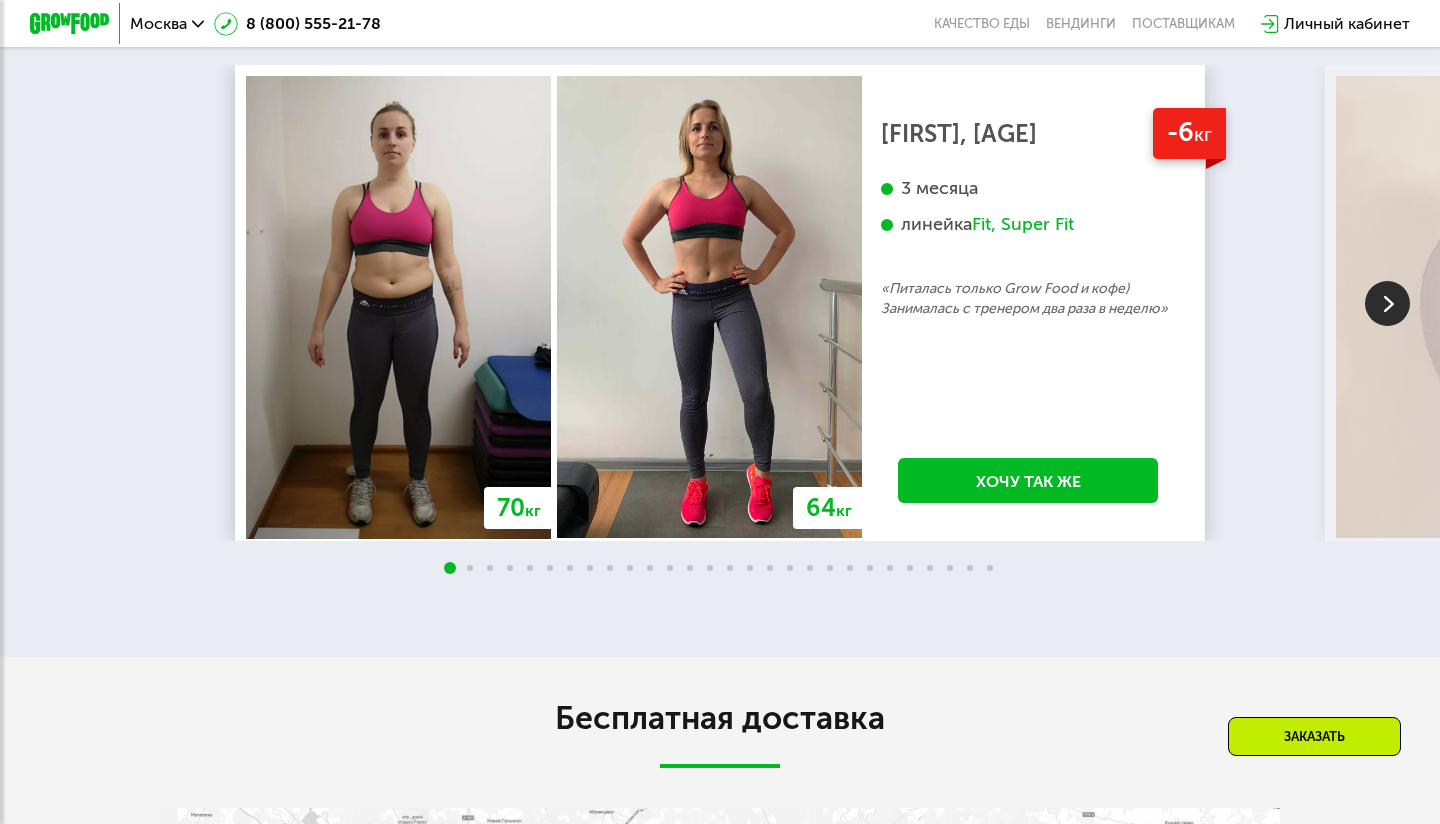 click at bounding box center [1387, 303] 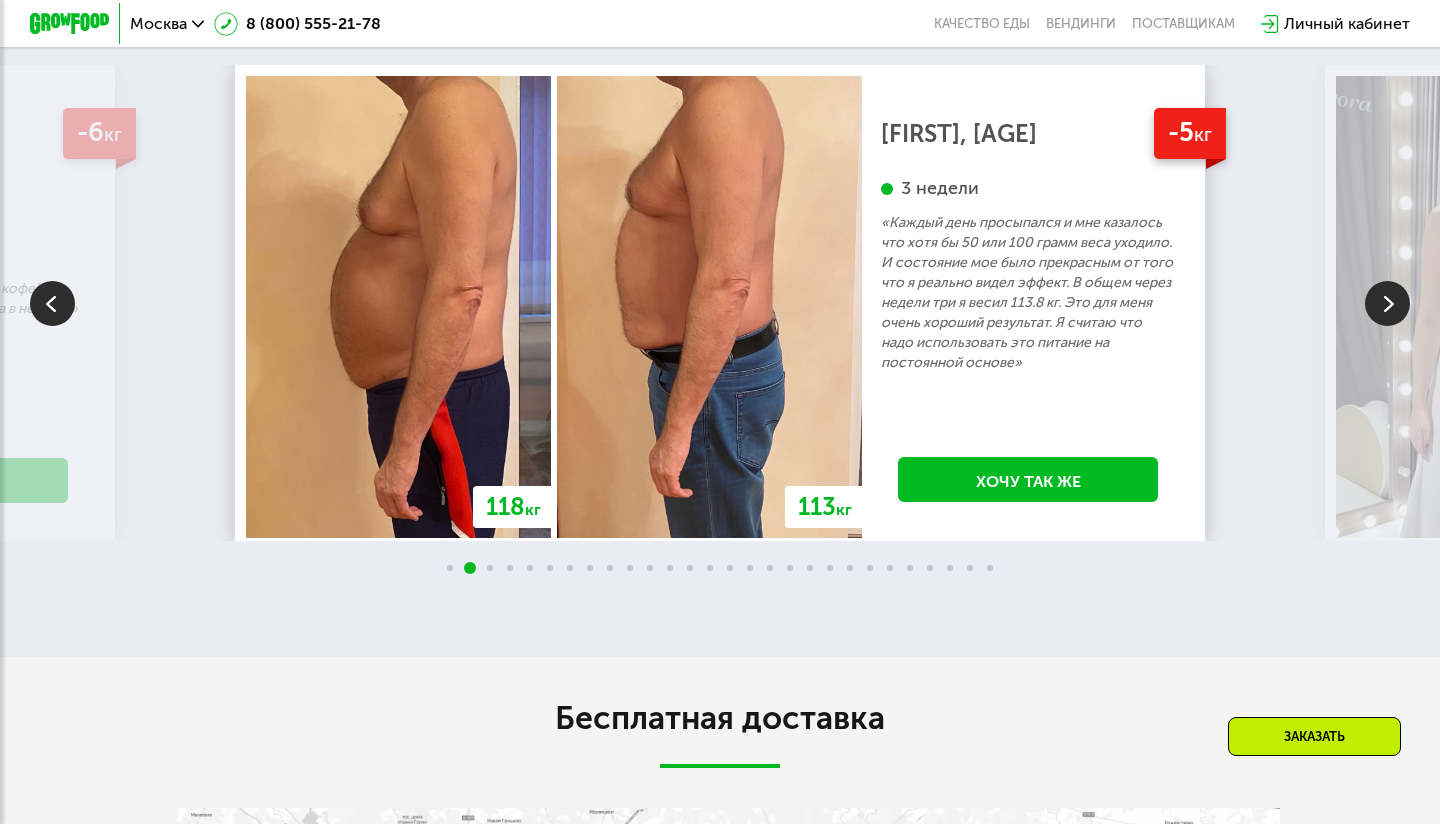 click at bounding box center (1387, 303) 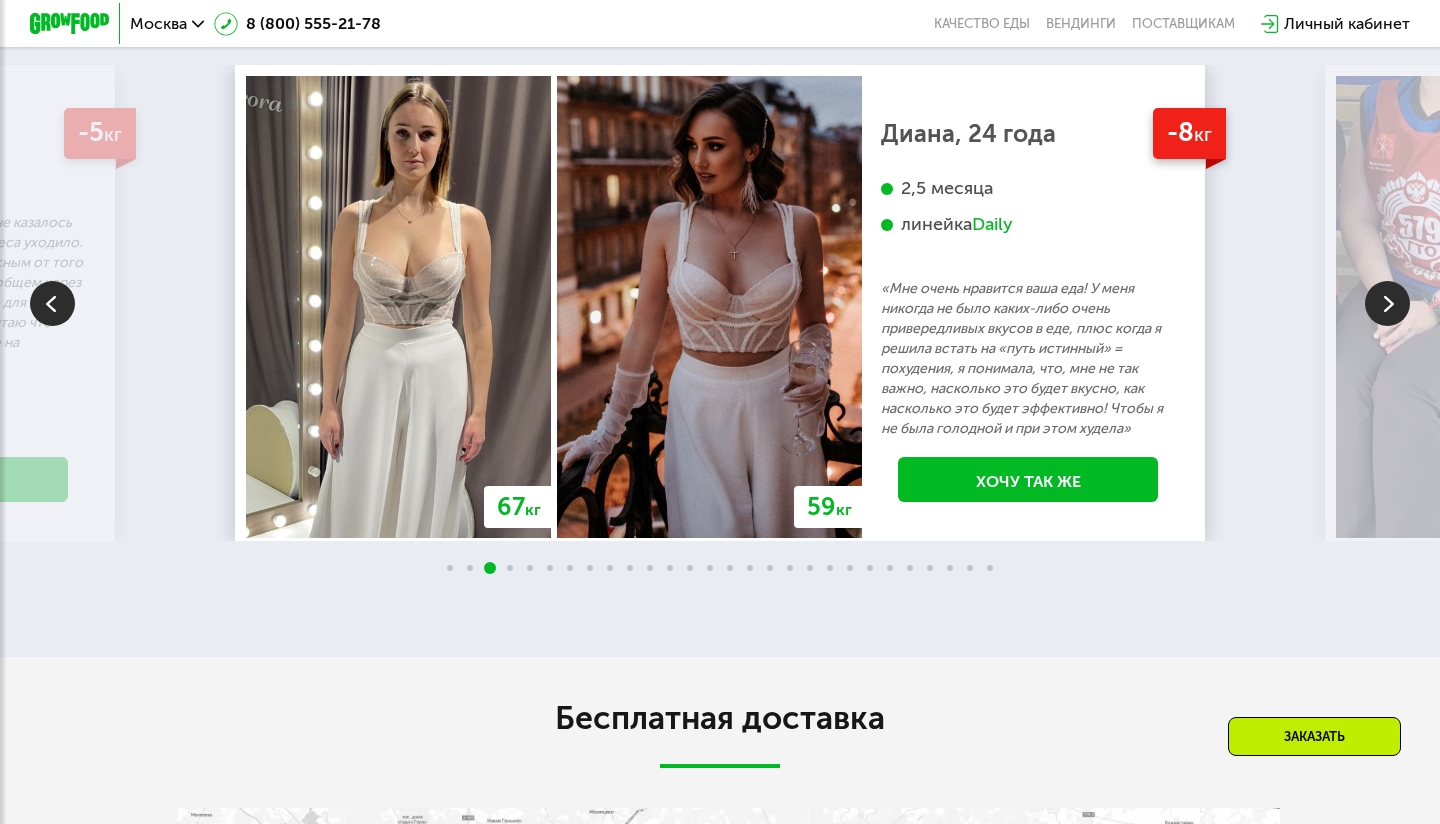 click at bounding box center (1387, 303) 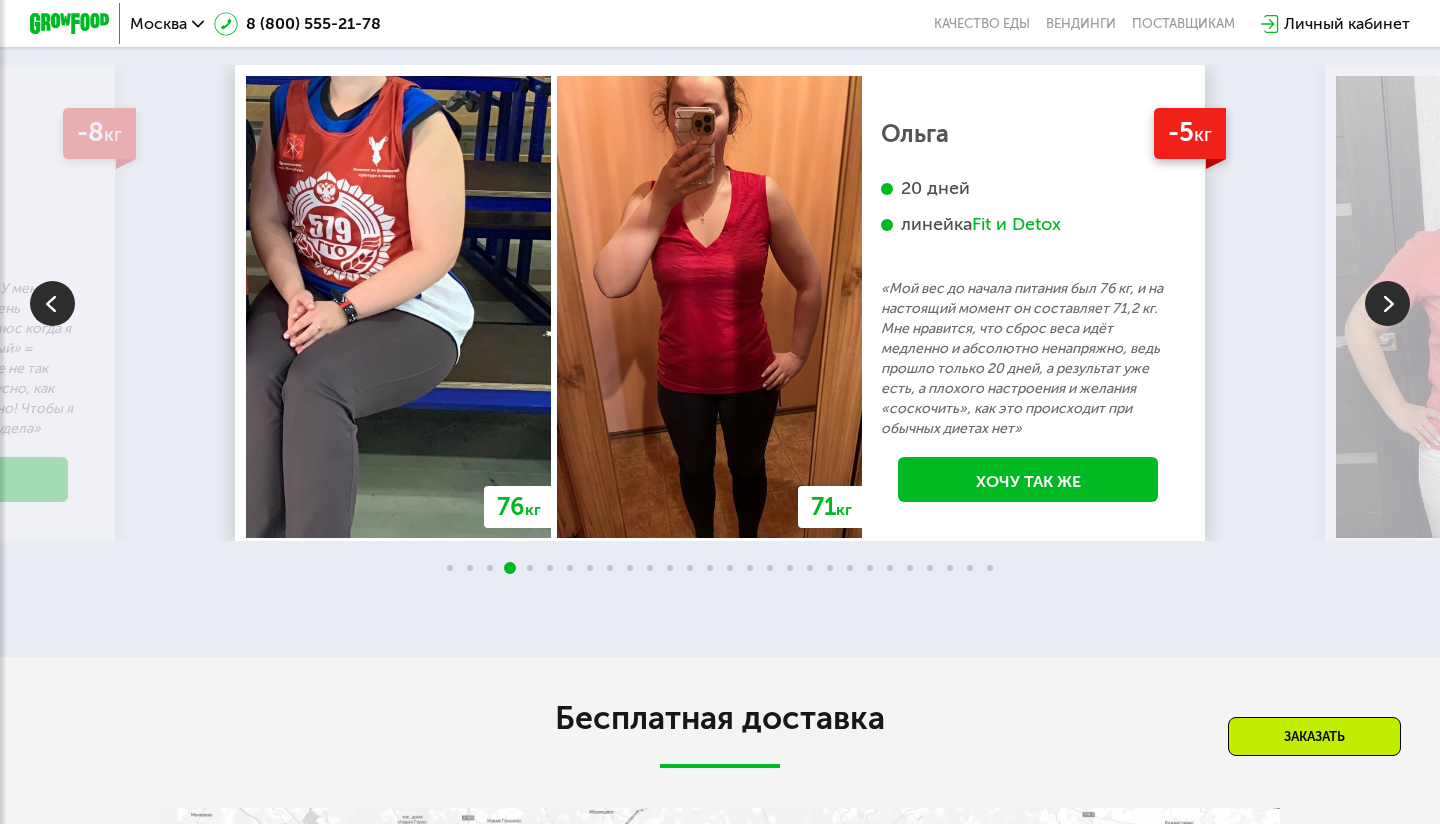 click at bounding box center (1387, 303) 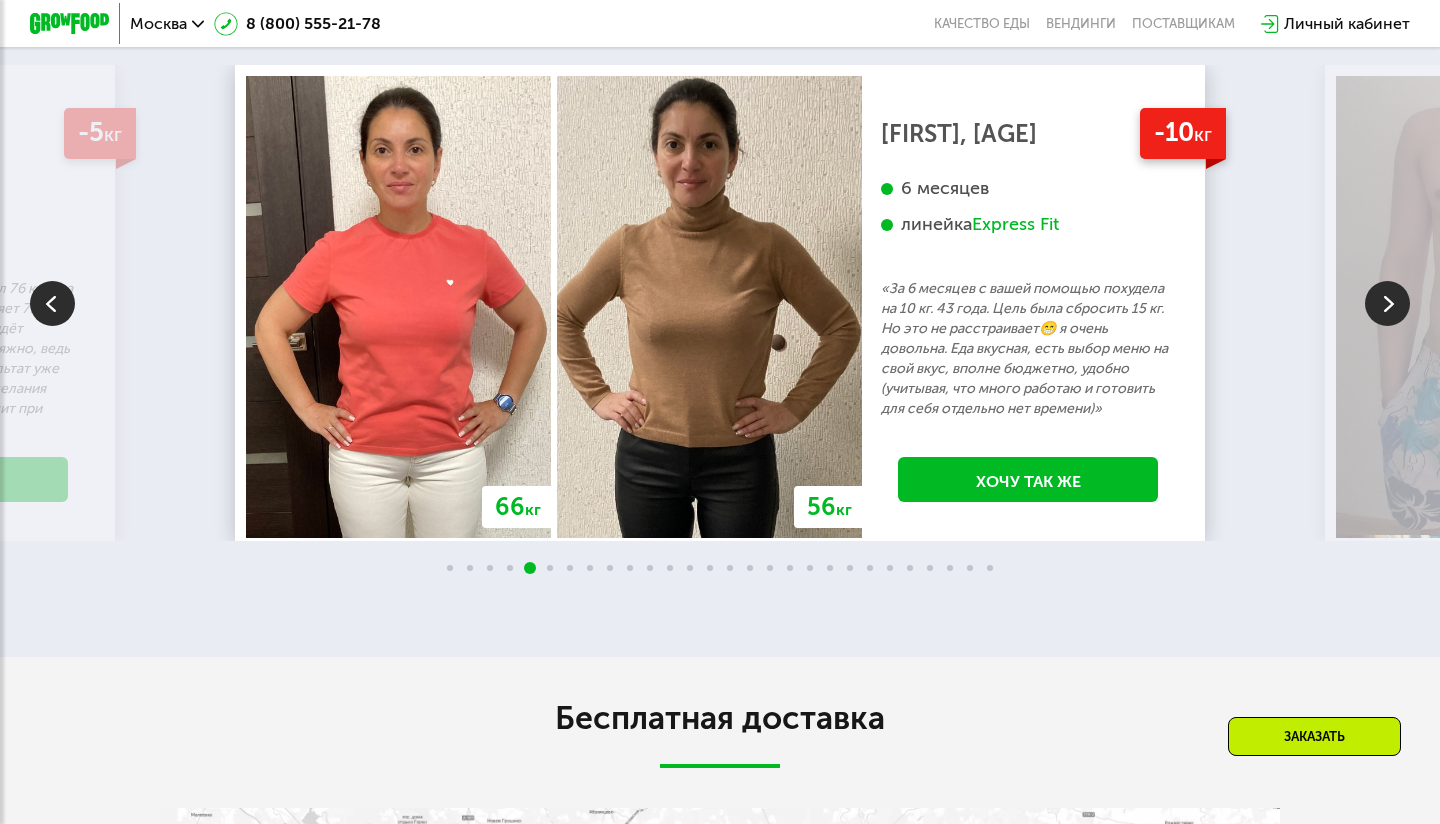 click at bounding box center (1387, 303) 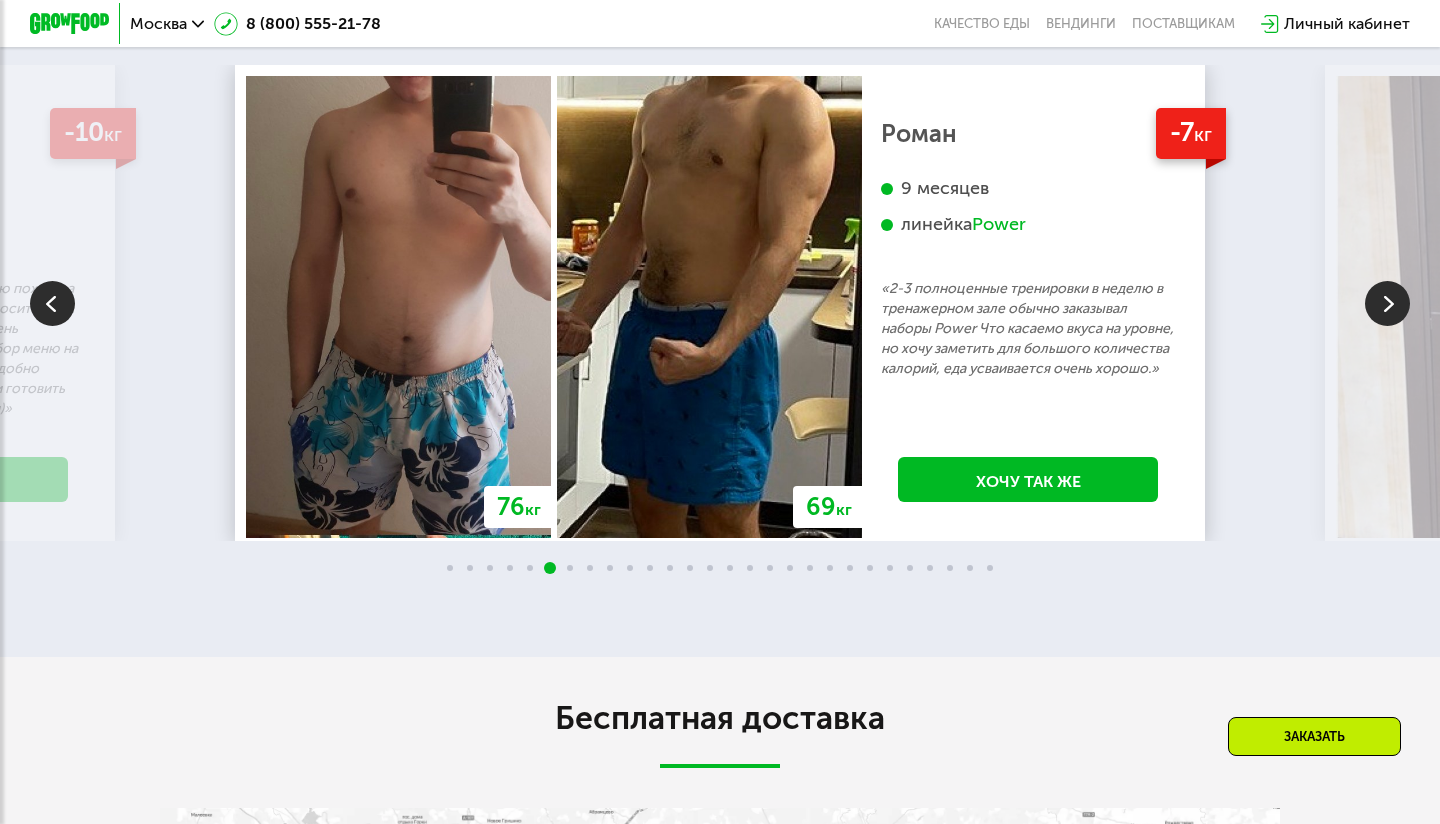click at bounding box center [1387, 303] 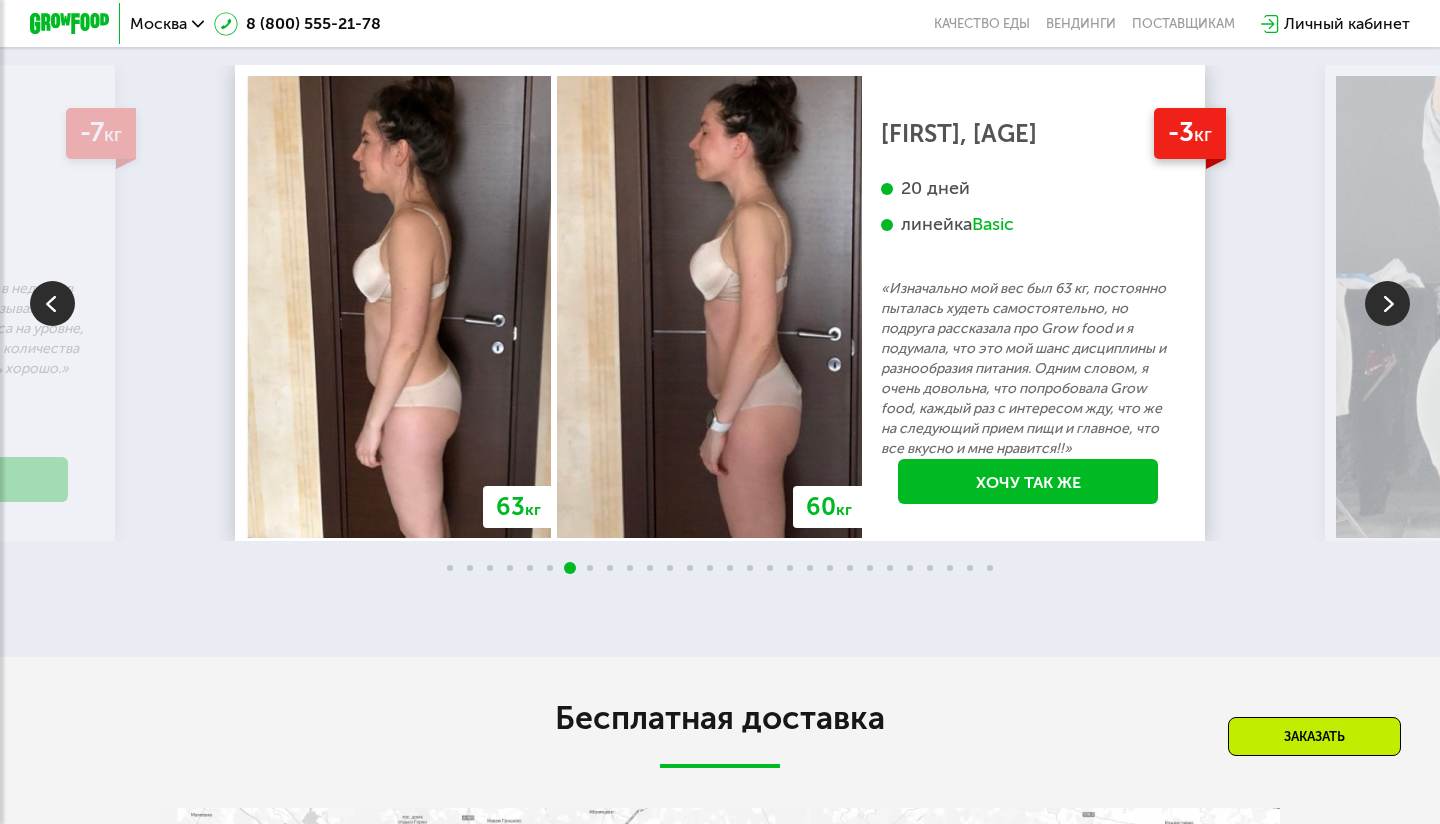 click at bounding box center [1387, 303] 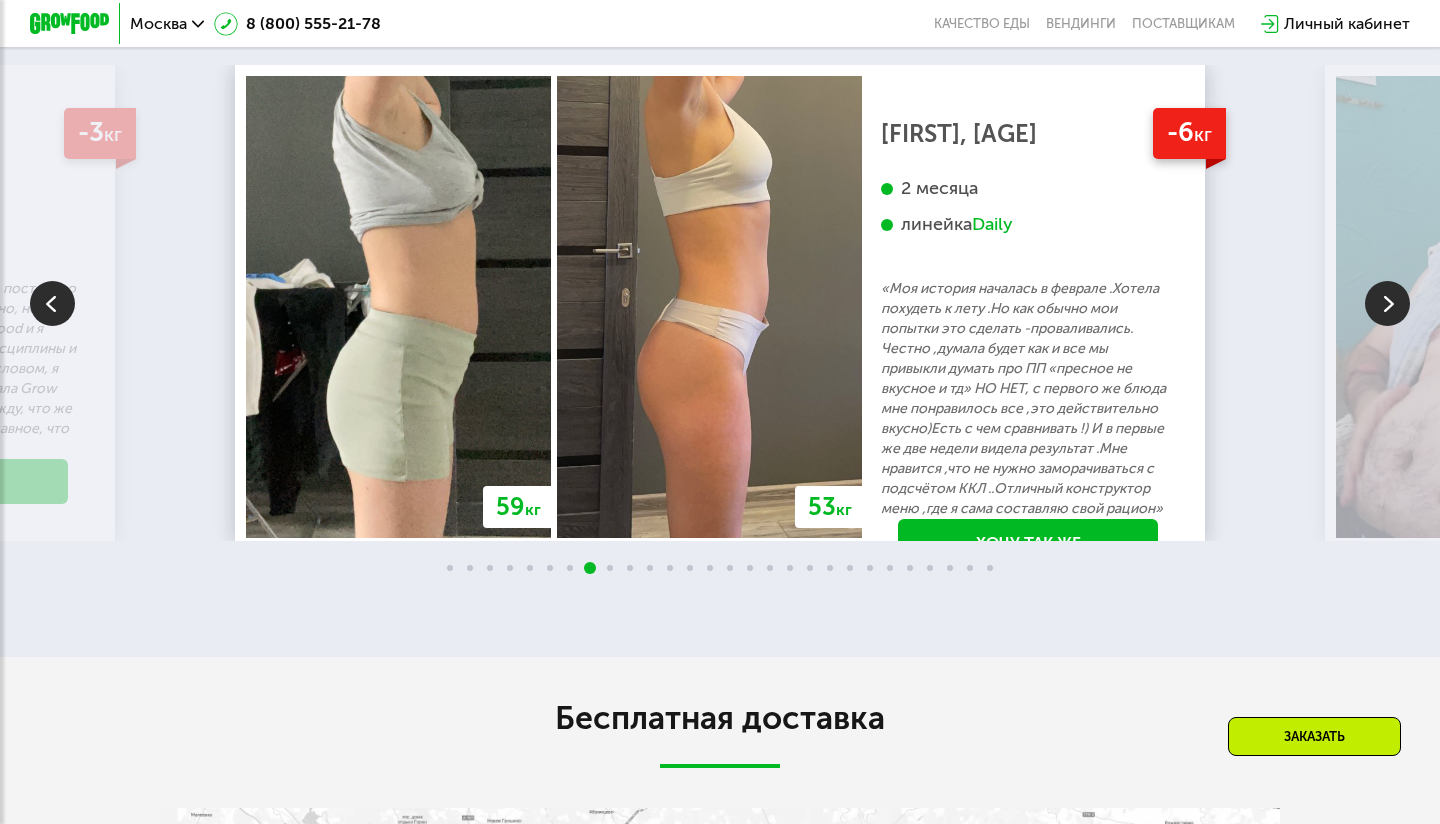 click at bounding box center (1387, 303) 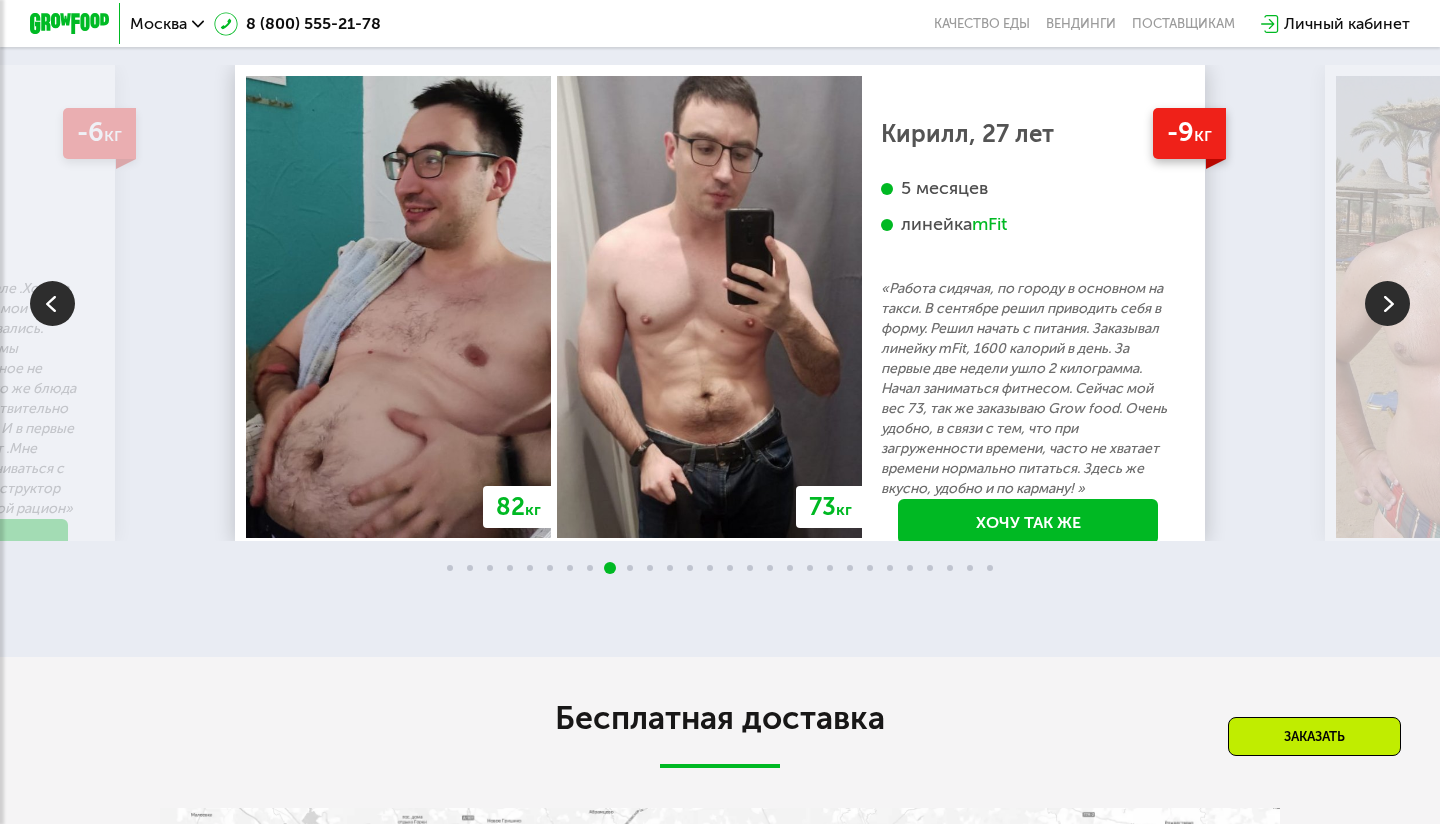 click at bounding box center (1387, 303) 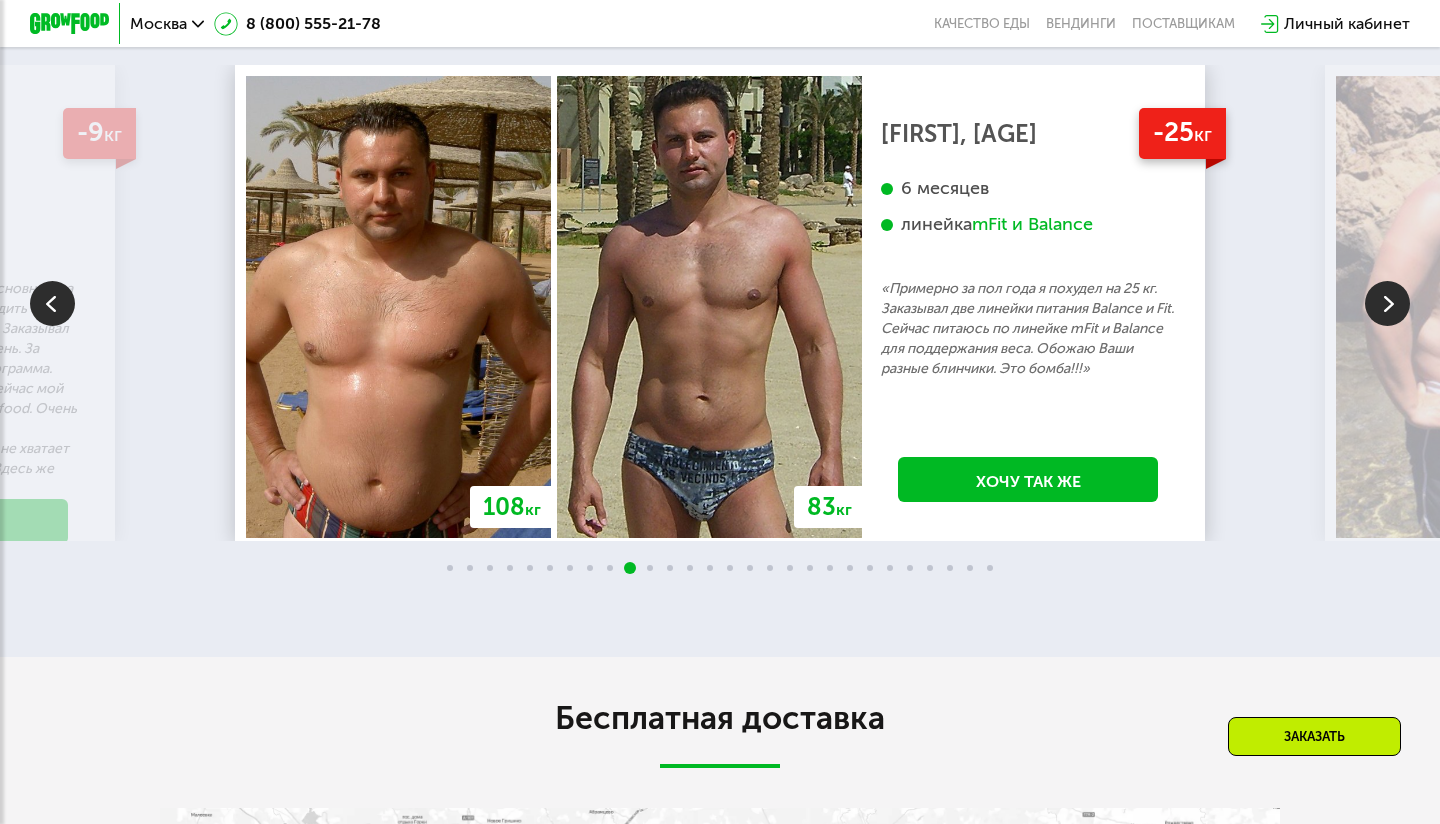 click at bounding box center [1387, 303] 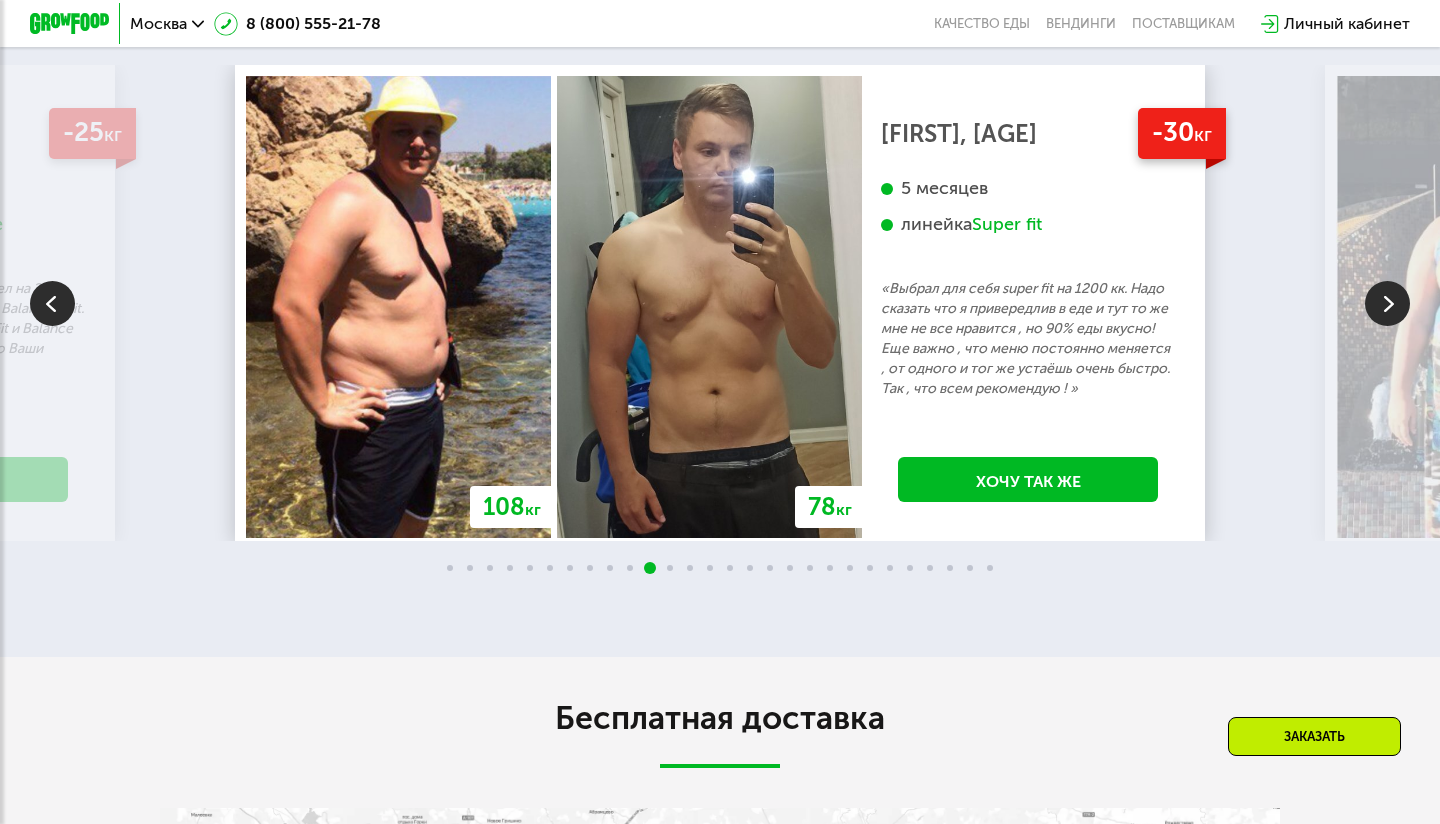 click at bounding box center [1387, 303] 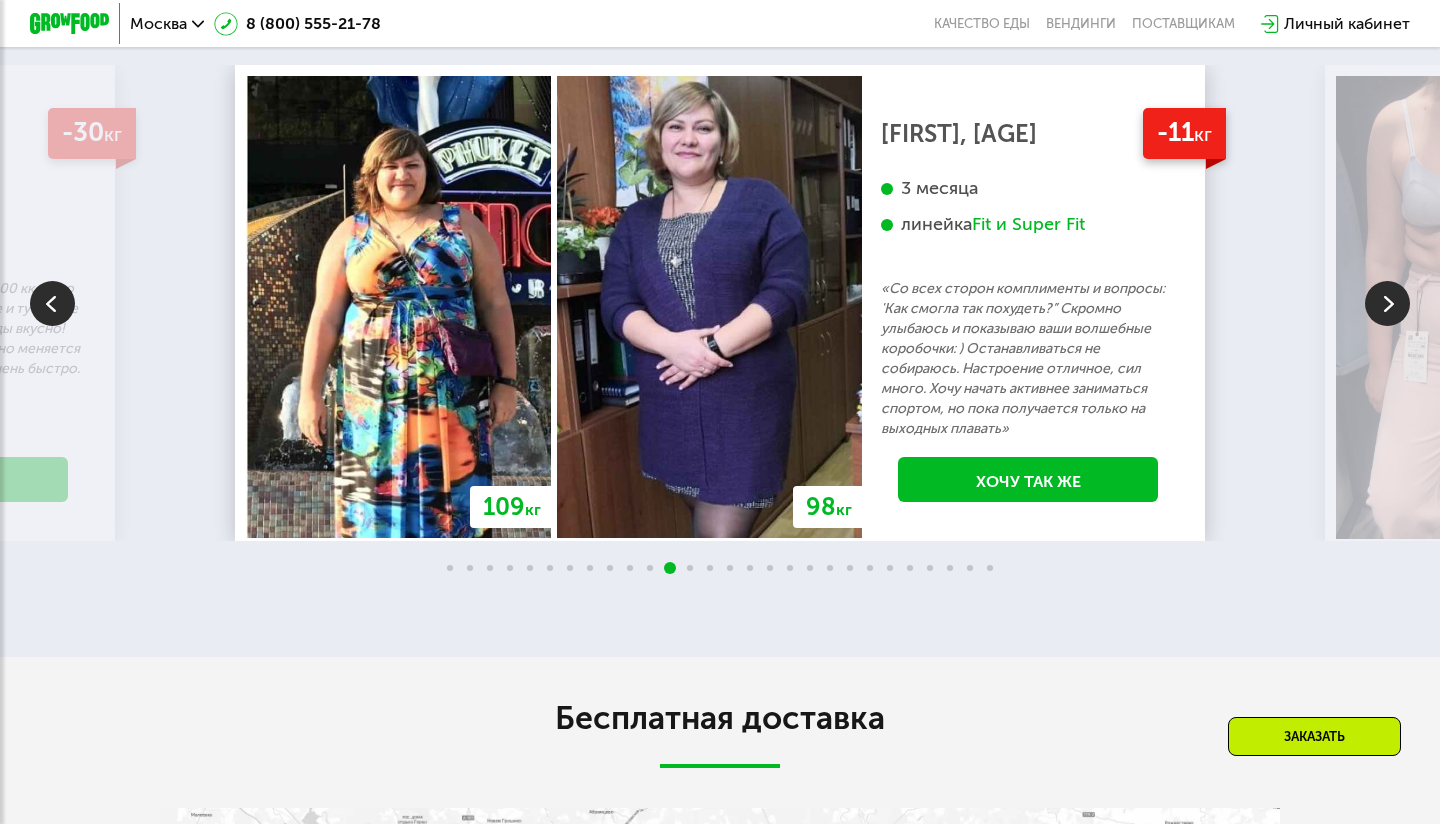 click at bounding box center (1387, 303) 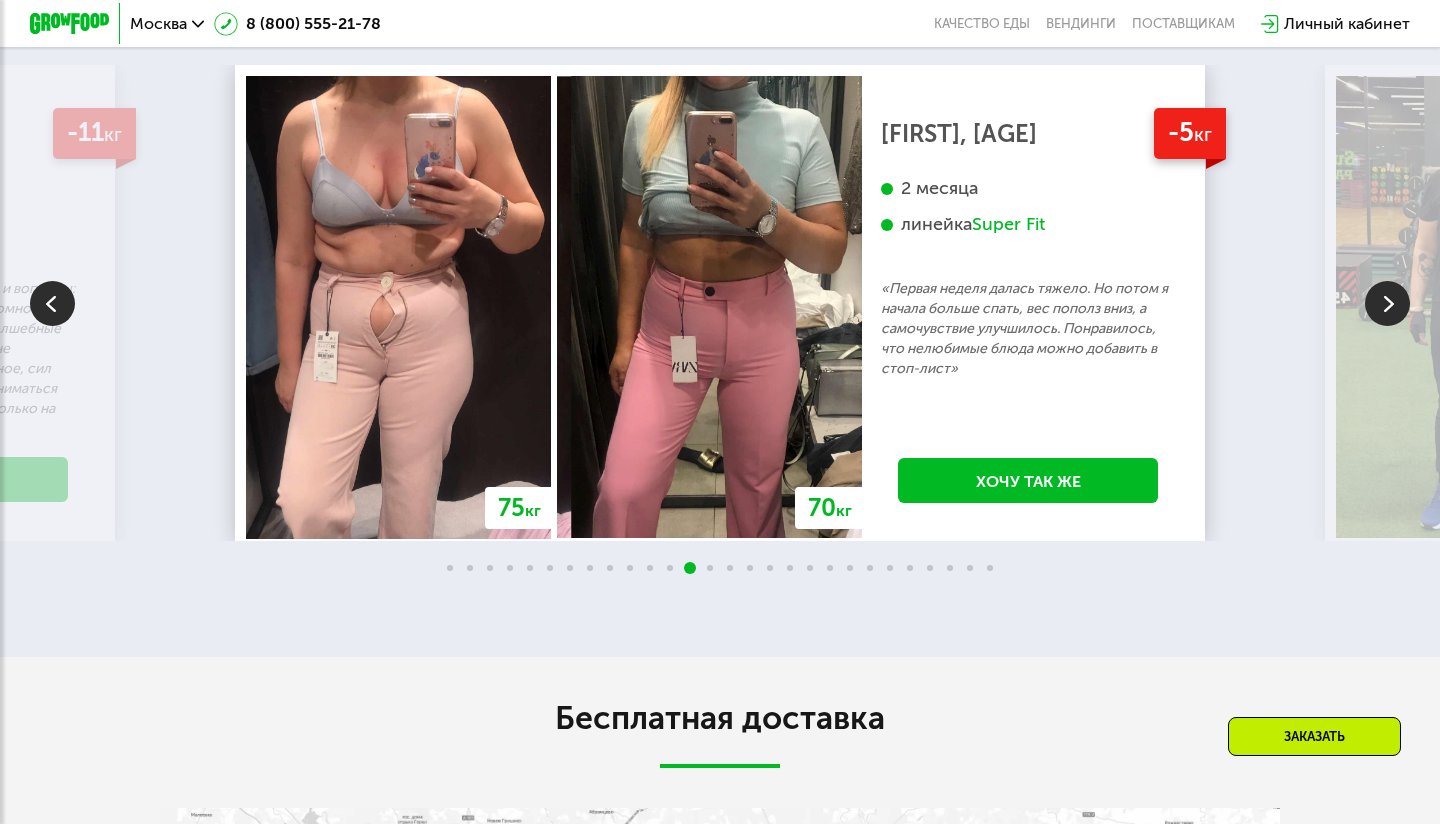 click at bounding box center (1387, 303) 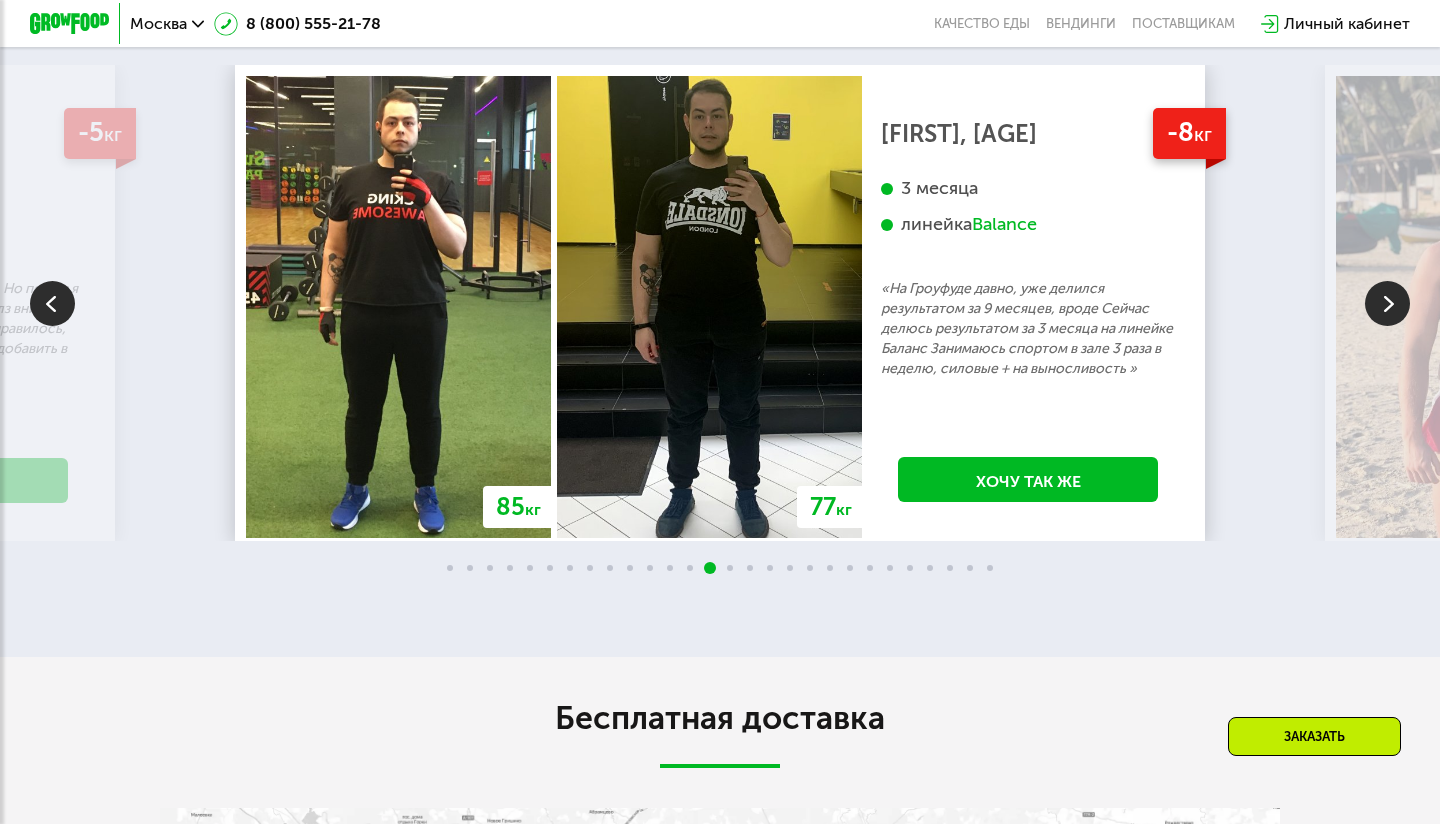 click at bounding box center [1387, 303] 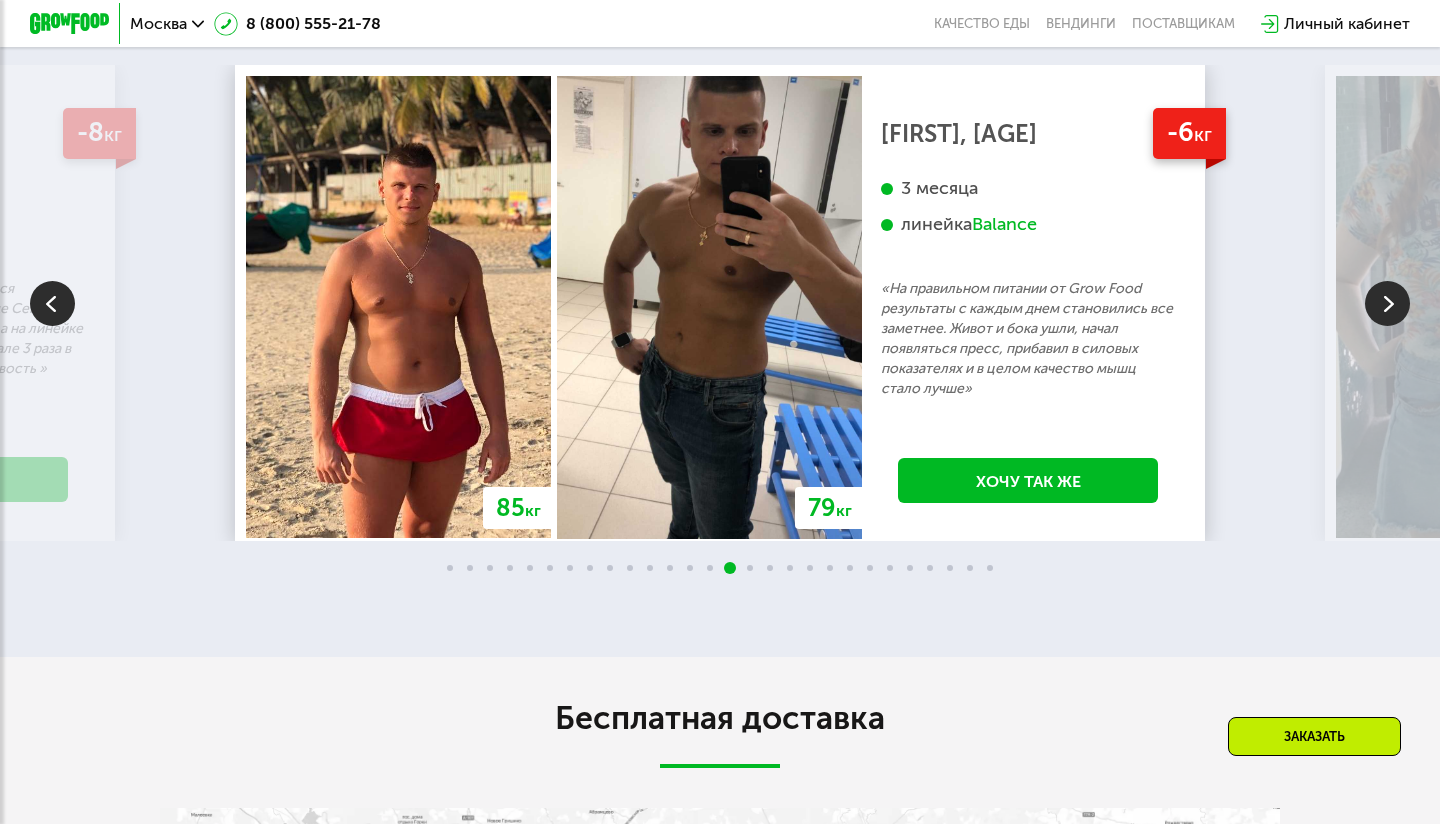 click at bounding box center (1387, 303) 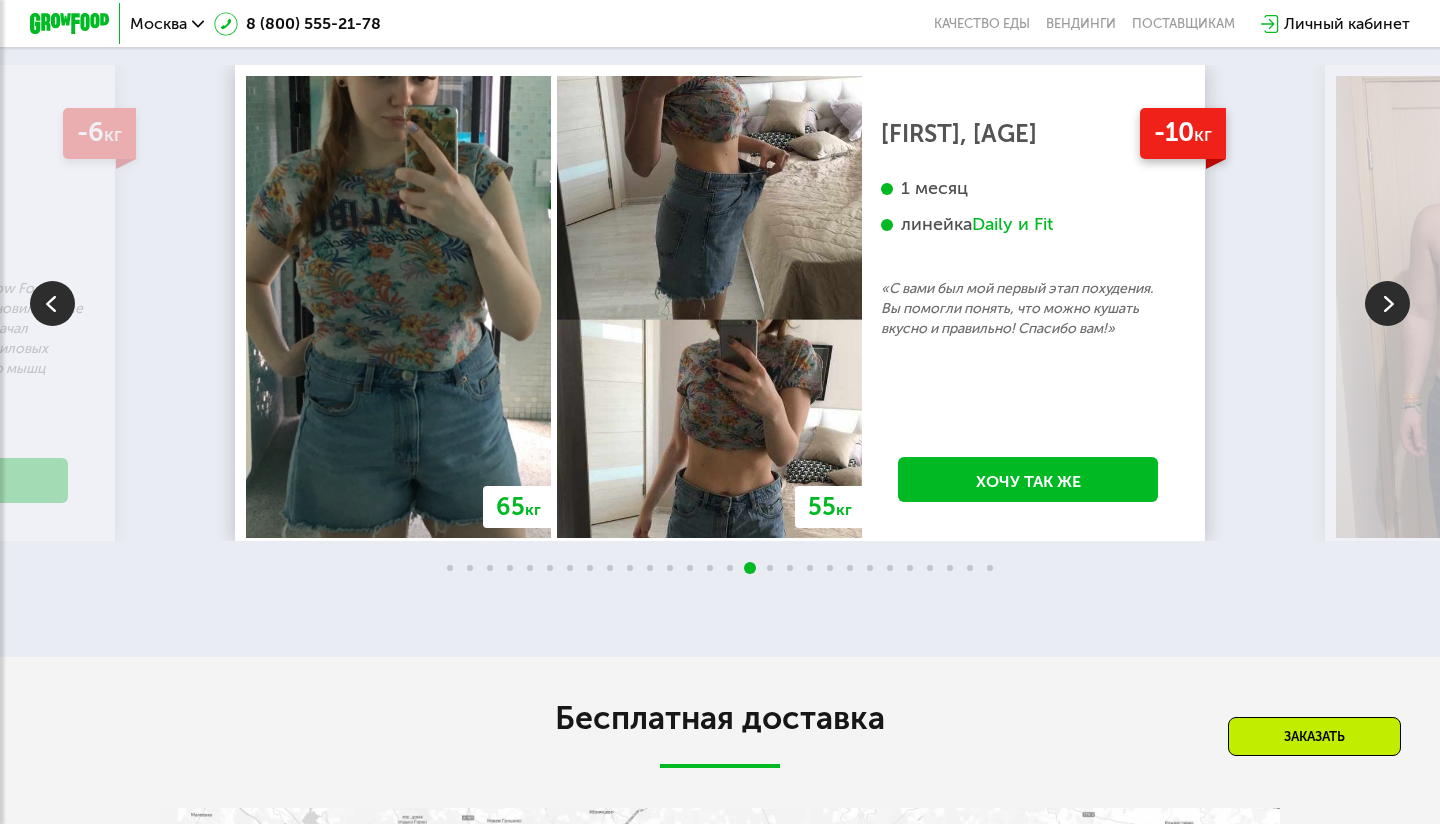 click at bounding box center [1387, 303] 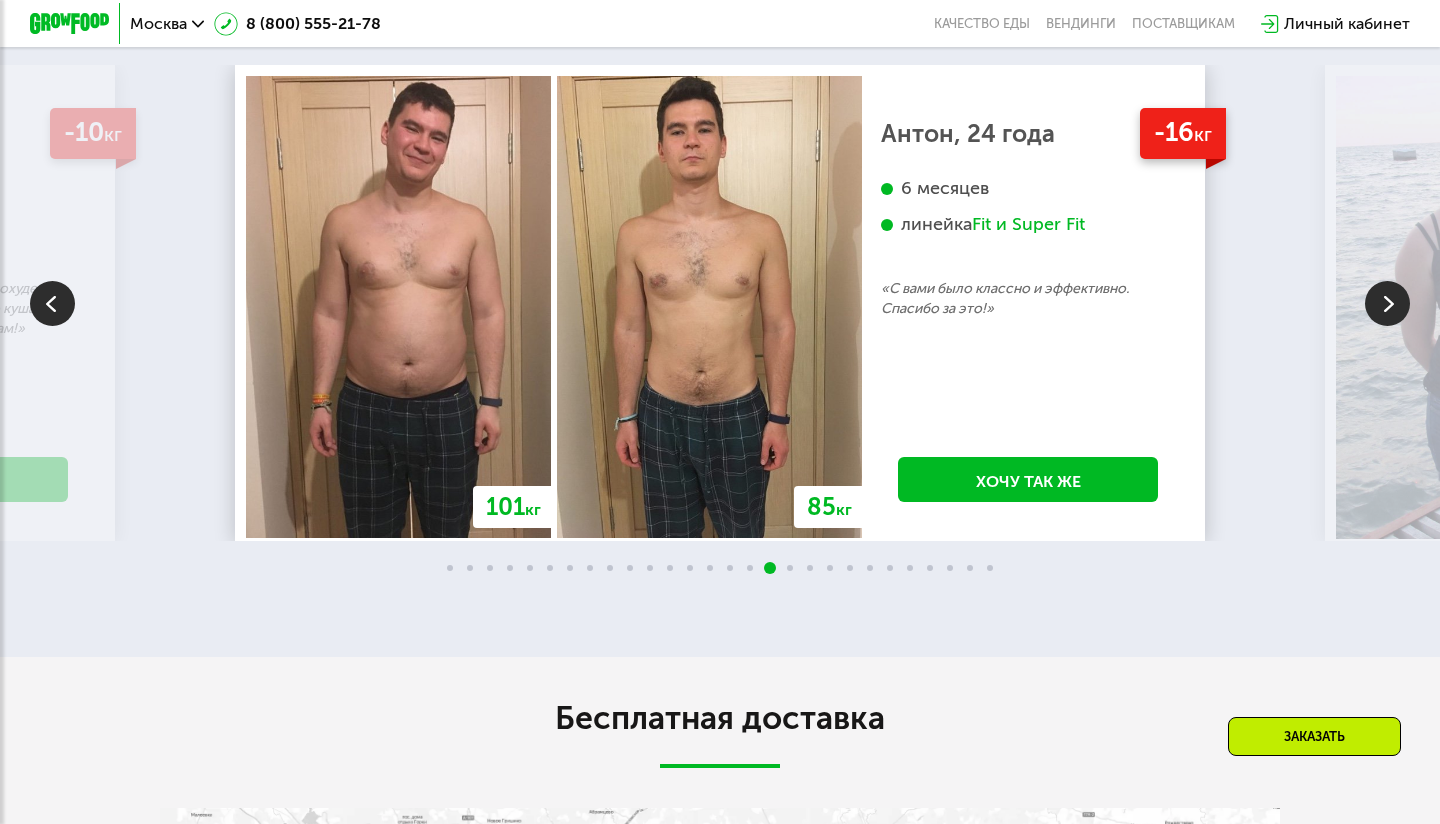 click at bounding box center (1387, 303) 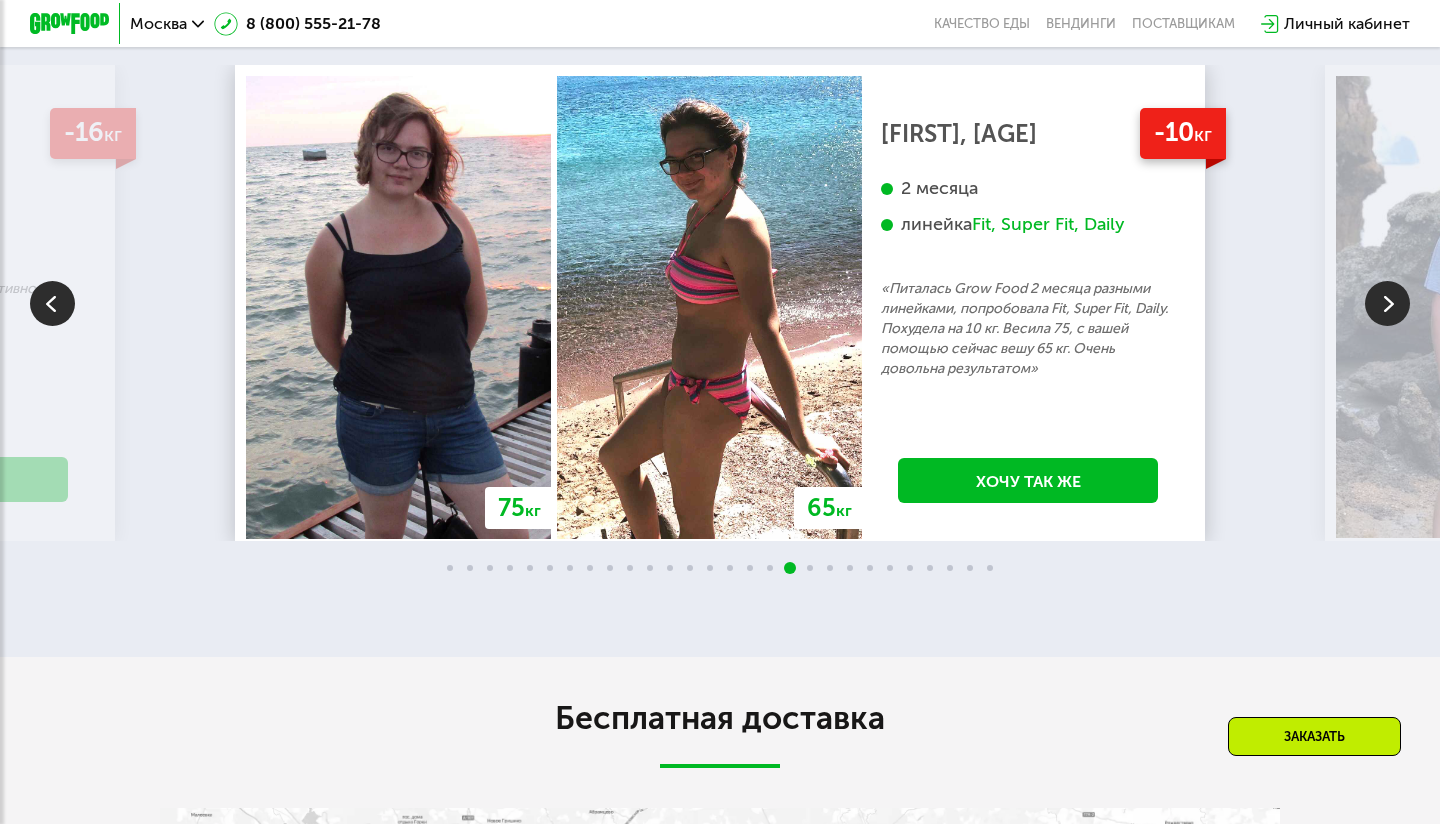 click at bounding box center [1387, 303] 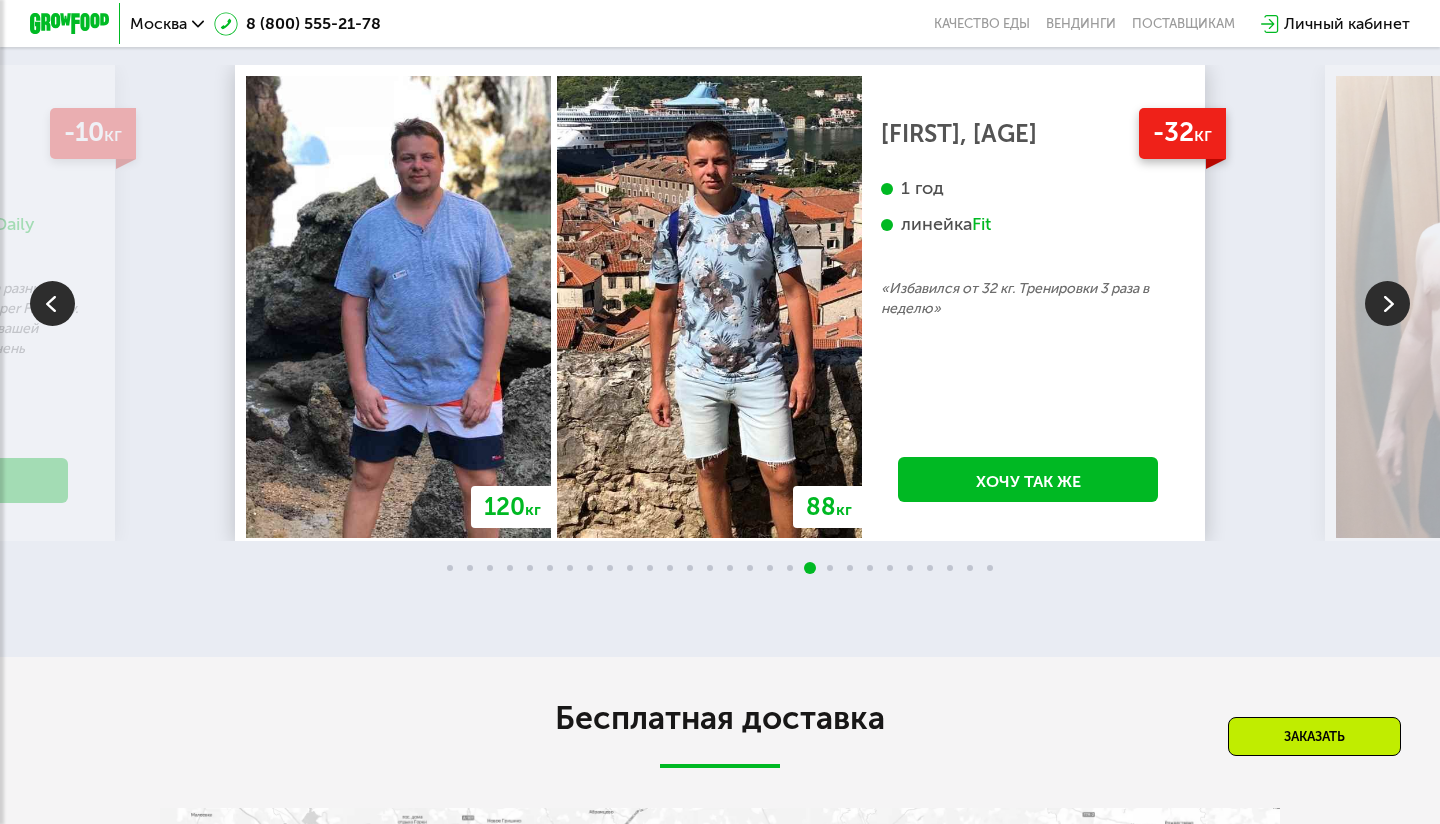 click at bounding box center [1387, 303] 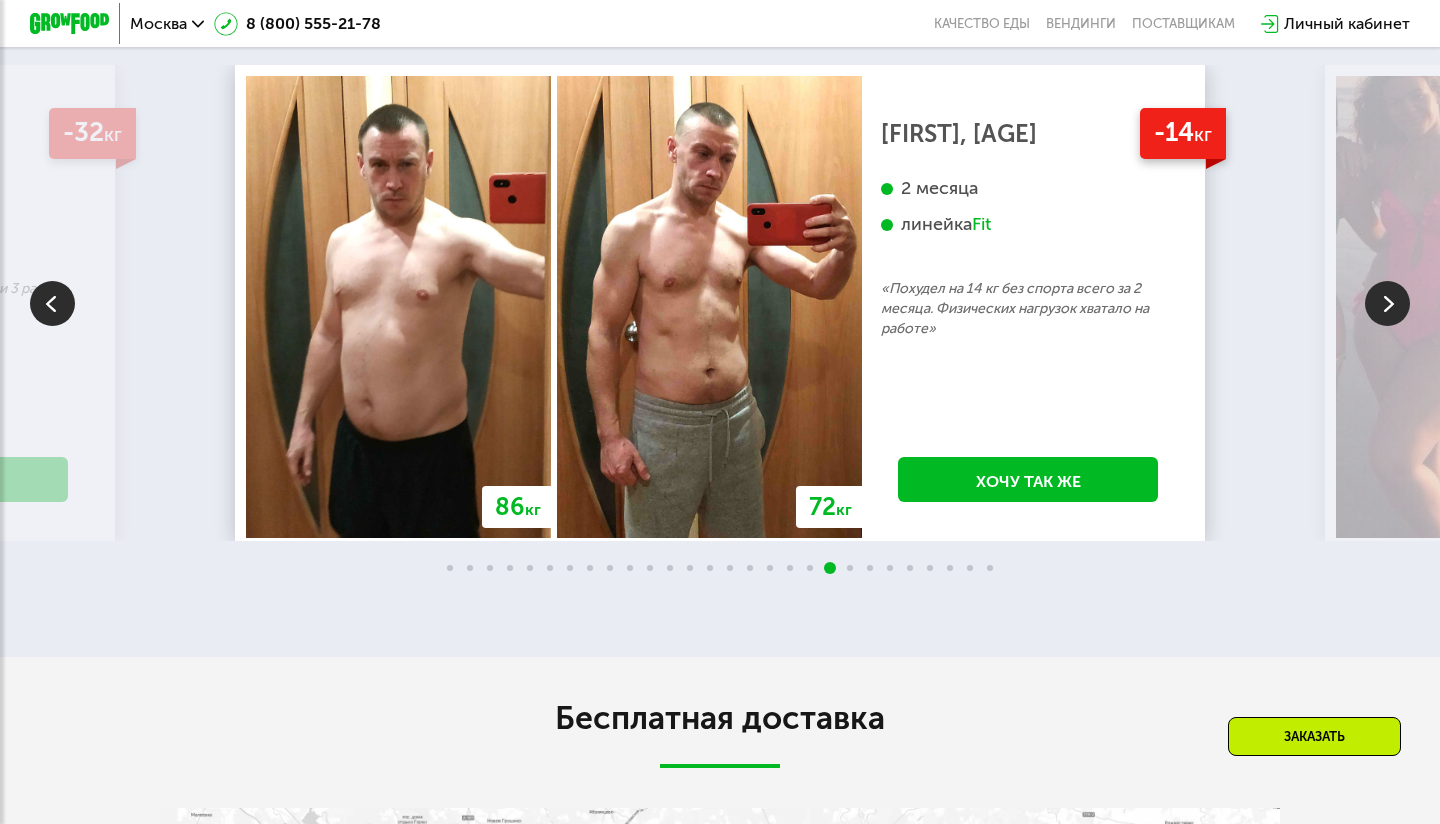 click at bounding box center (1387, 303) 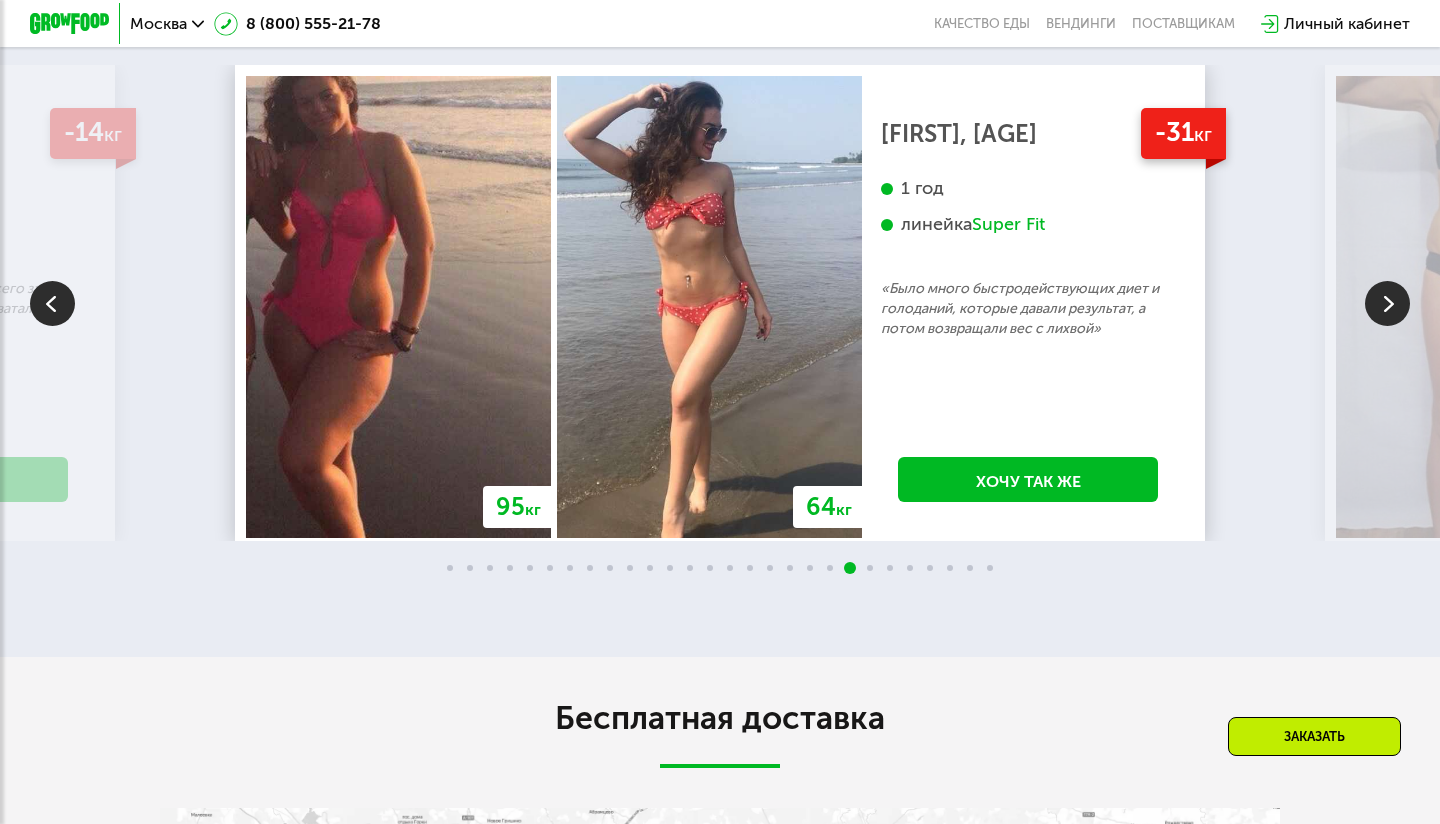 click at bounding box center [1387, 303] 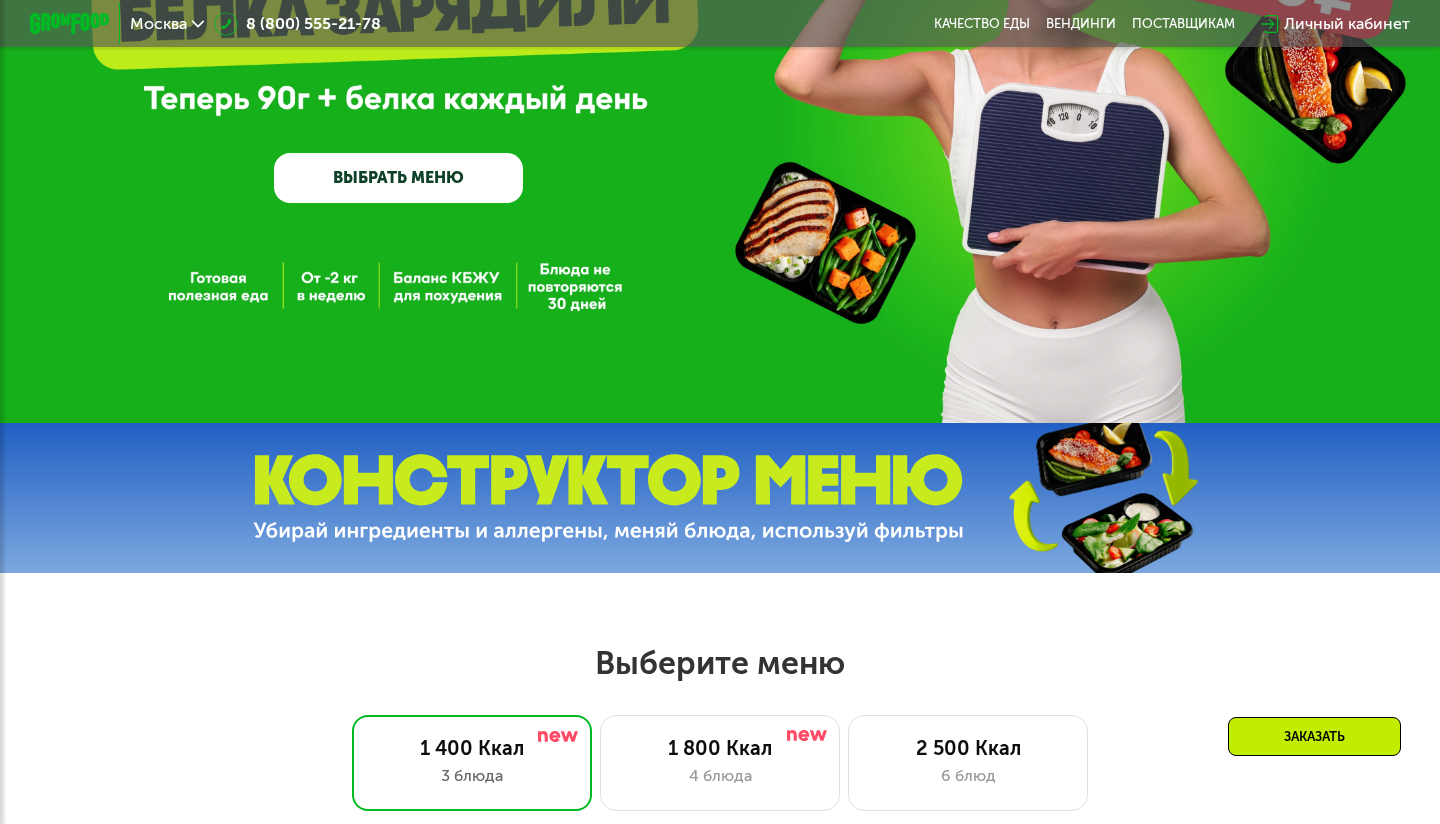 scroll, scrollTop: 466, scrollLeft: 0, axis: vertical 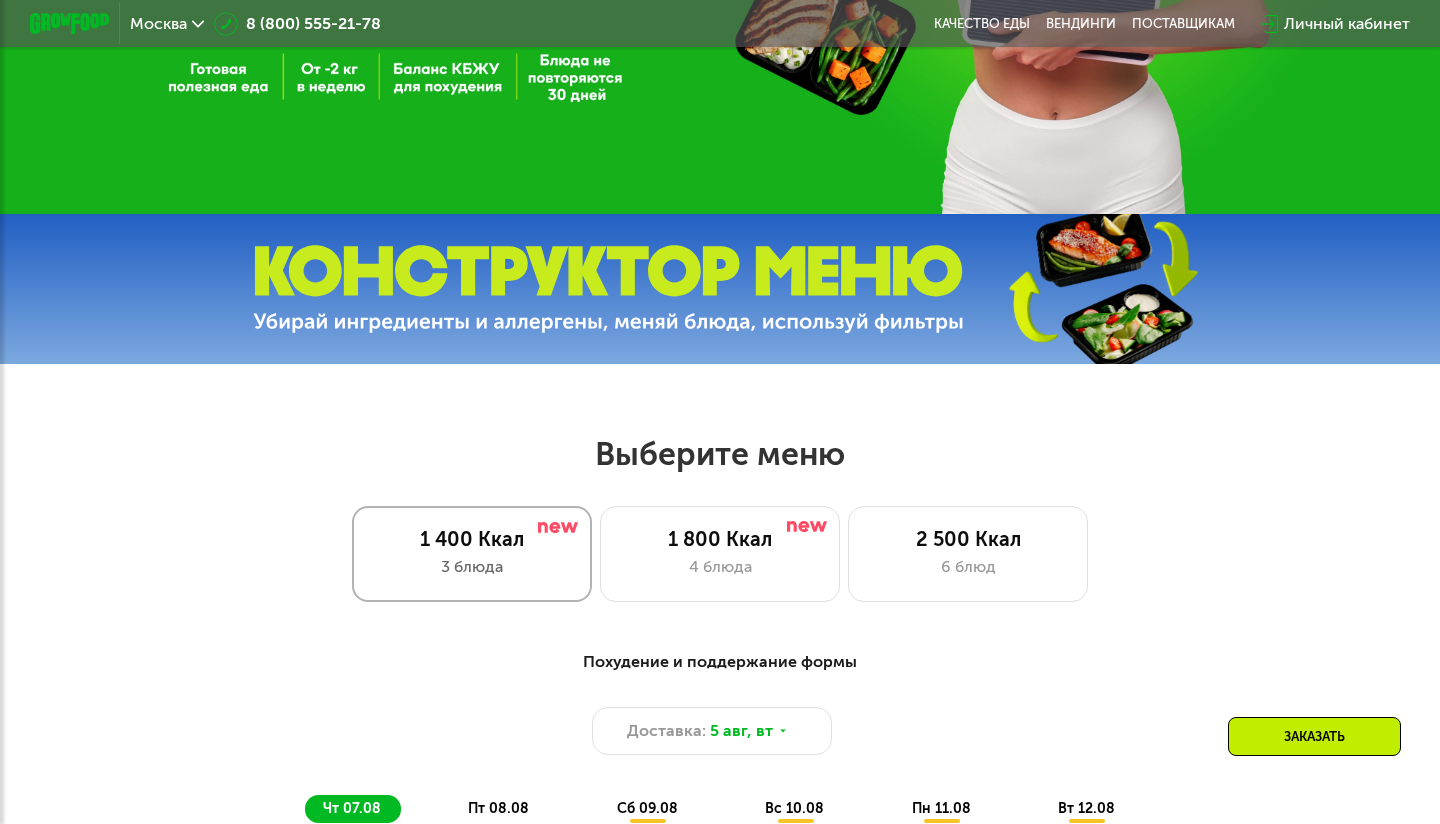 click on "3 блюда" at bounding box center [472, 567] 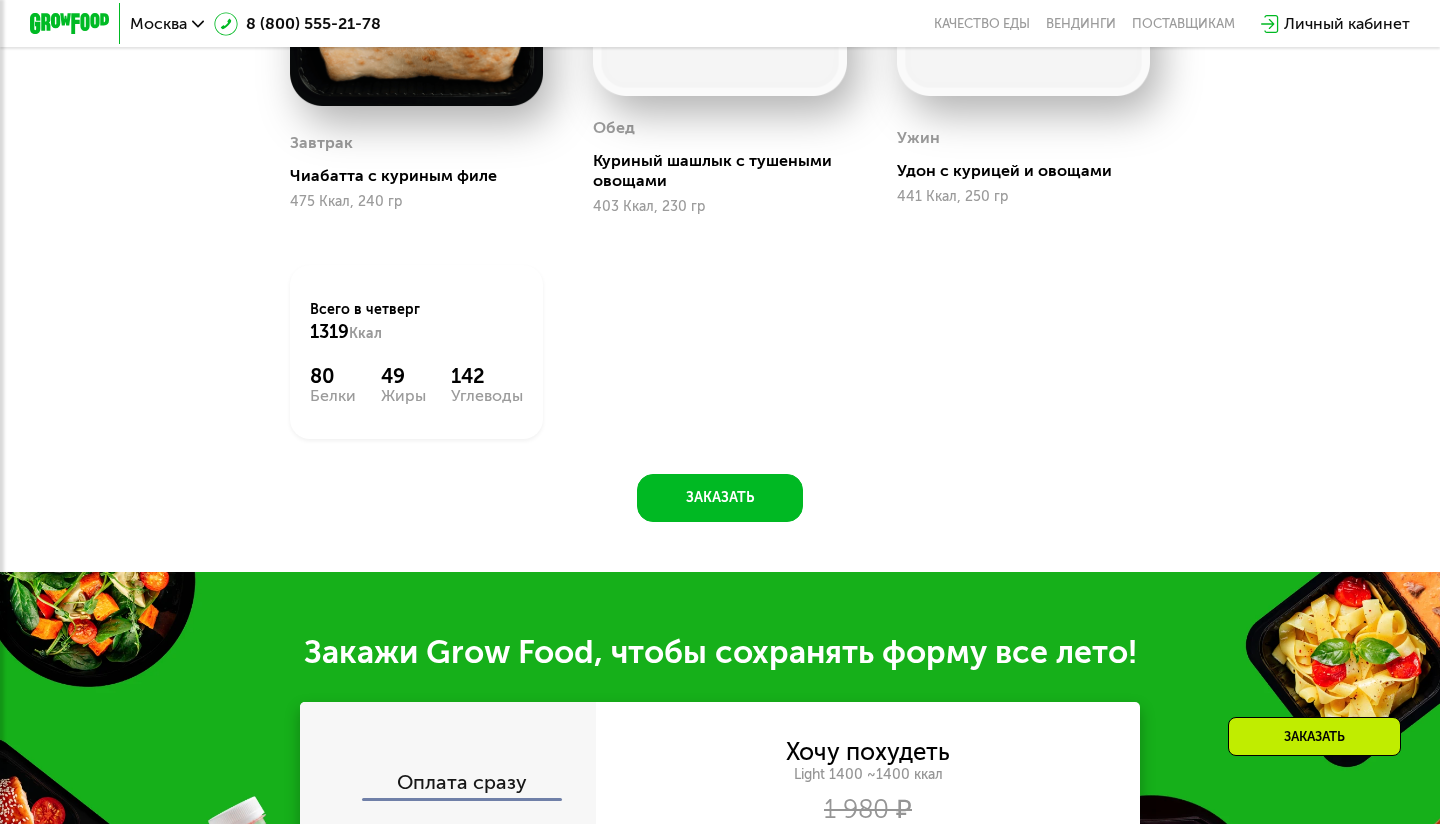 scroll, scrollTop: 1587, scrollLeft: 0, axis: vertical 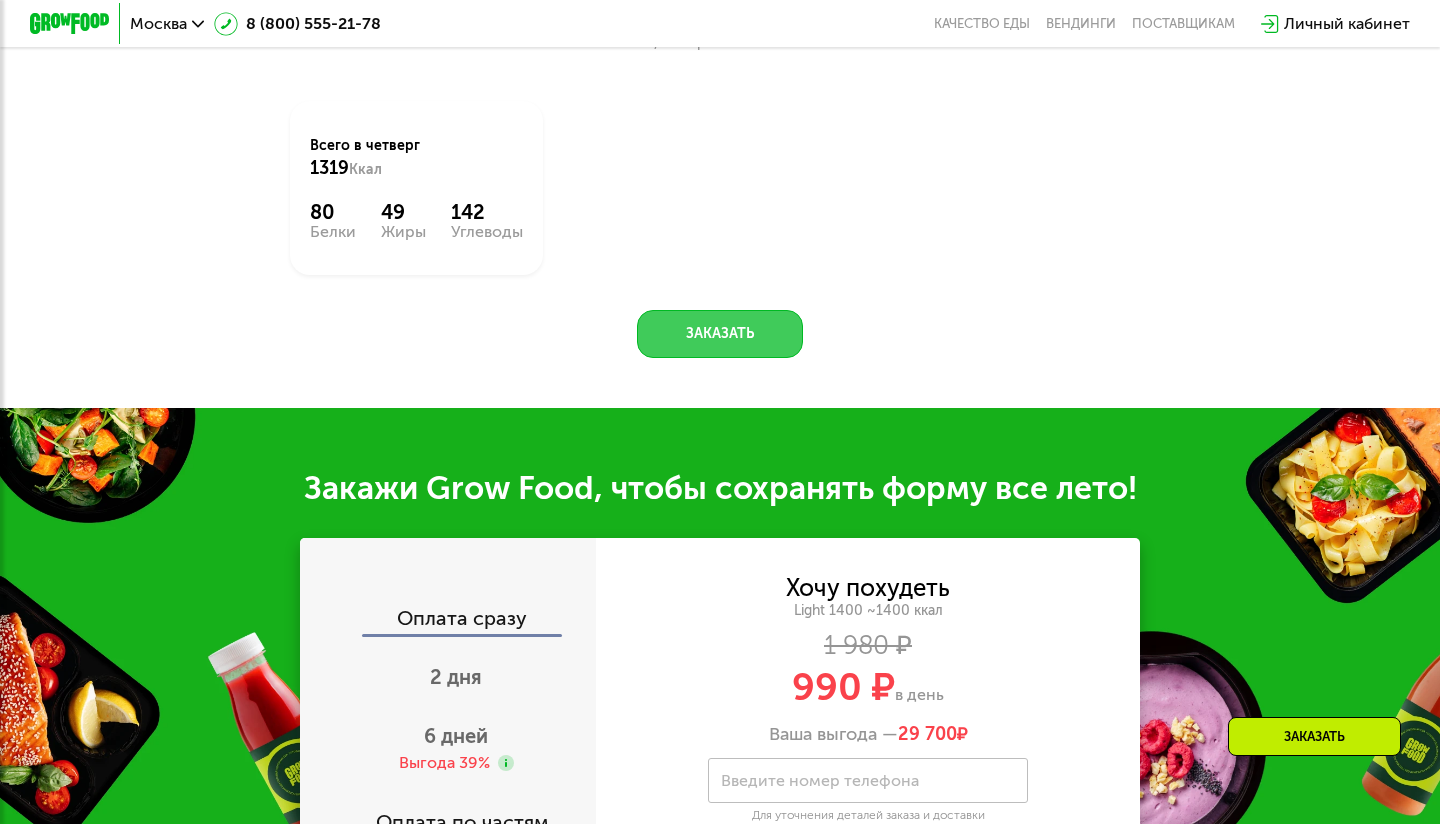 click on "Заказать" 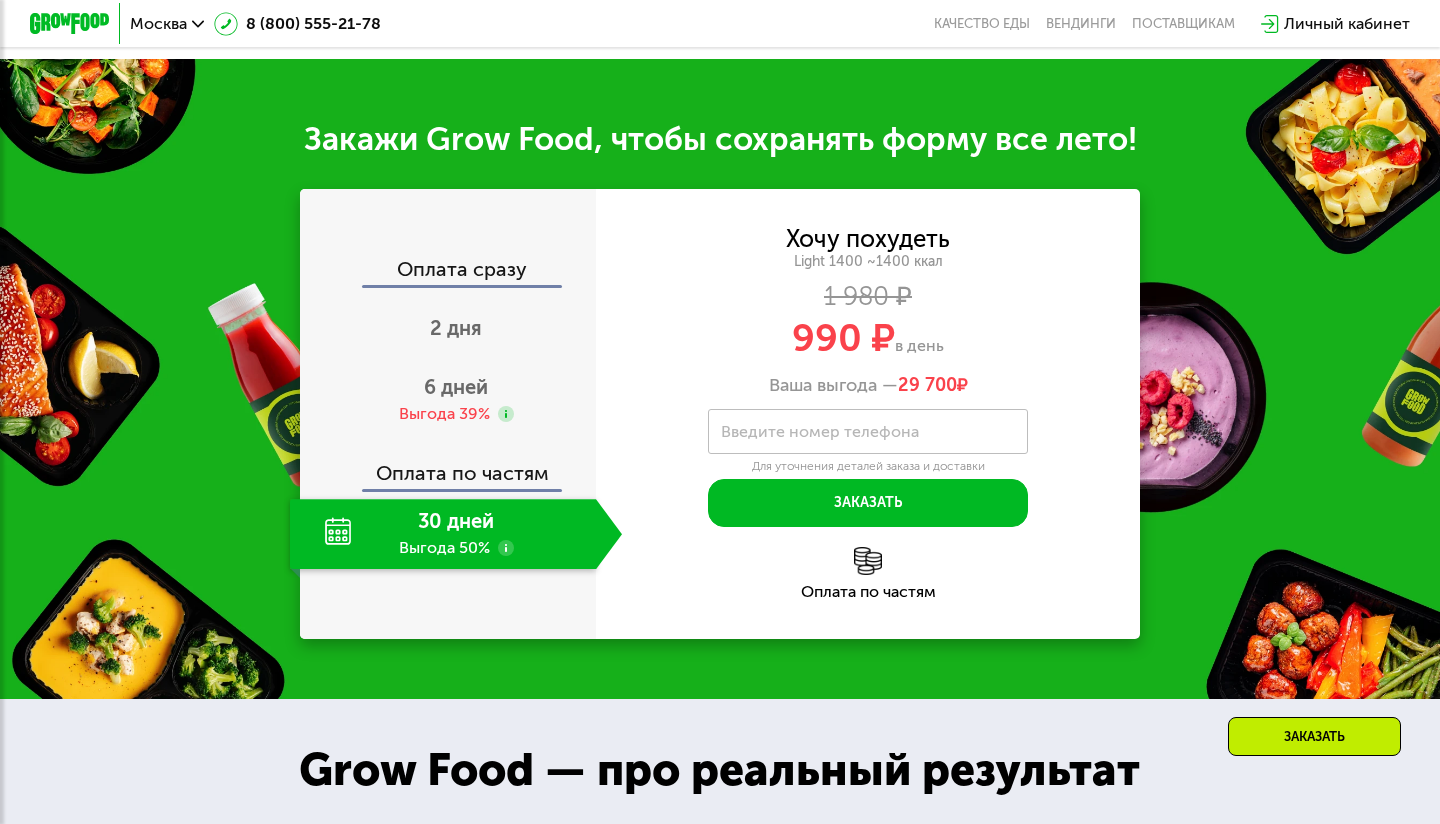 scroll, scrollTop: 1995, scrollLeft: 0, axis: vertical 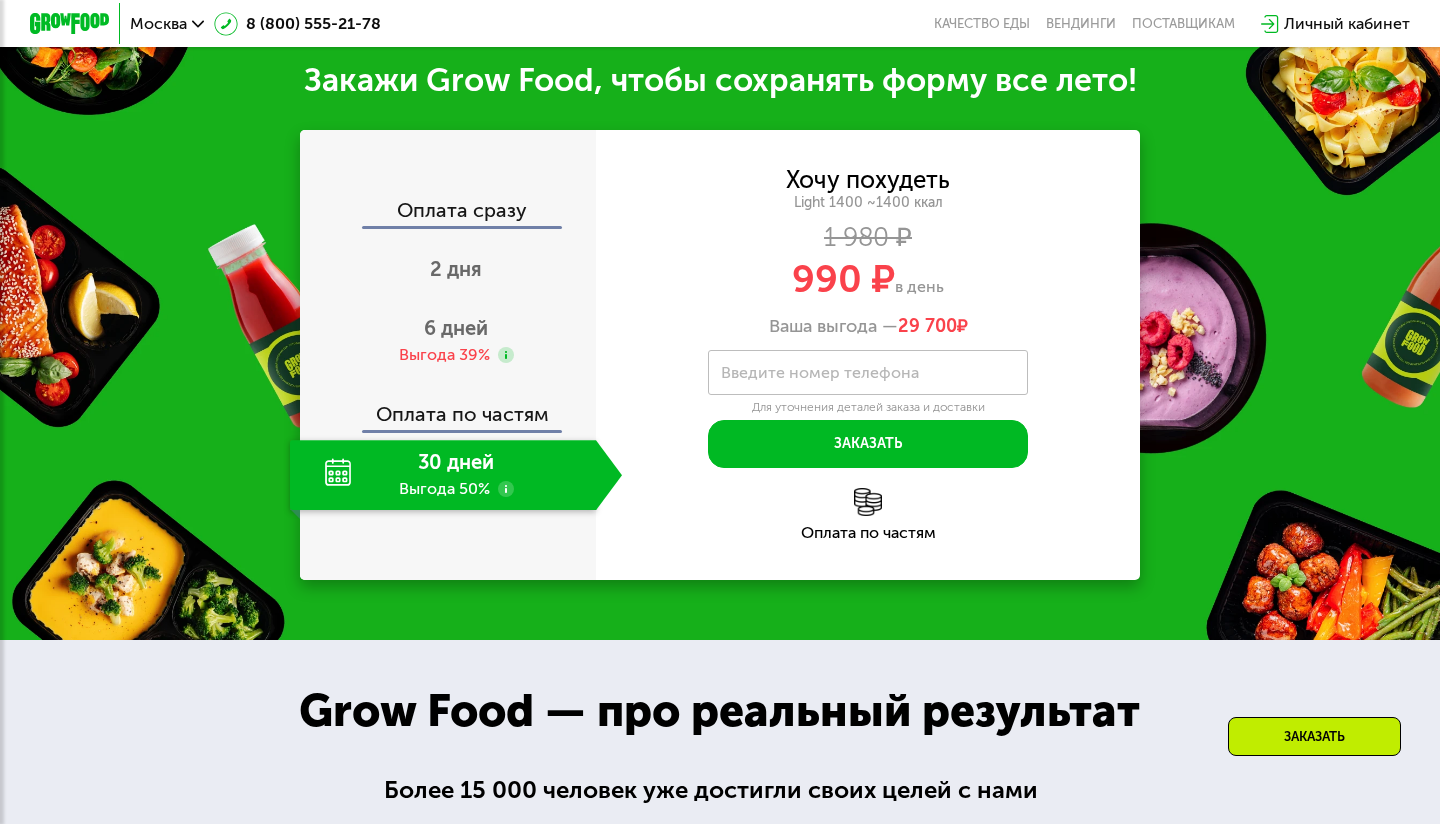 click on "30 дней Выгода 50%" 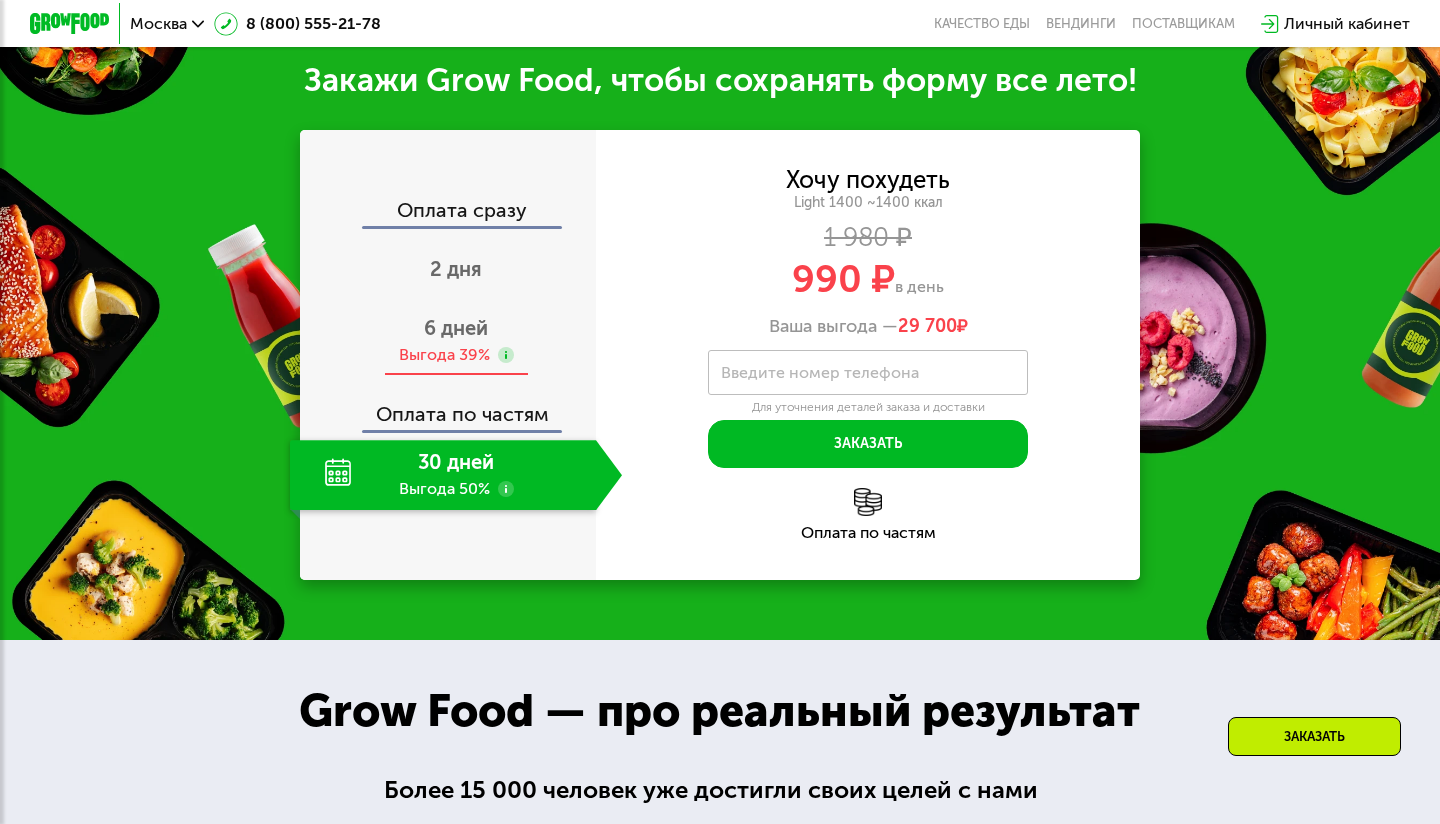 click on "6 дней" at bounding box center (456, 328) 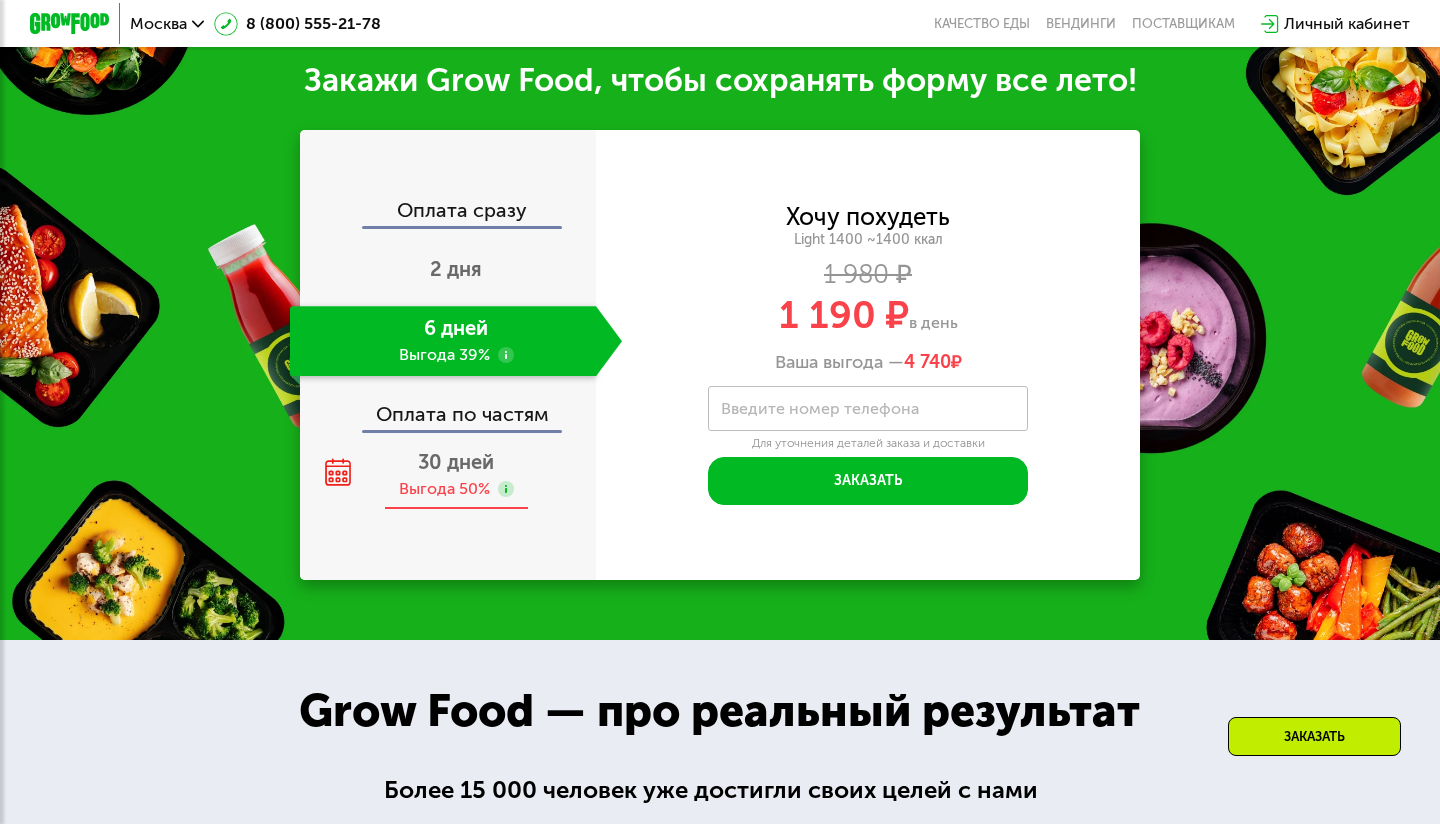 click on "30 дней" at bounding box center [456, 462] 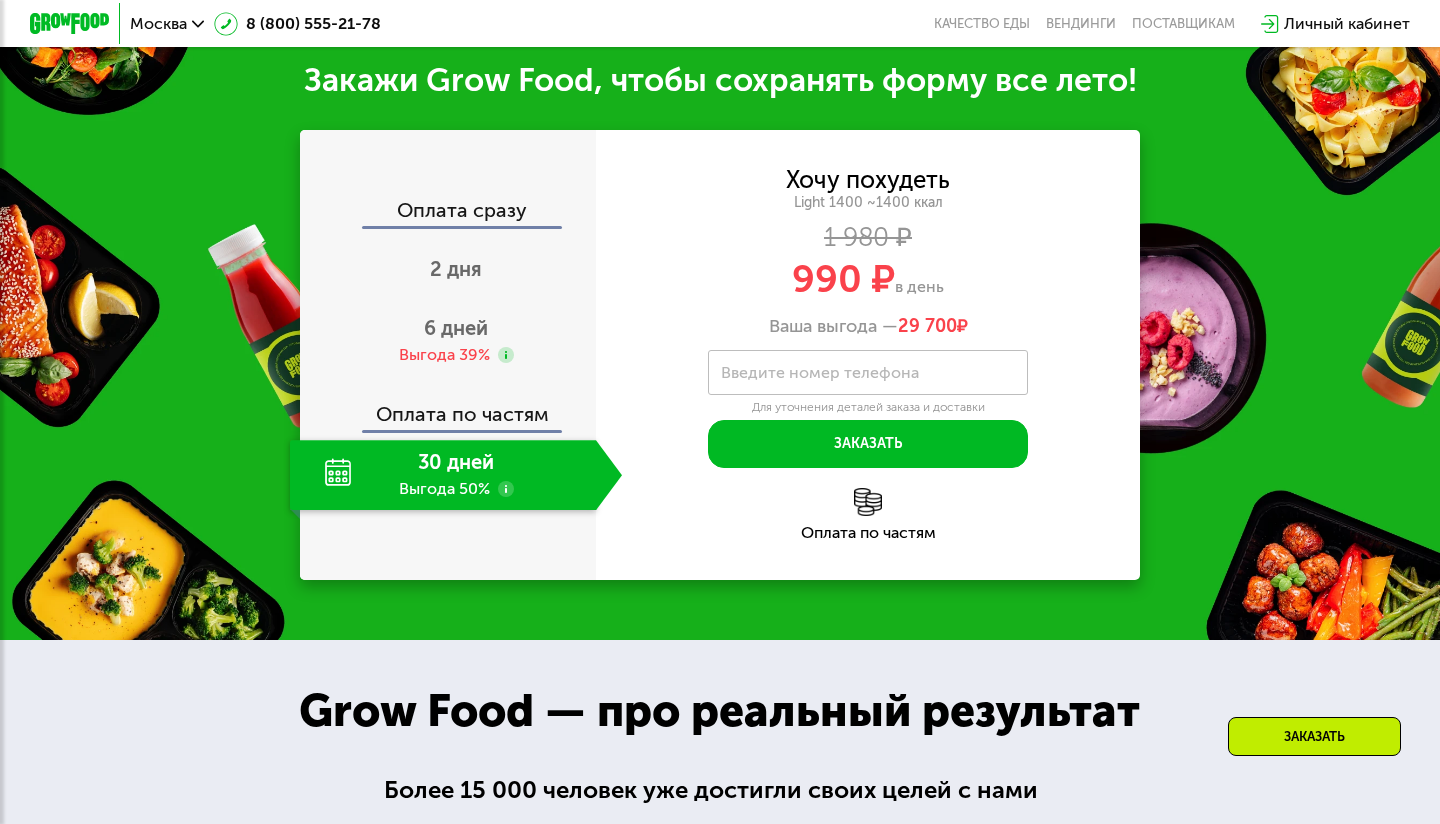 drag, startPoint x: 903, startPoint y: 328, endPoint x: 979, endPoint y: 323, distance: 76.1643 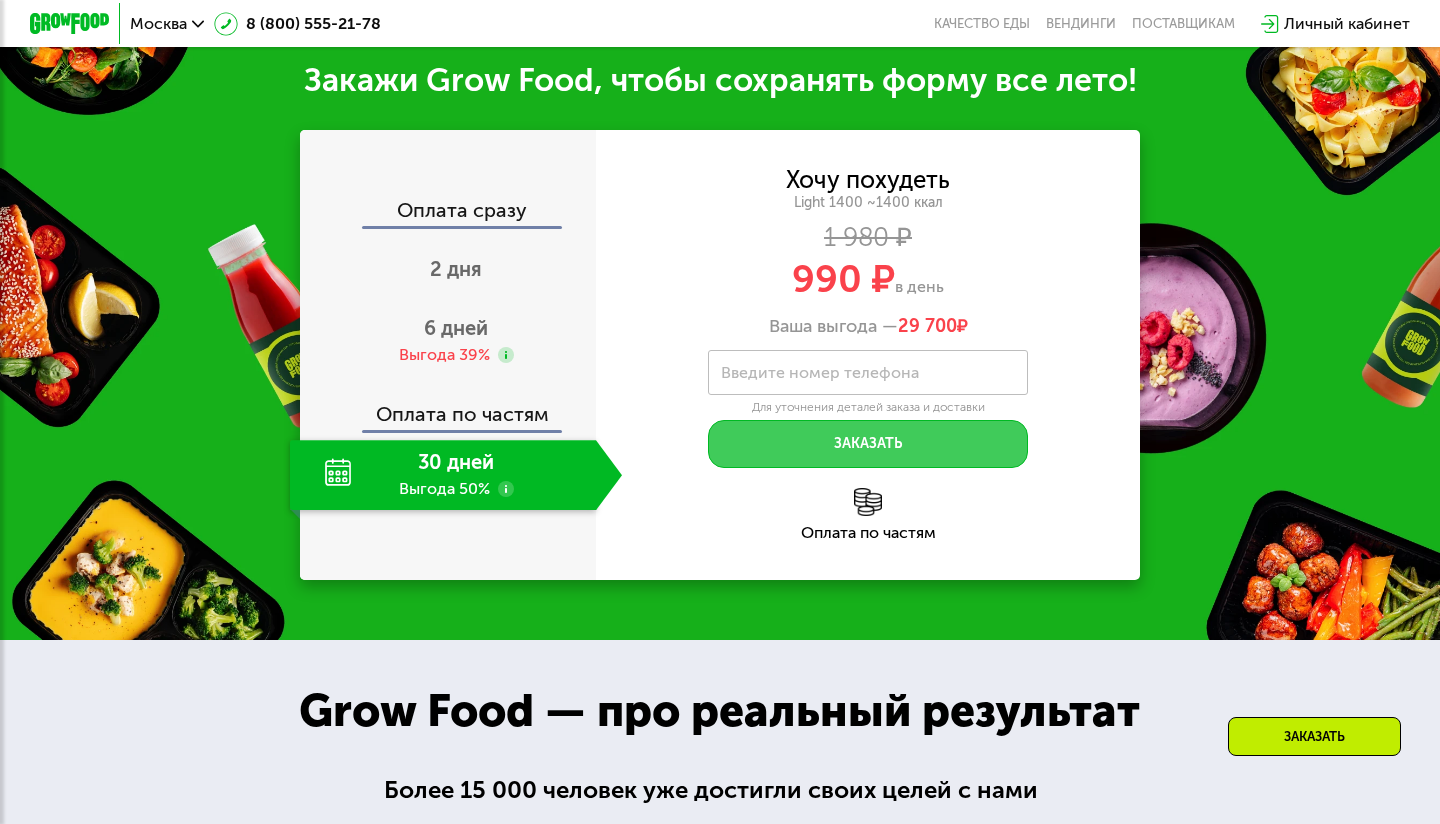 click on "Заказать" at bounding box center (868, 444) 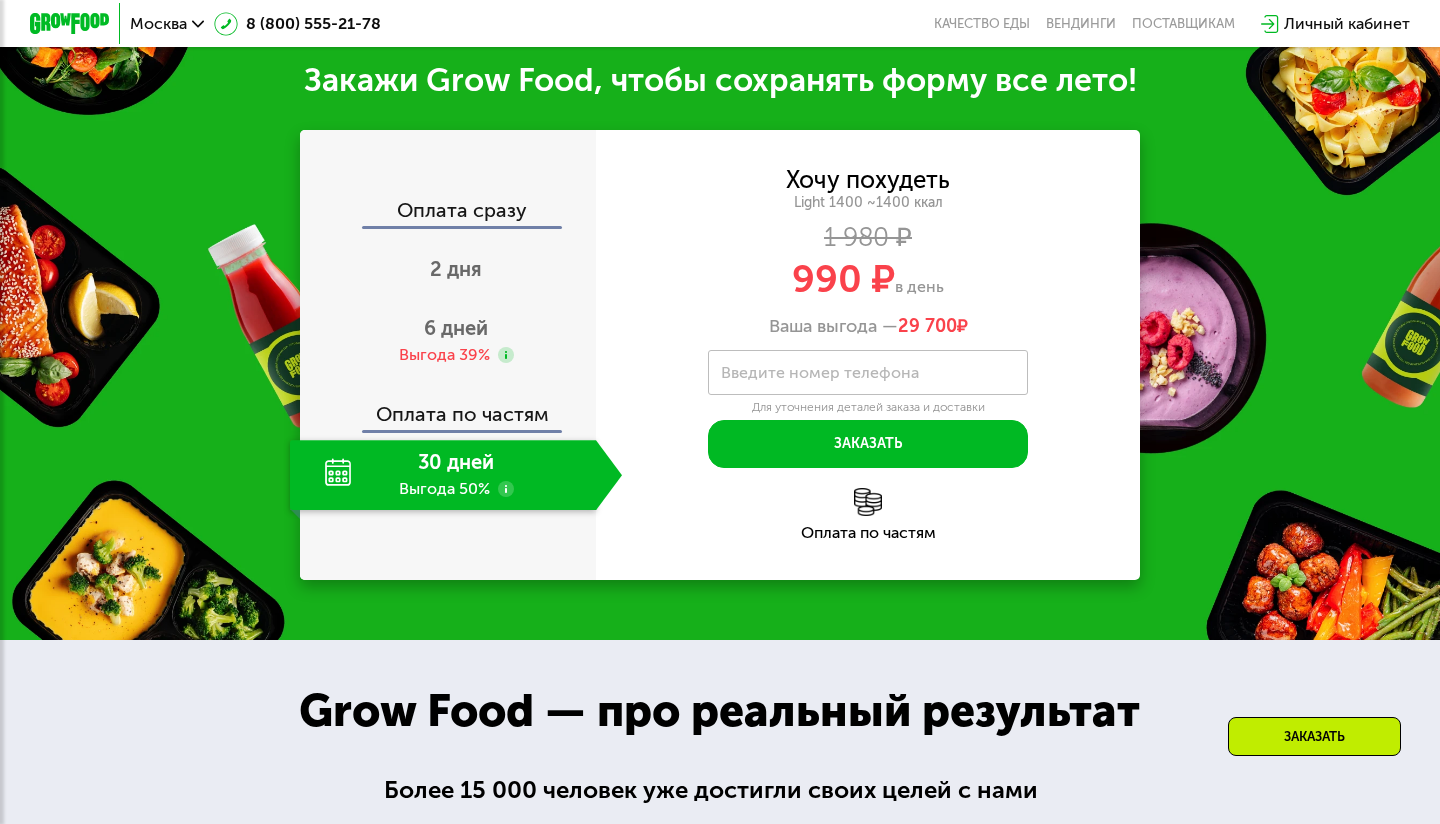 click on "Введите номер телефона" at bounding box center (820, 372) 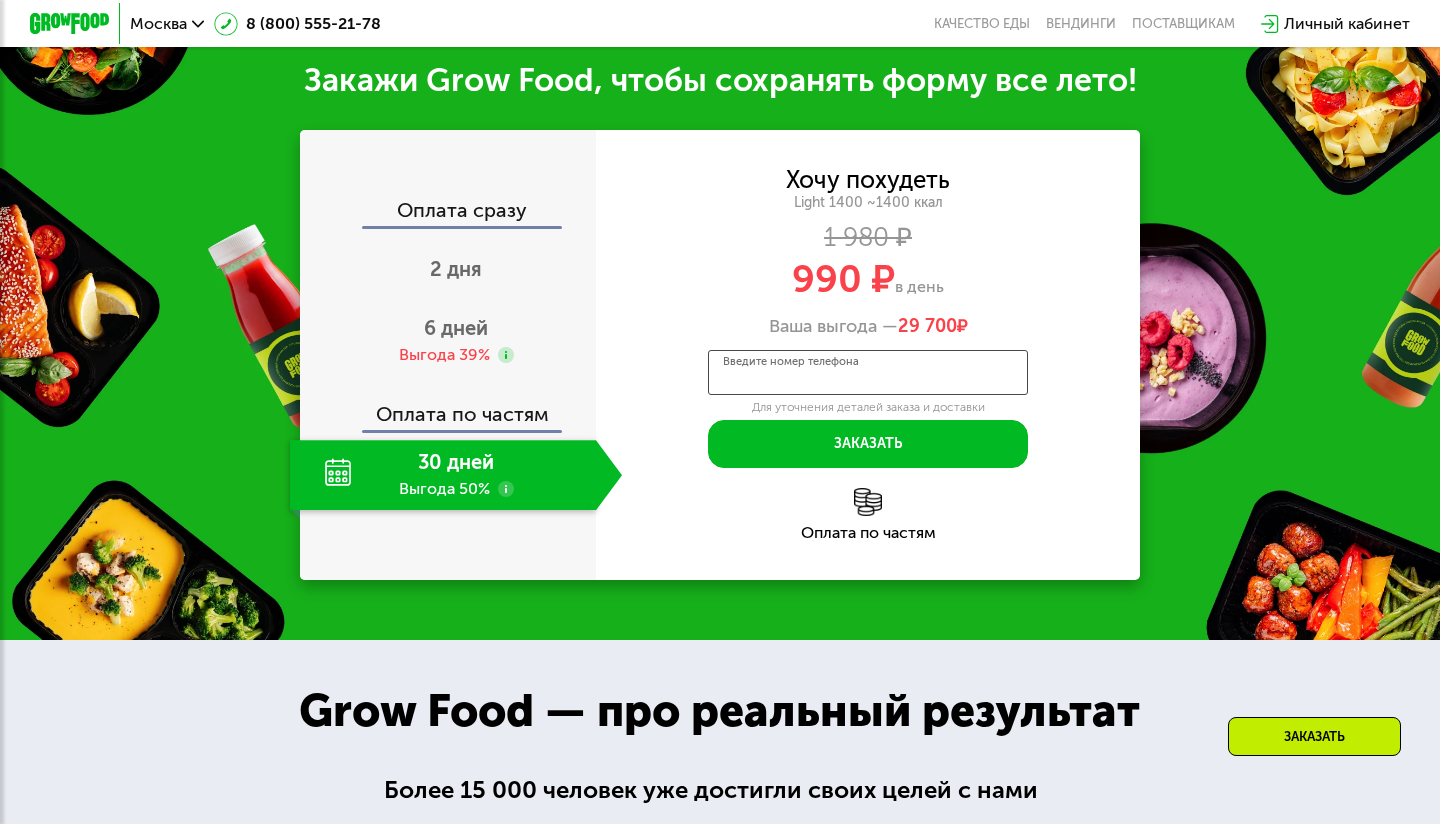 click on "Введите номер телефона" at bounding box center [868, 372] 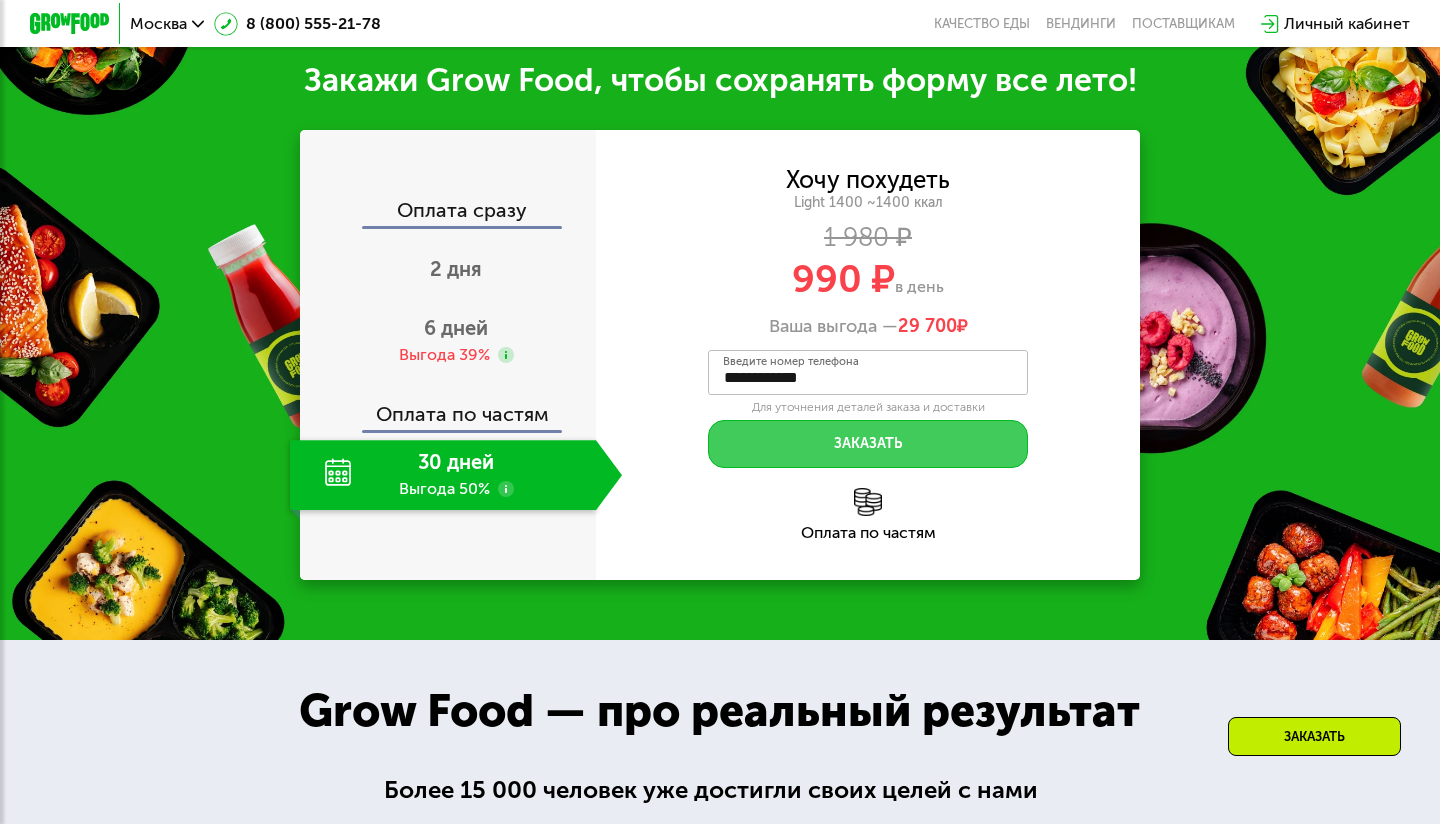 click on "Заказать" at bounding box center (868, 444) 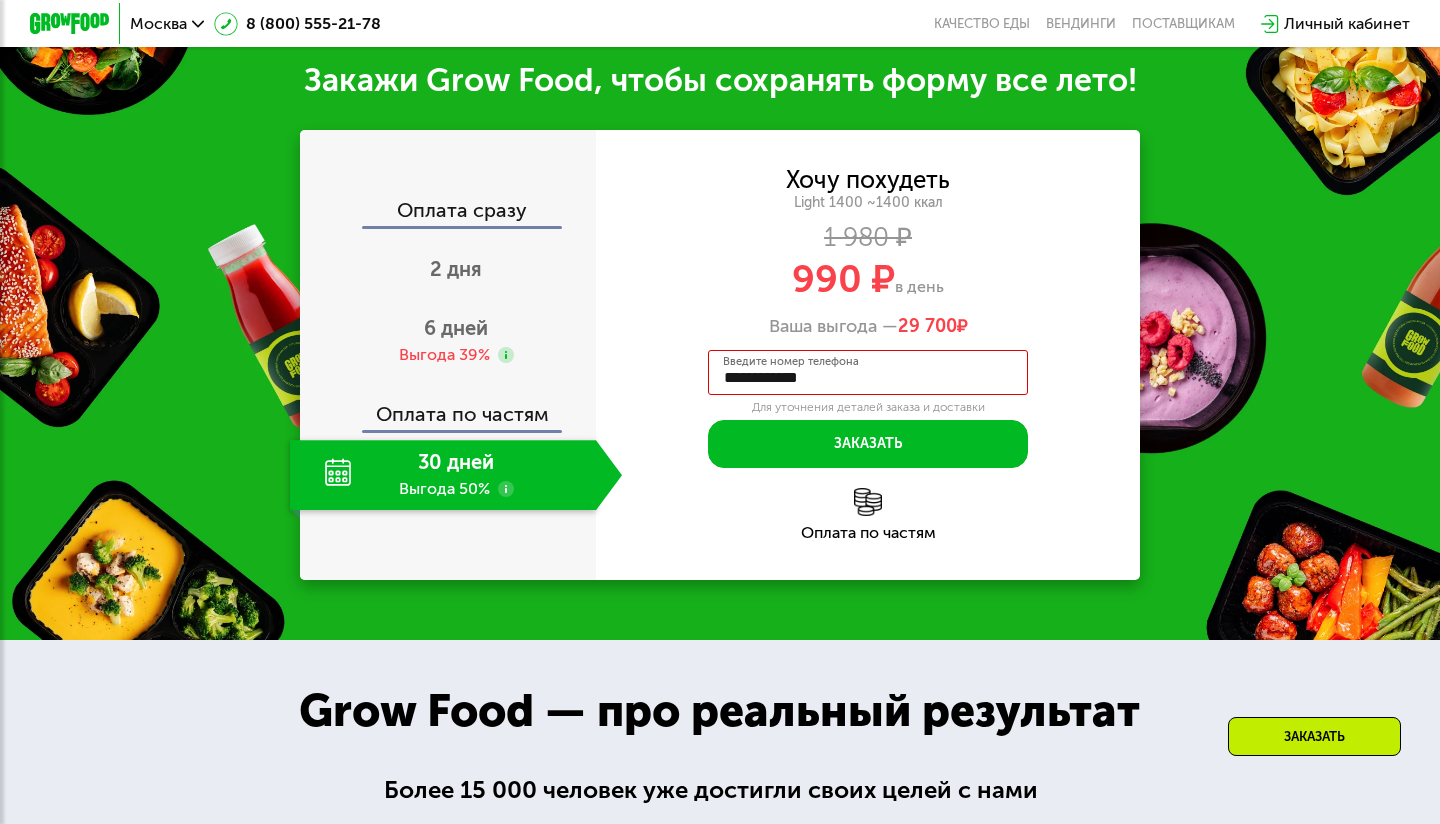 click on "**********" at bounding box center [868, 372] 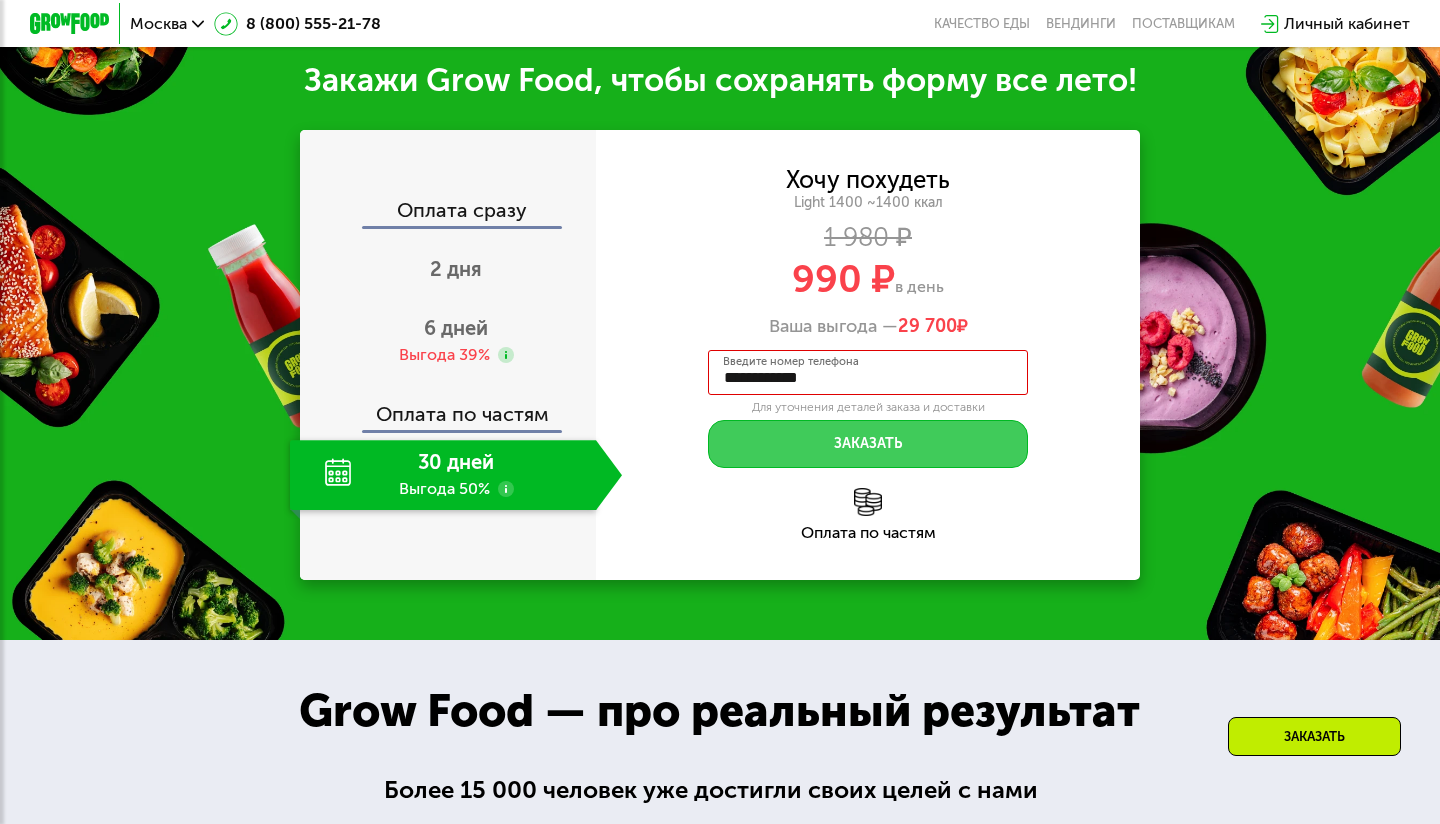 click on "Заказать" at bounding box center (868, 444) 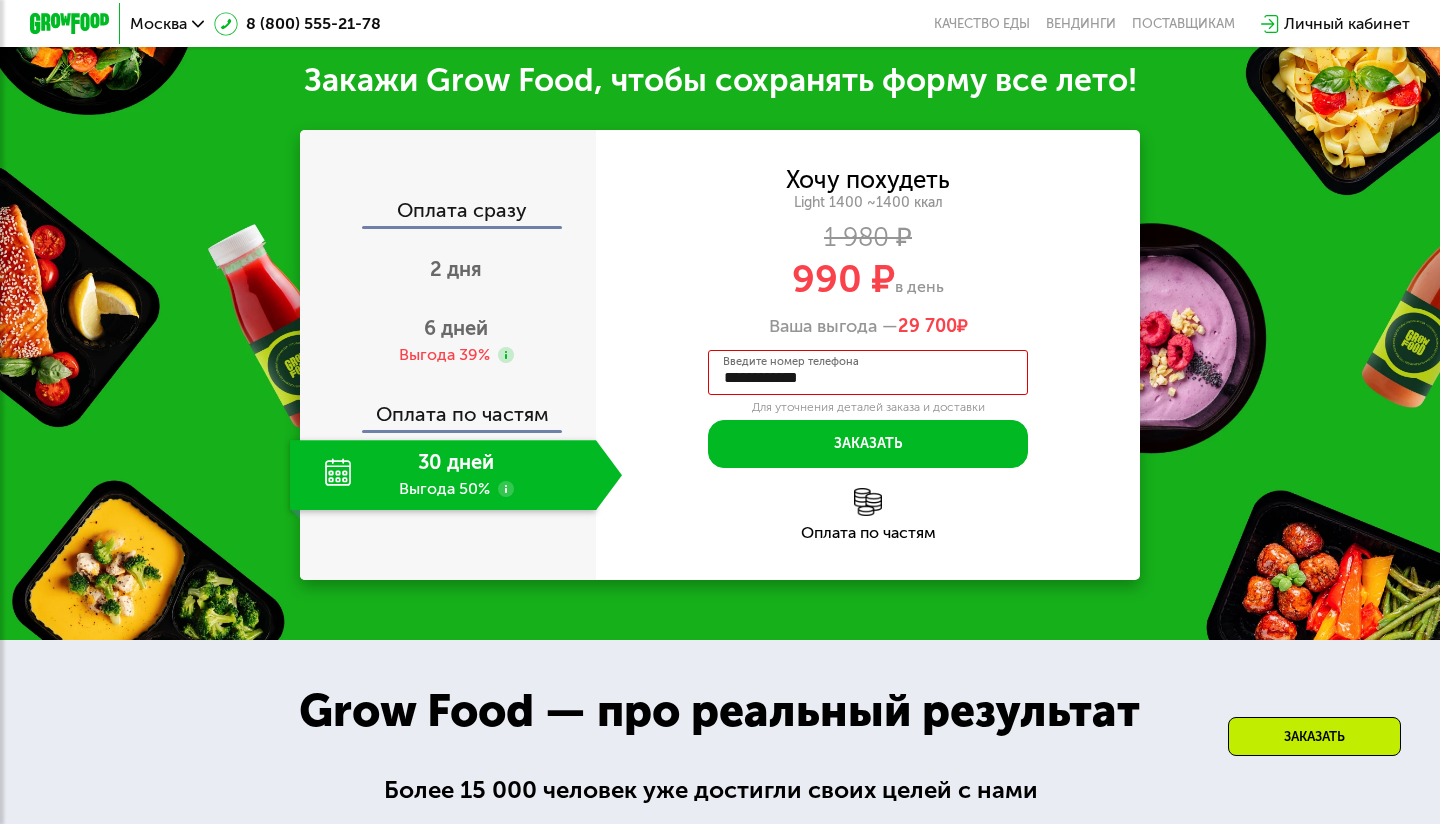 click on "Оплата по частям" 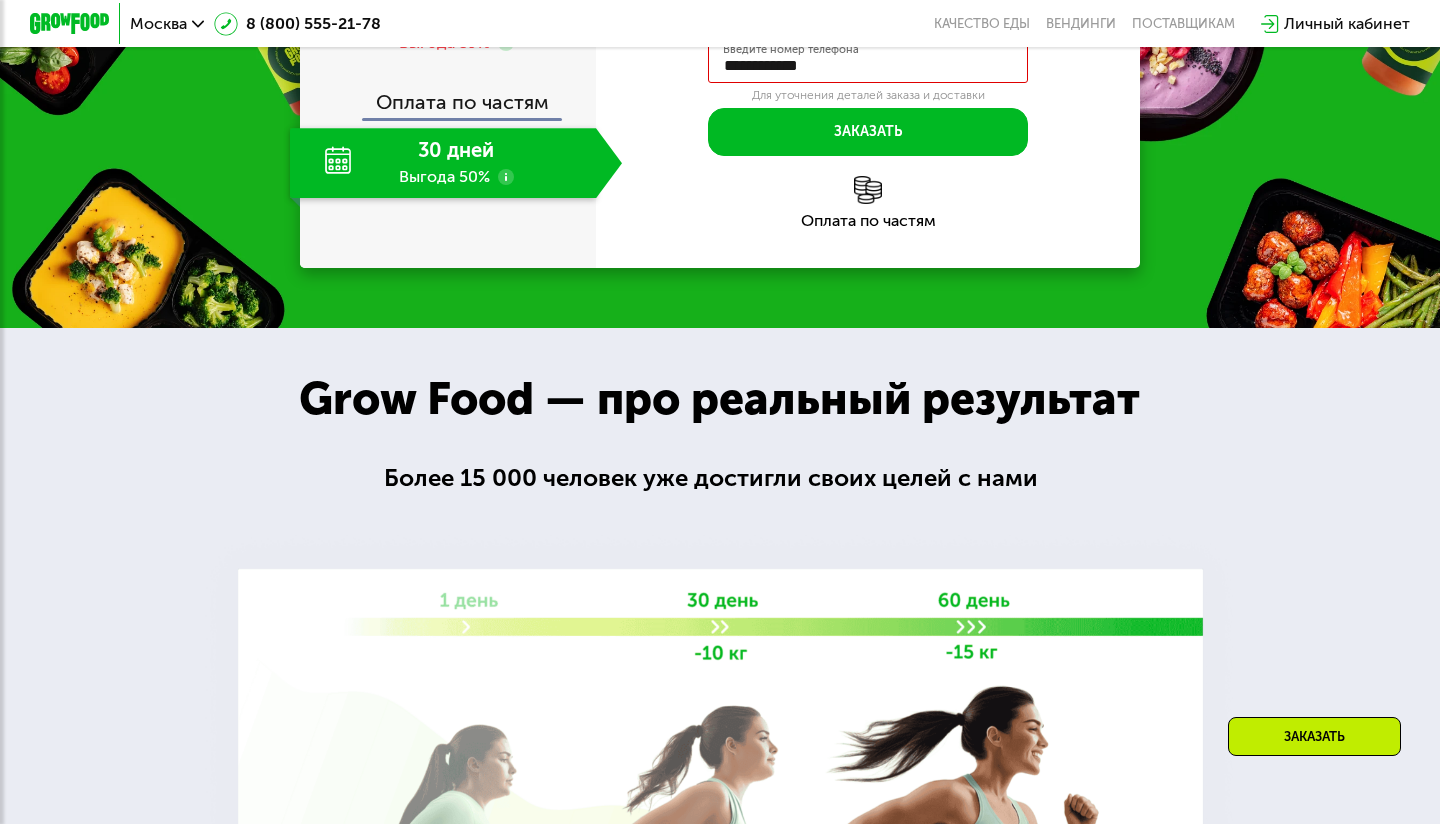 scroll, scrollTop: 2396, scrollLeft: 0, axis: vertical 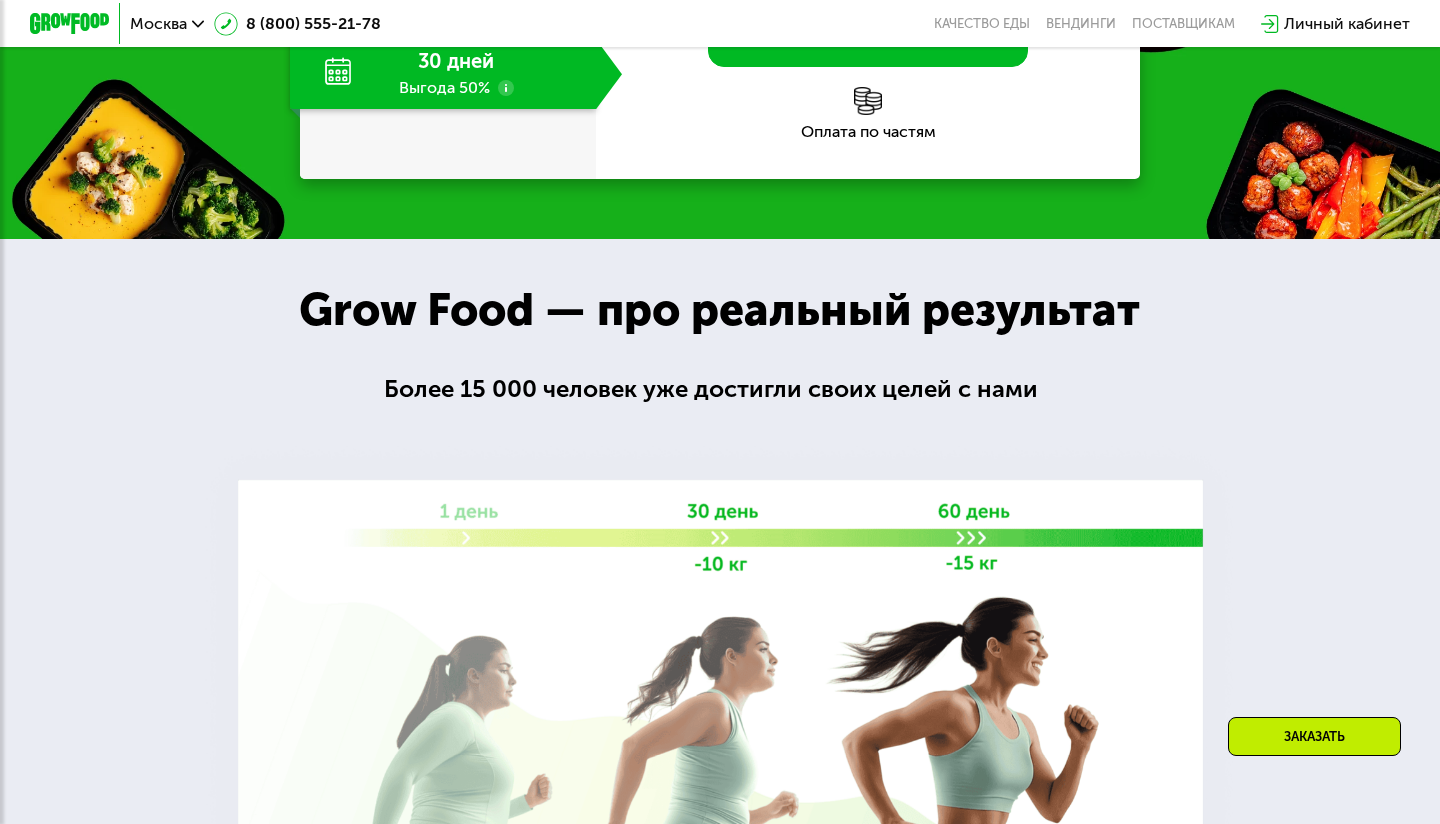 click on "Заказать" at bounding box center [1314, 736] 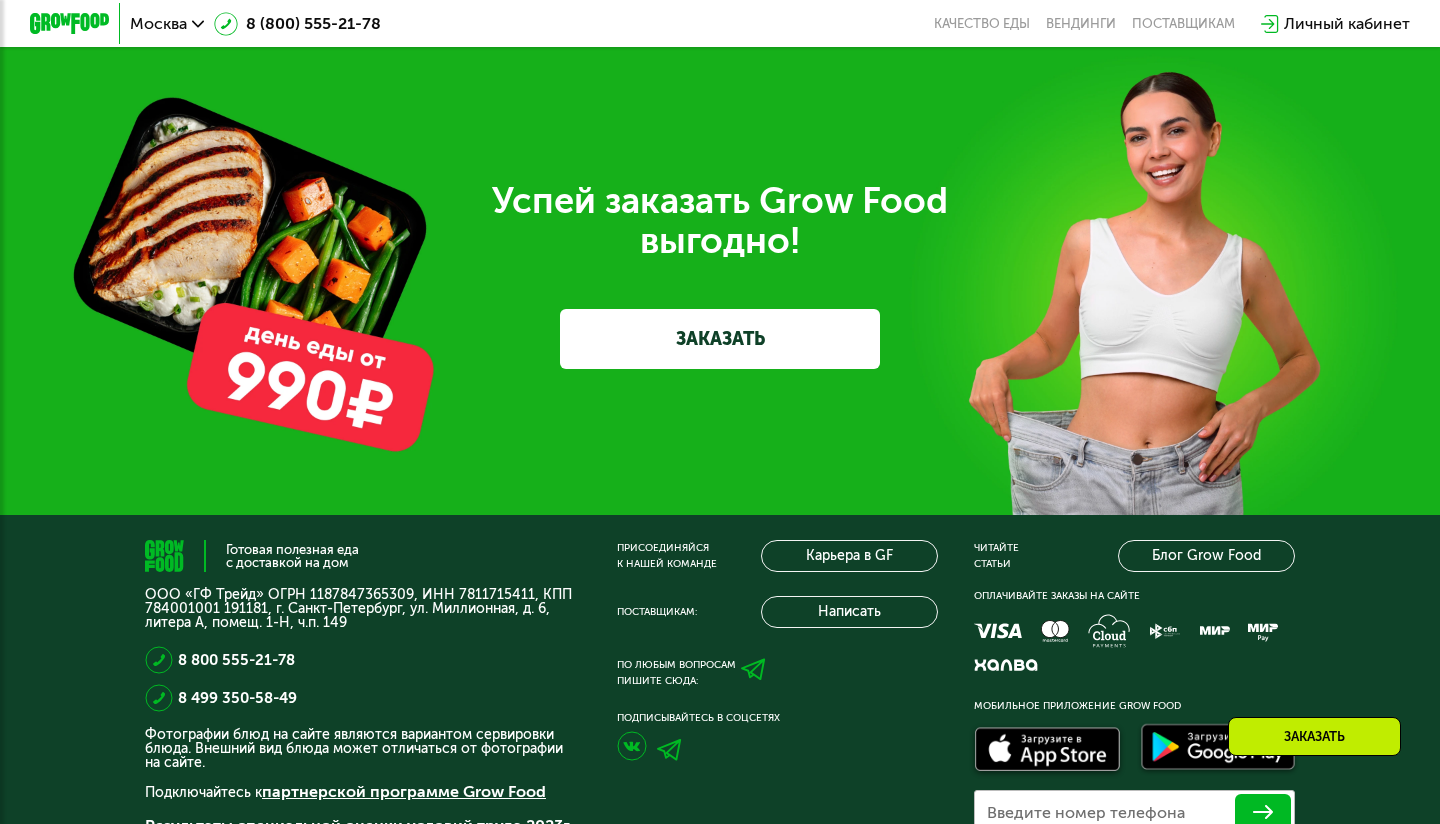 click on "ЗАКАЗАТЬ" at bounding box center (720, 339) 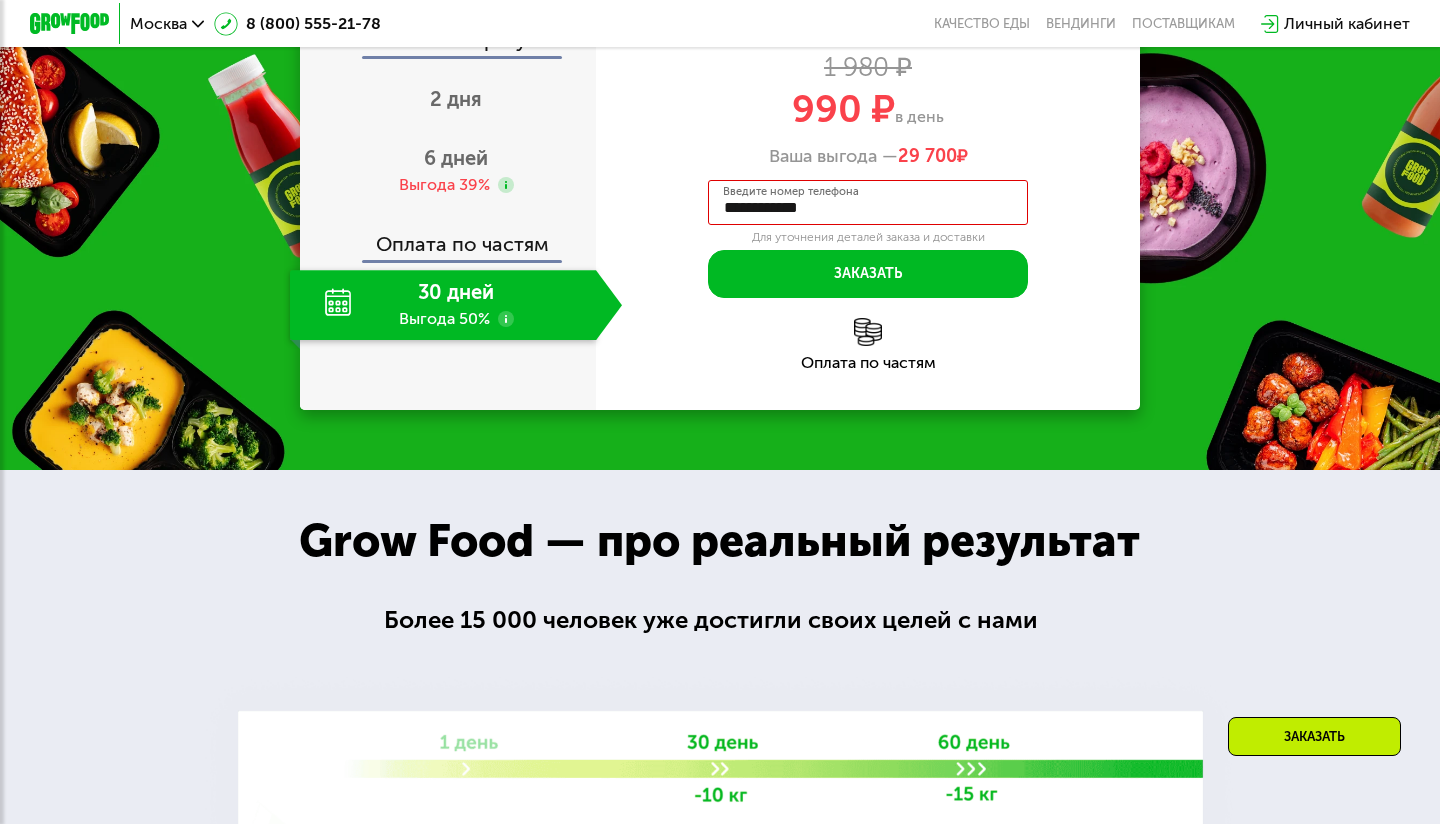 scroll, scrollTop: 1948, scrollLeft: 0, axis: vertical 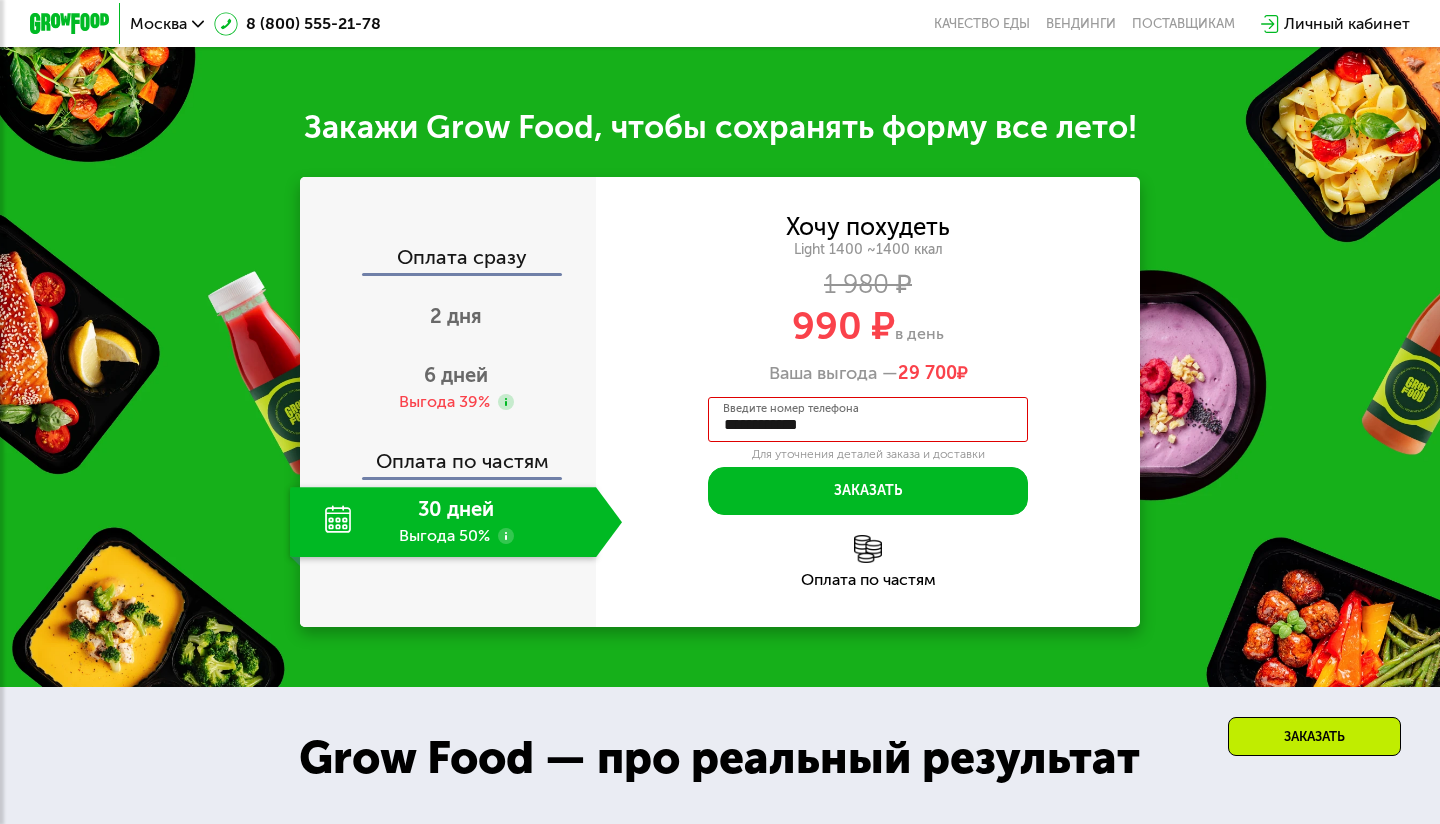 click on "**********" at bounding box center [868, 419] 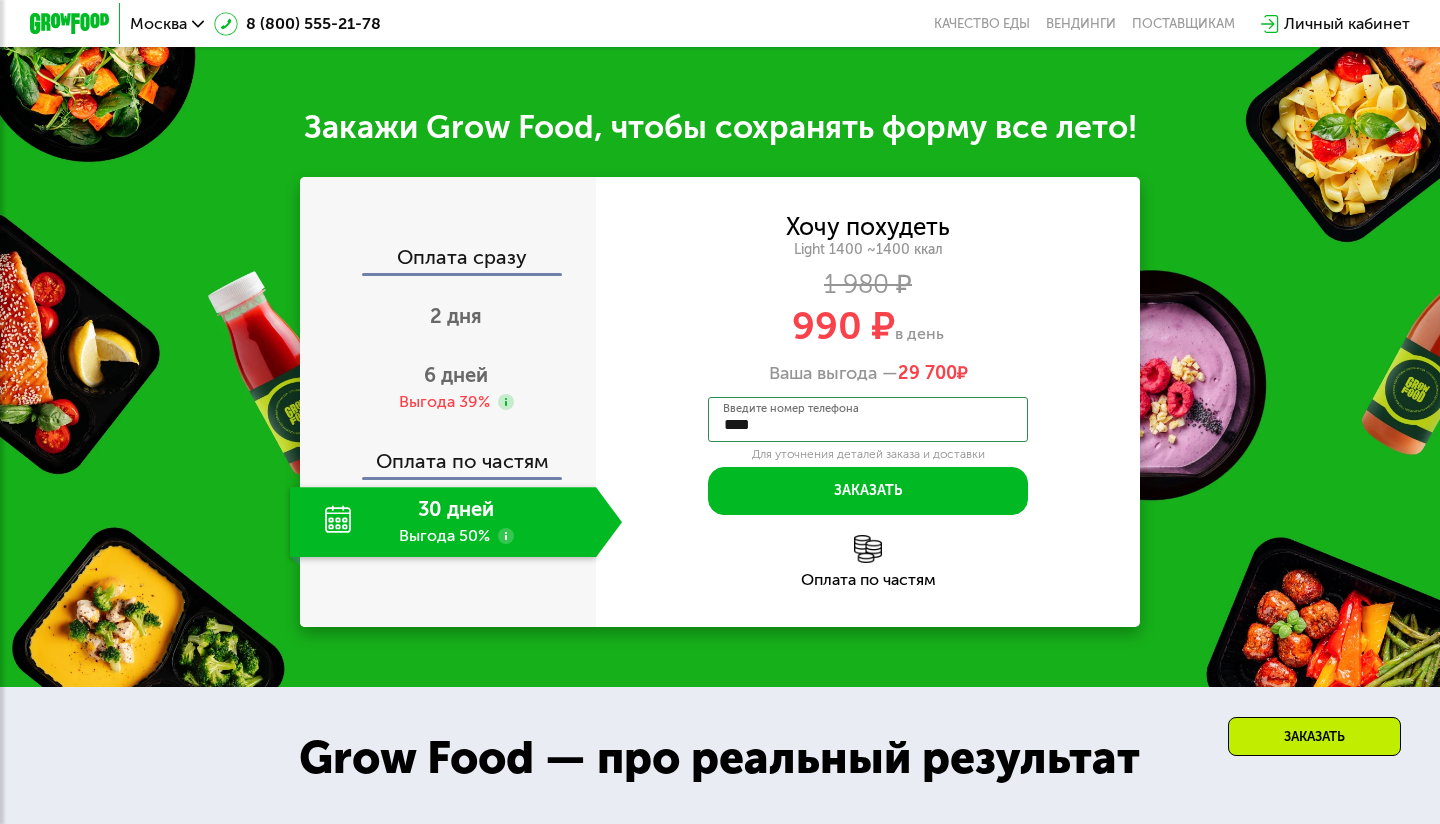 click on "Закажи Grow Food, чтобы сохранять форму все лето! Оплата сразу 2 дня 6 дней Выгода 39% Оплата по частям 30 дней Выгода 50% Хочу похудеть Light 1400 ~1400 ккал 1 980 ₽  990 ₽  в день Ваша выгода —  29 700  ₽   Введите свой номер телефона      ****  Введите номер телефона   Для уточнения деталей заказа и доставки  Заказать  Код подтверждения отправлен на +7[PHONE].  Изменить номер  Оставьте свой номер, чтобы оформить заказ или узнать подробности  Оплата по частям" 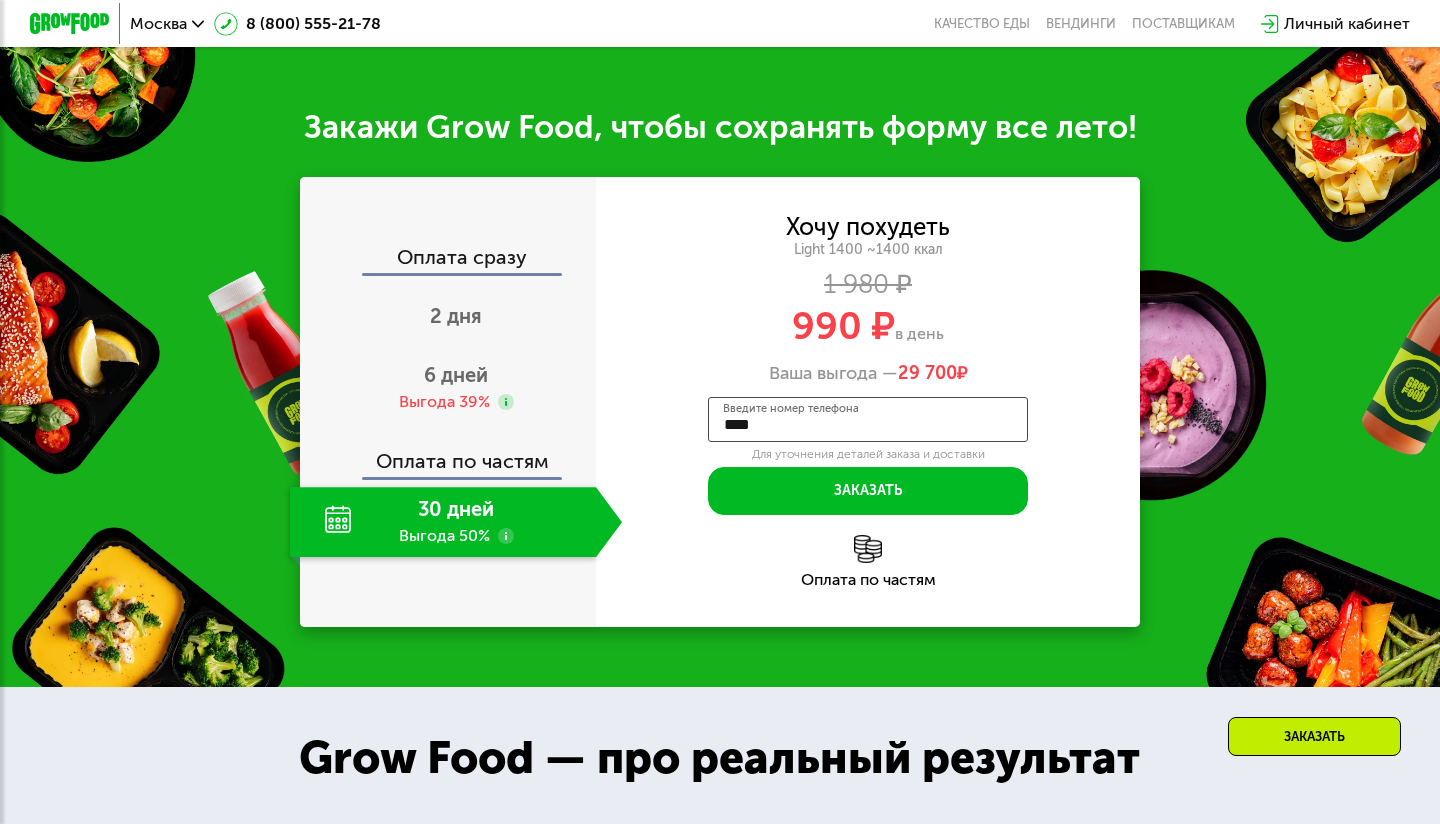 click on "****" at bounding box center (868, 419) 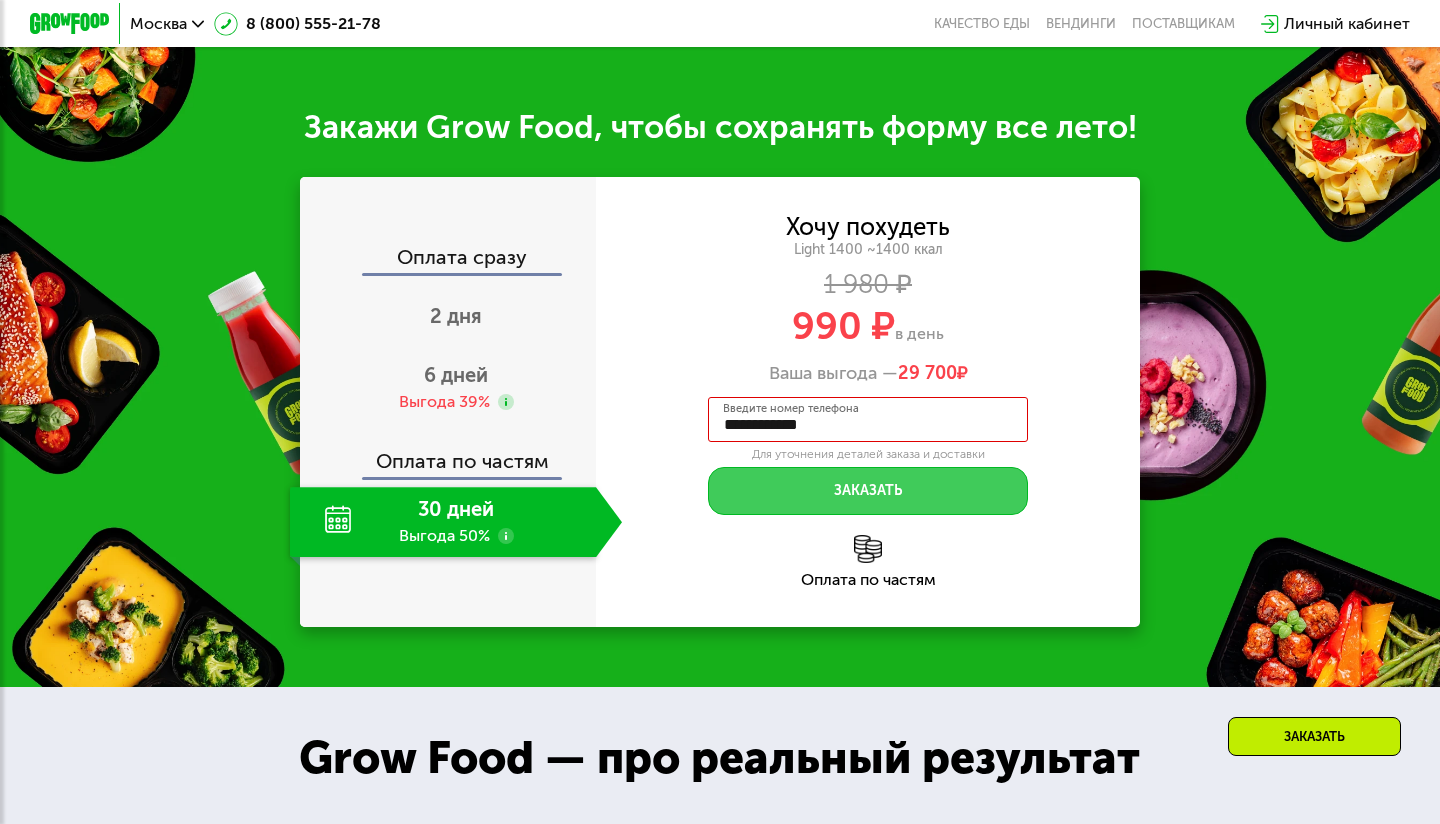 click on "Заказать" at bounding box center (868, 491) 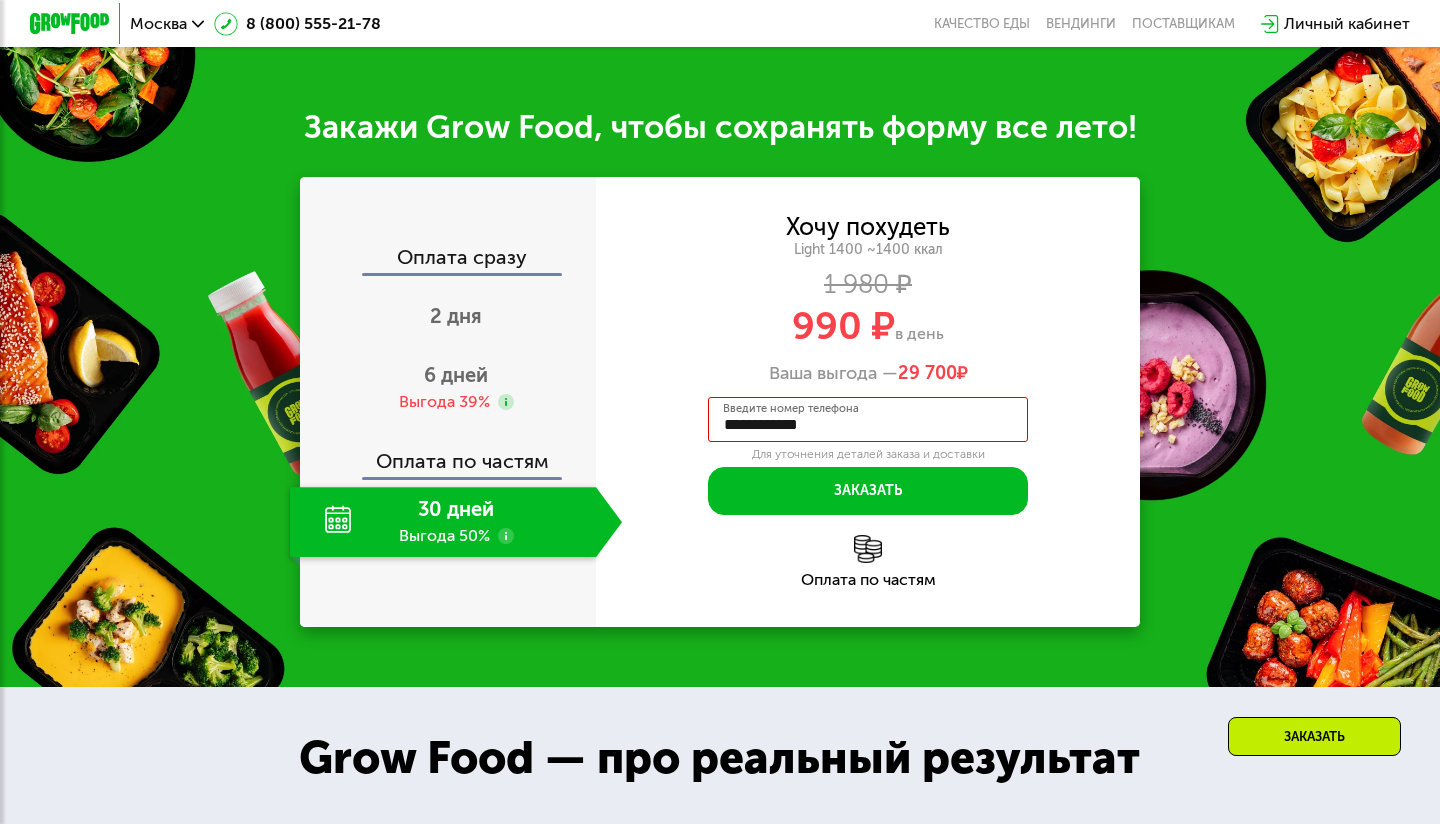 click on "**********" at bounding box center [868, 402] 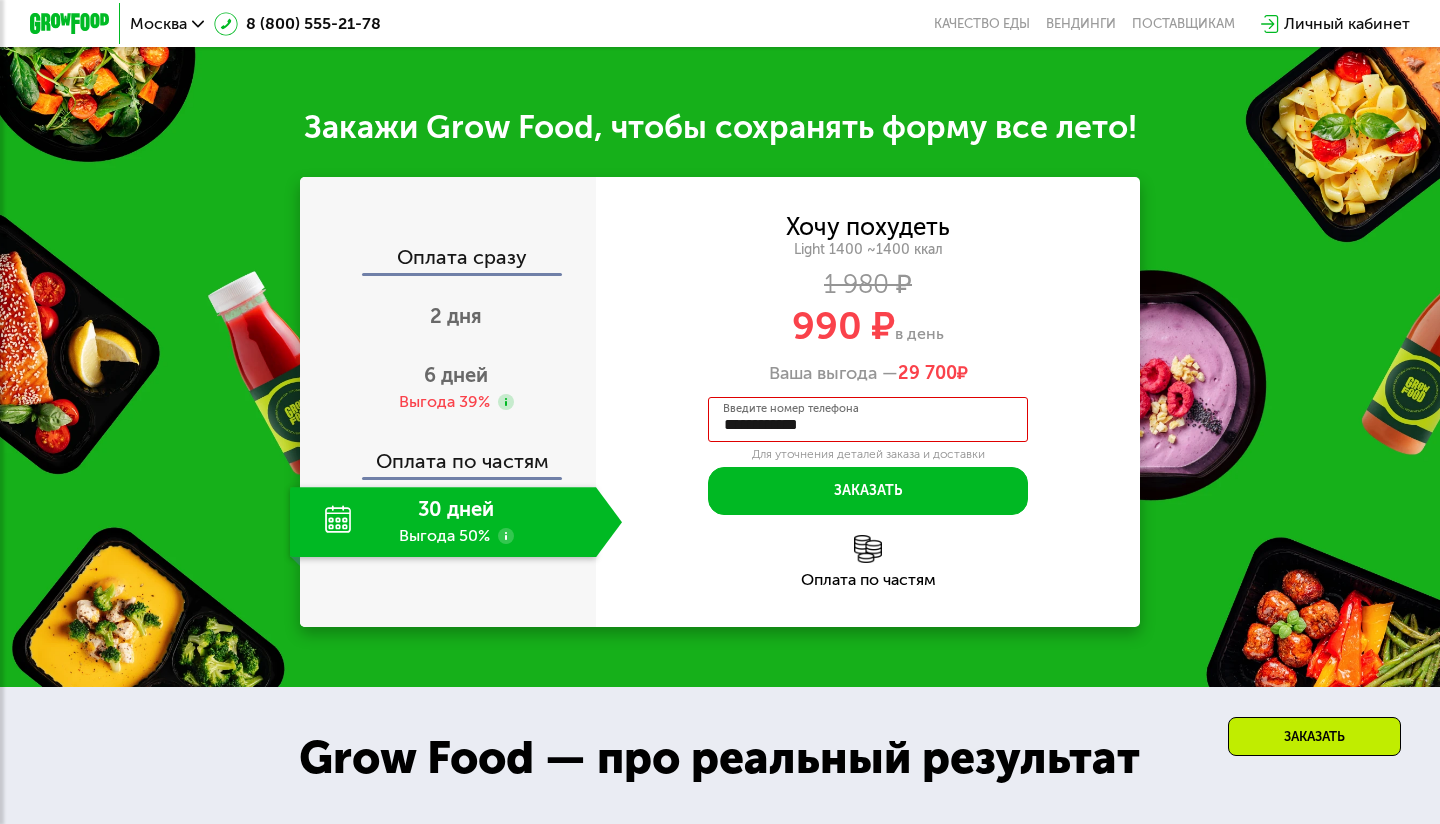 click 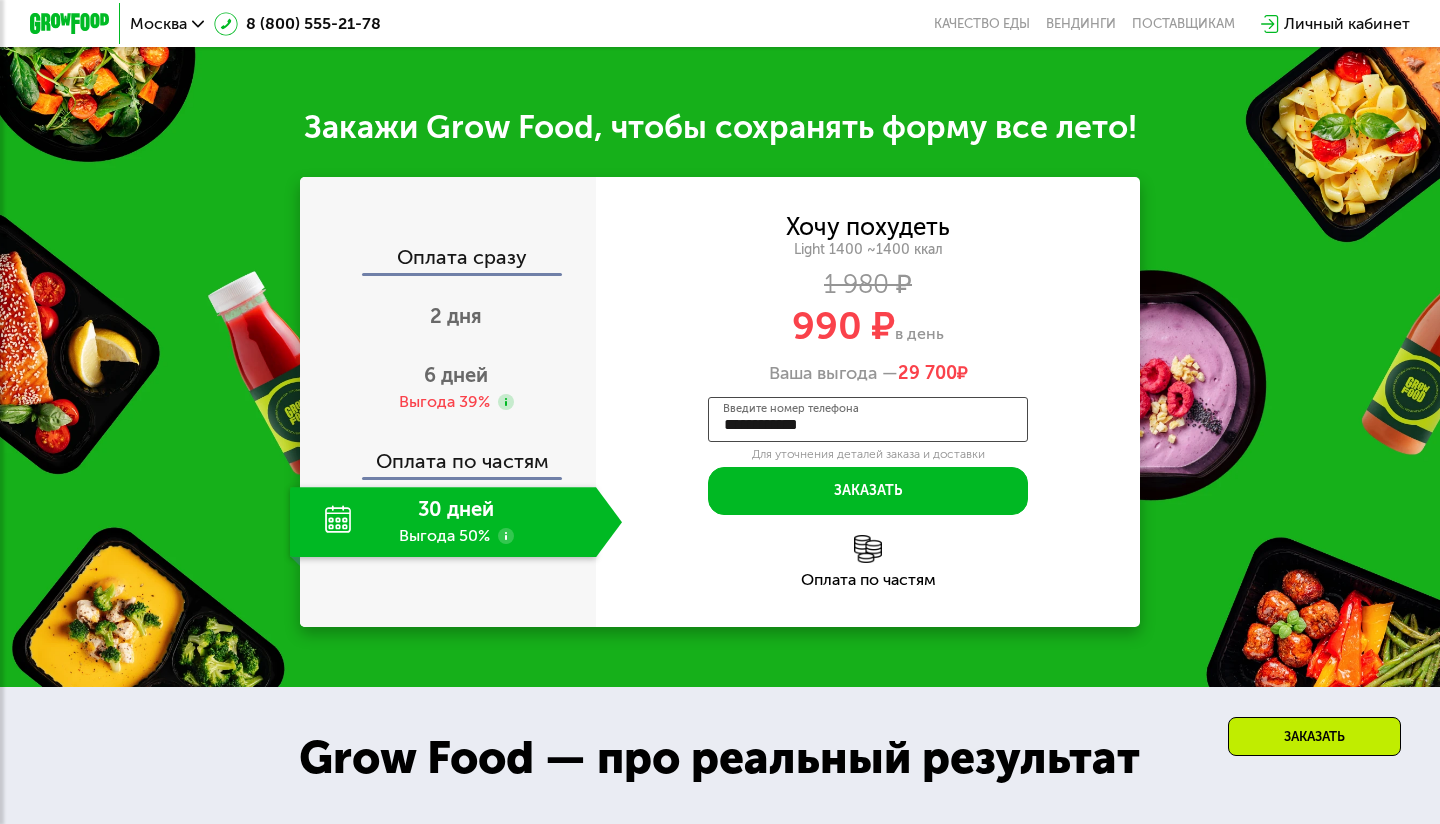 drag, startPoint x: 735, startPoint y: 424, endPoint x: 870, endPoint y: 415, distance: 135.29967 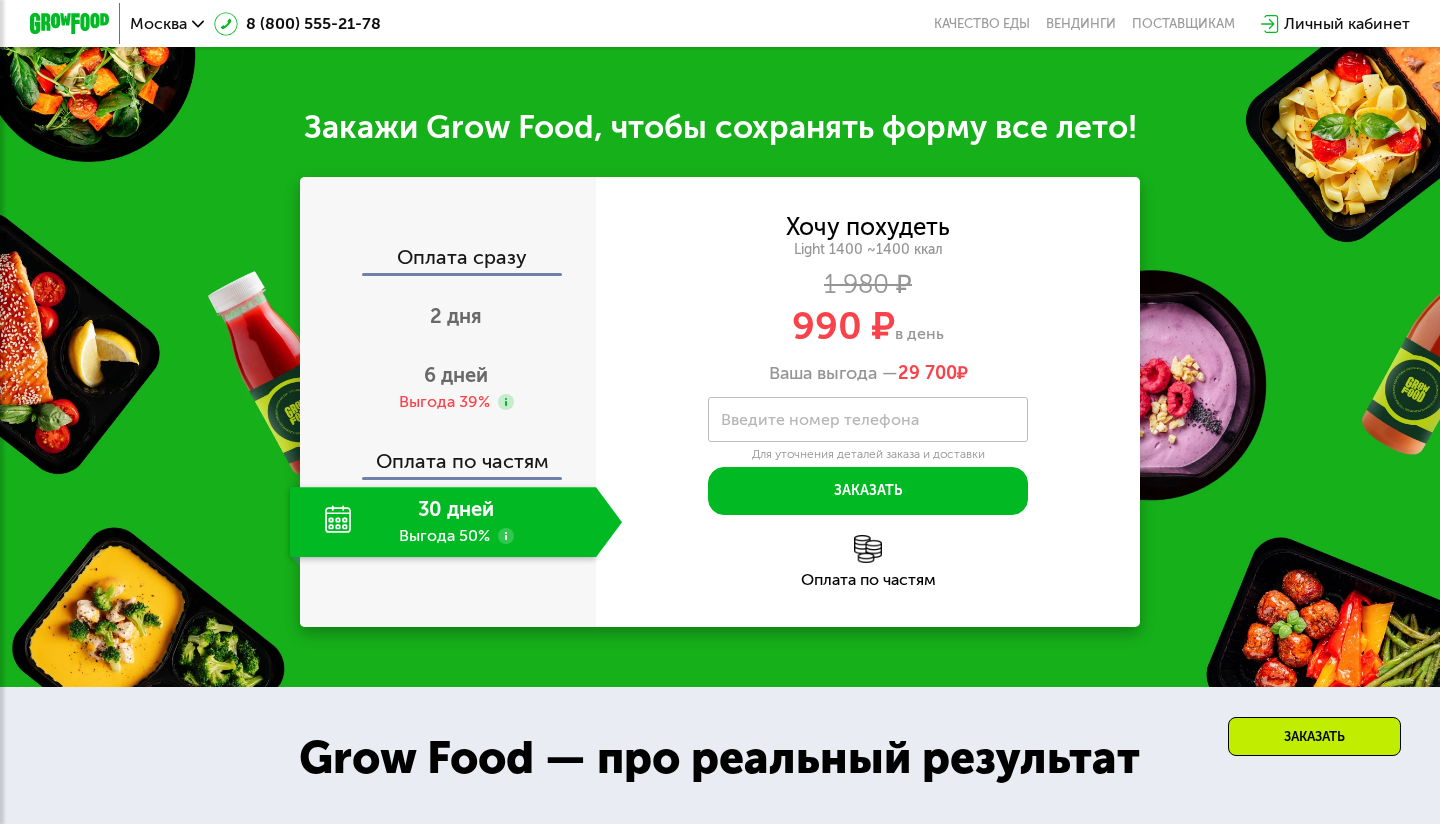 click on "Оплата по частям" 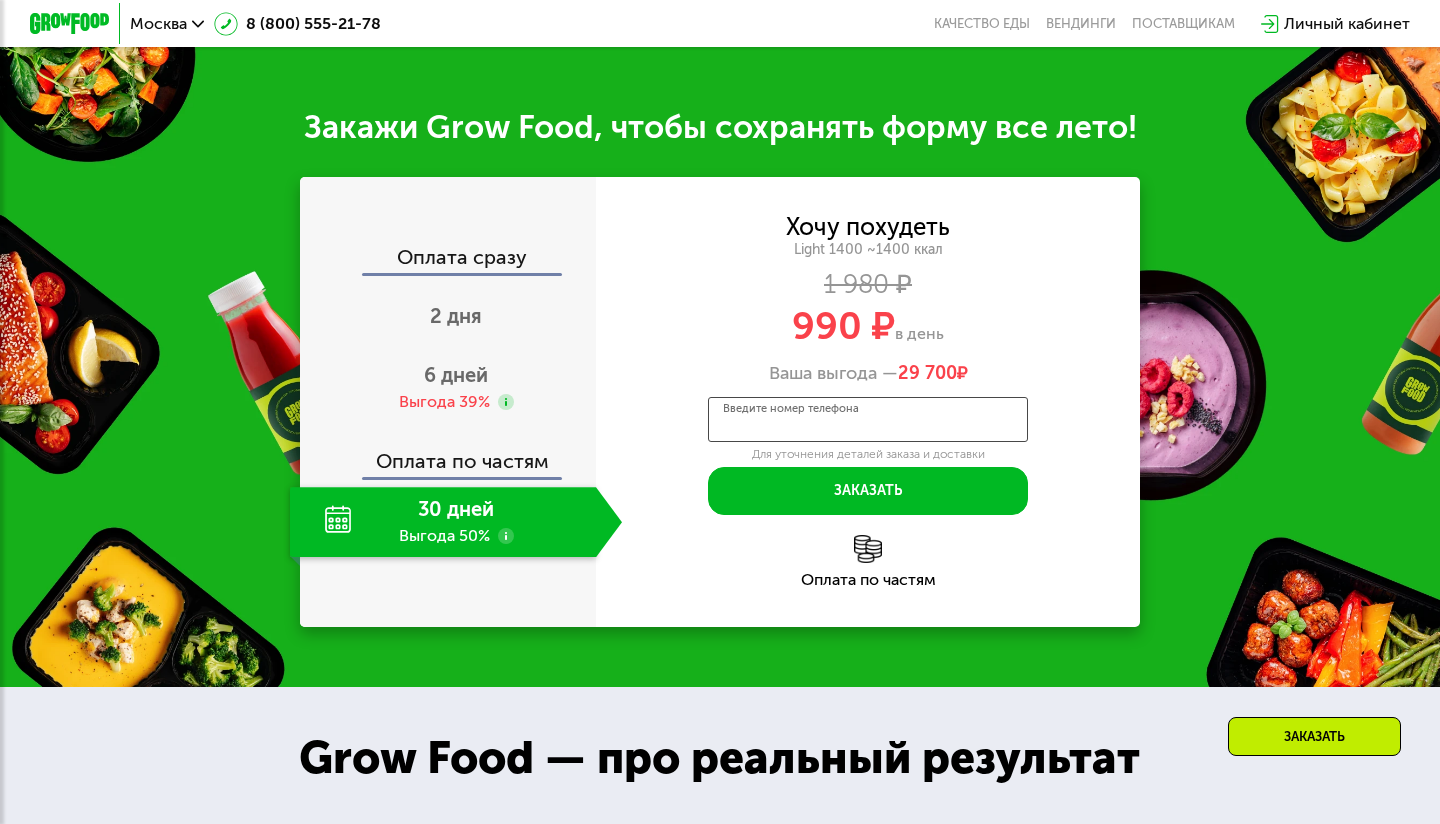click on "Введите номер телефона" at bounding box center [868, 419] 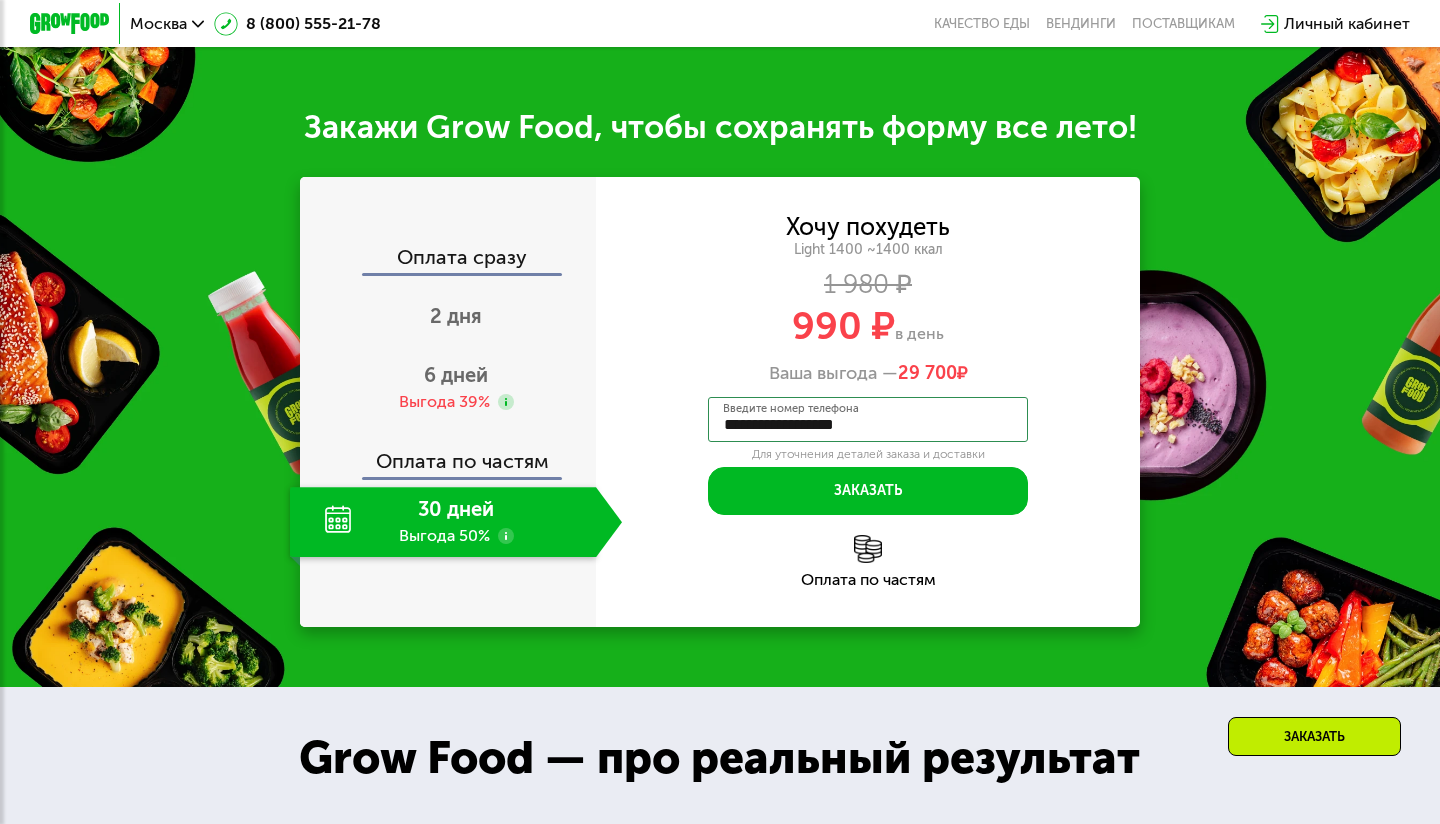 type on "**********" 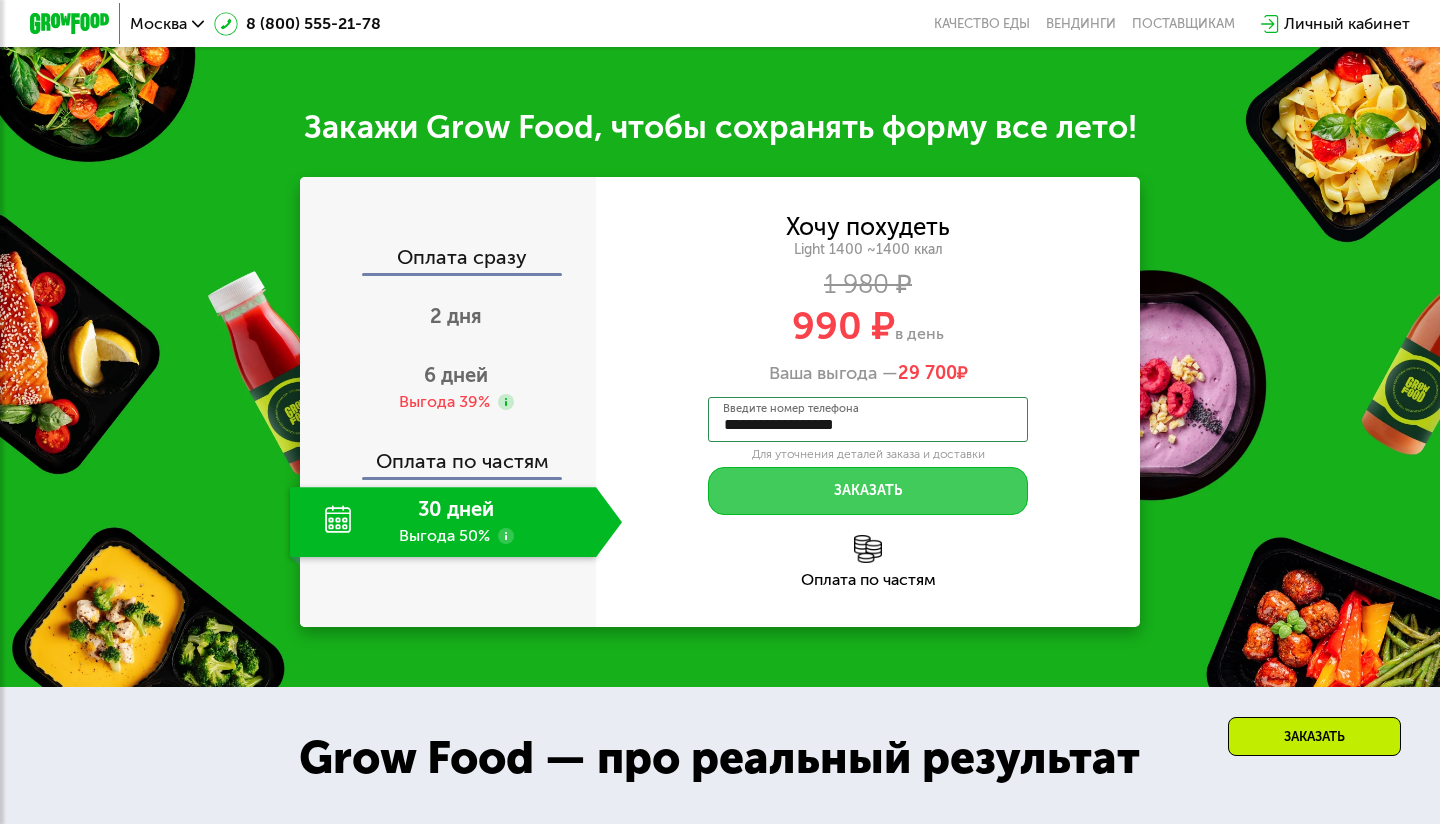 click on "Заказать" at bounding box center [868, 491] 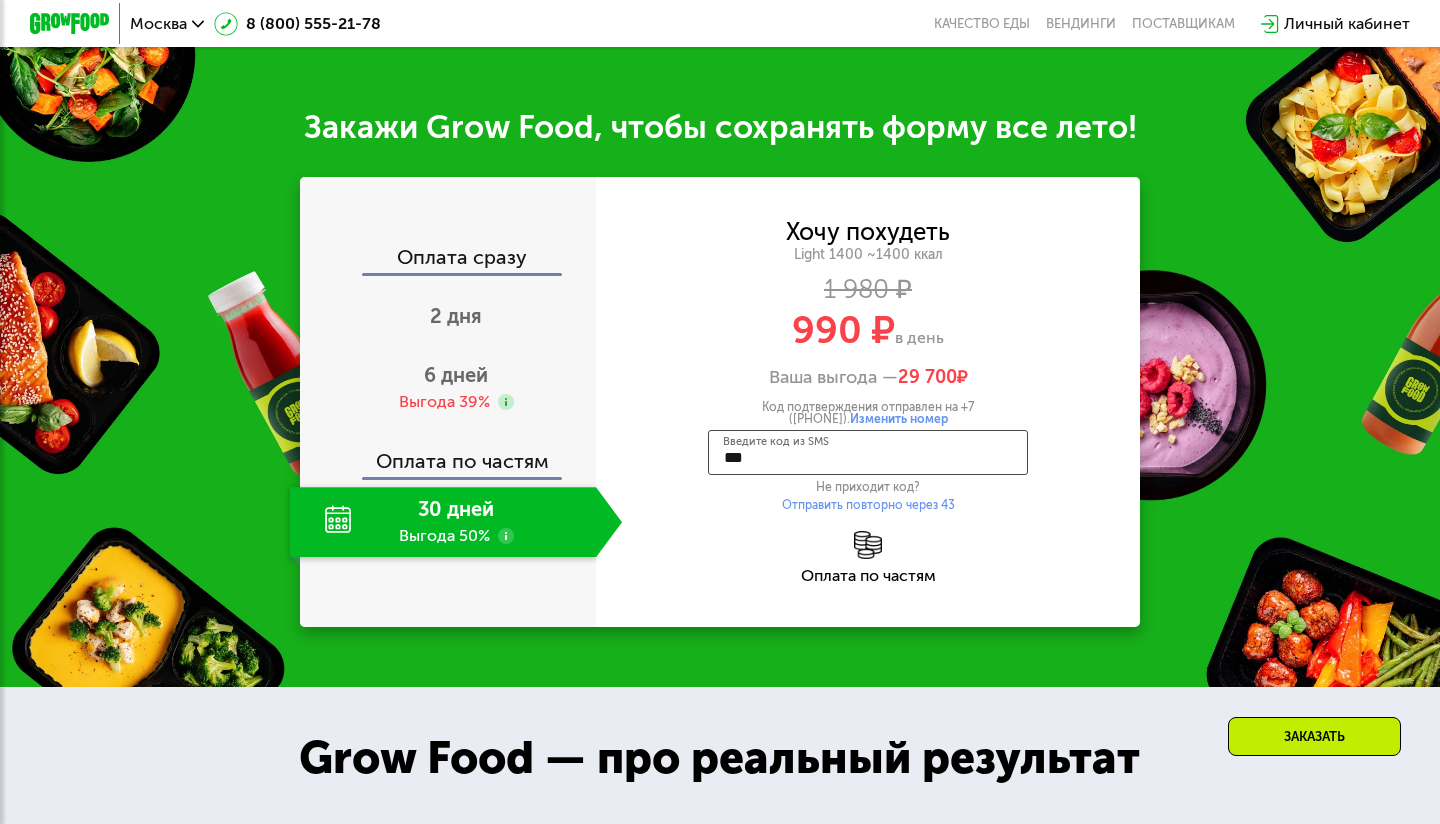type on "****" 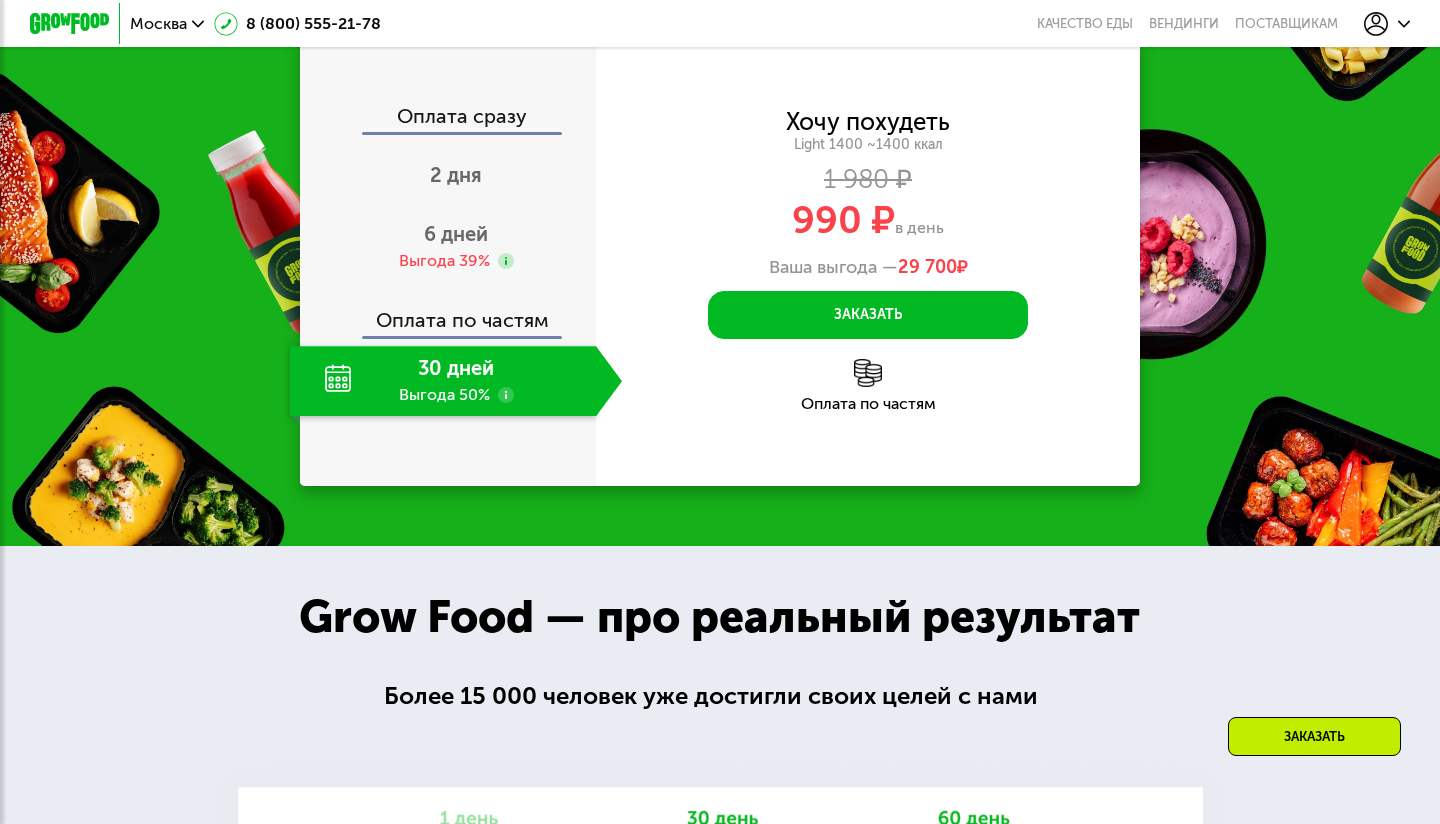 scroll, scrollTop: 1948, scrollLeft: 0, axis: vertical 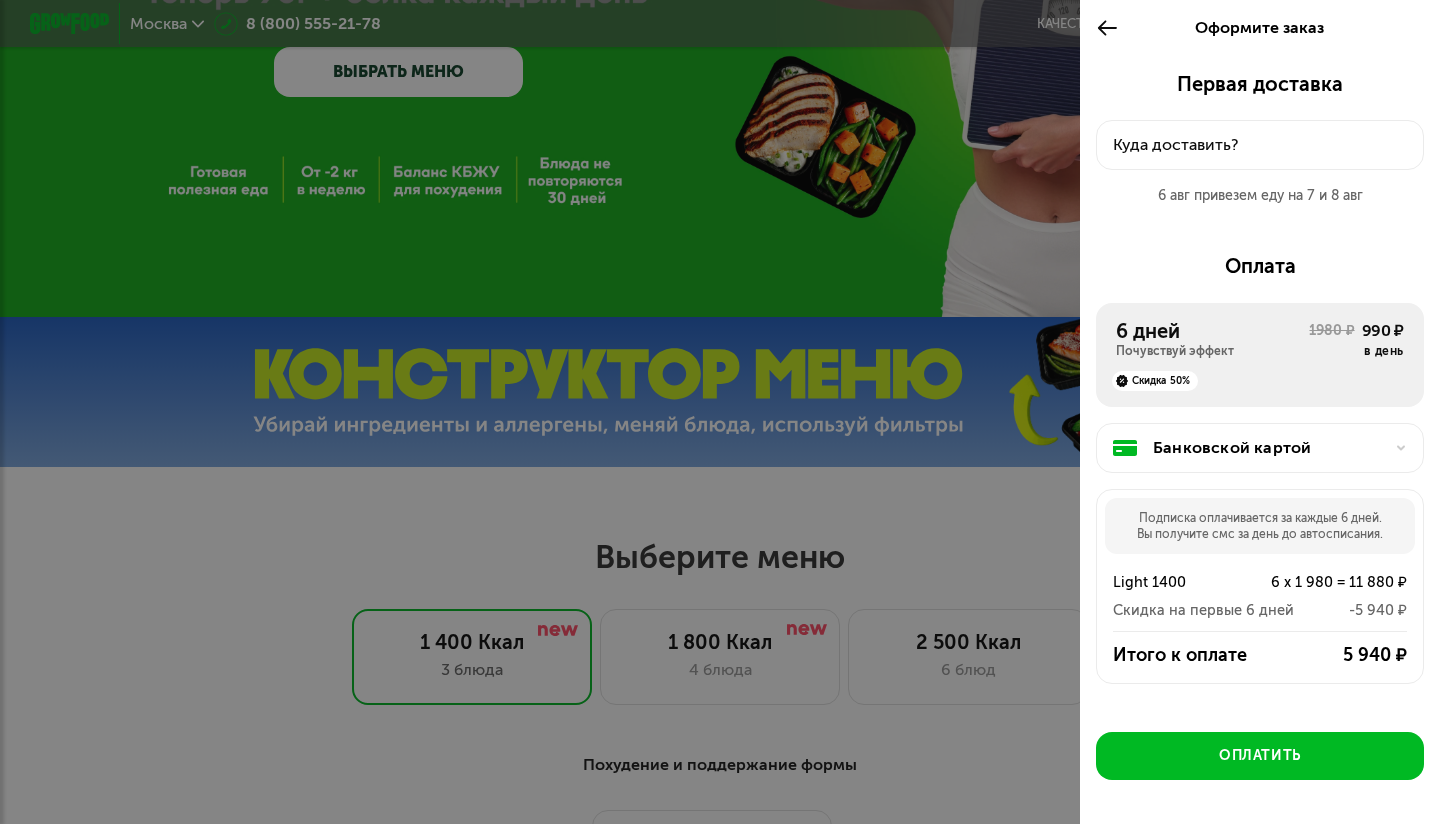 click on "Скидка 50%" at bounding box center (1260, 375) 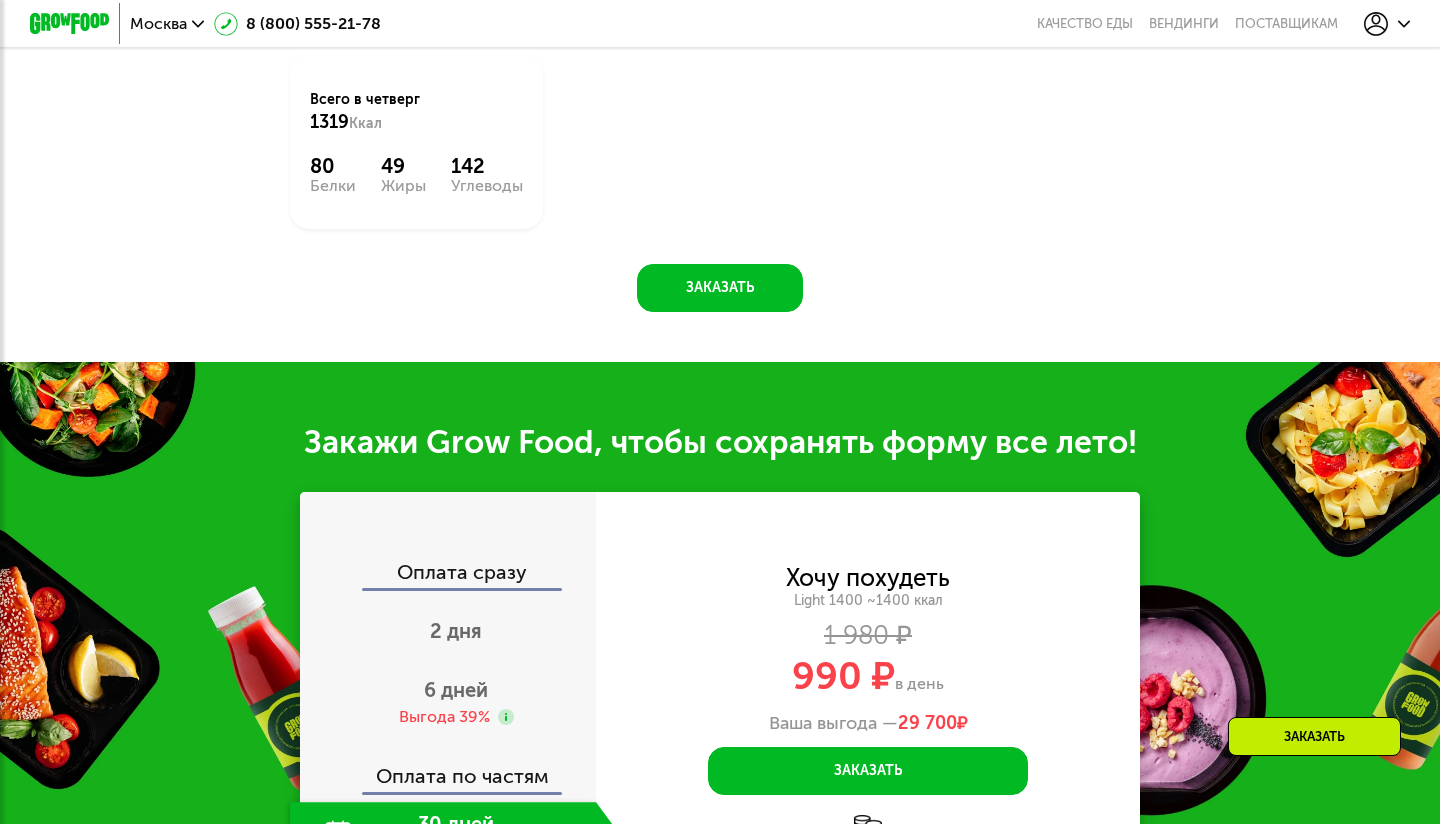 scroll, scrollTop: 637, scrollLeft: 0, axis: vertical 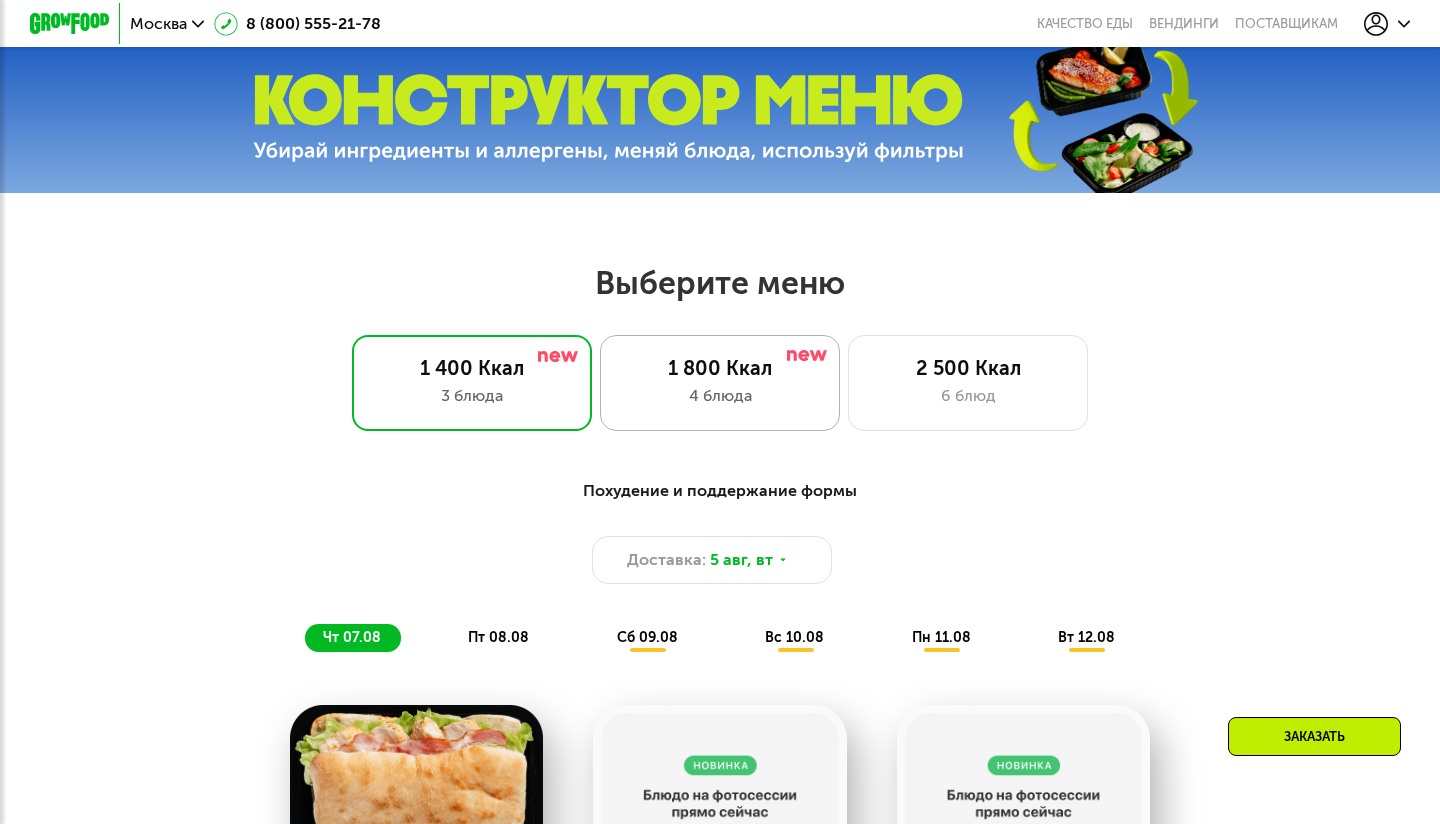click on "1 800 Ккал" at bounding box center [720, 368] 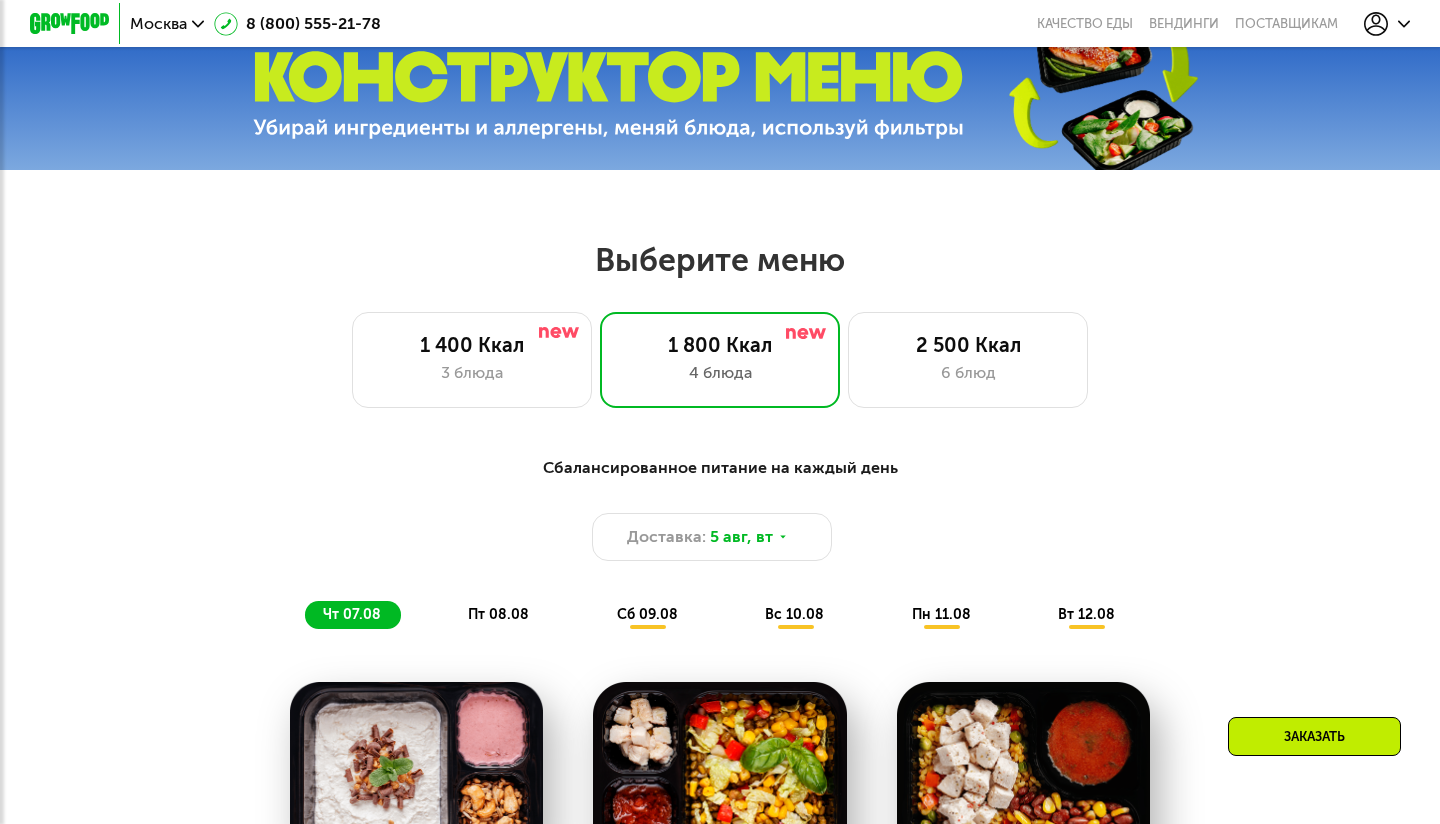 scroll, scrollTop: 661, scrollLeft: 0, axis: vertical 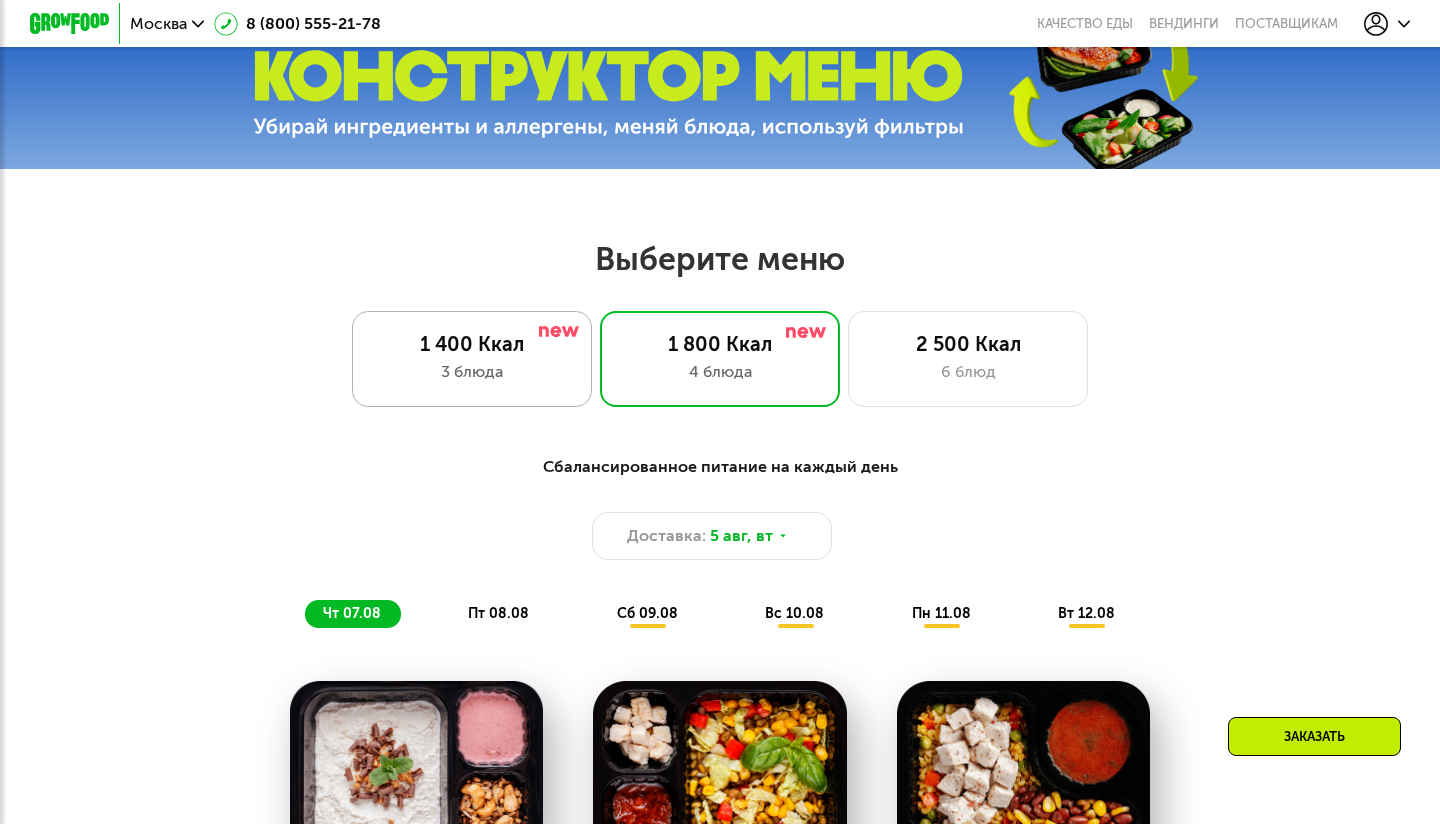 click on "3 блюда" at bounding box center (472, 372) 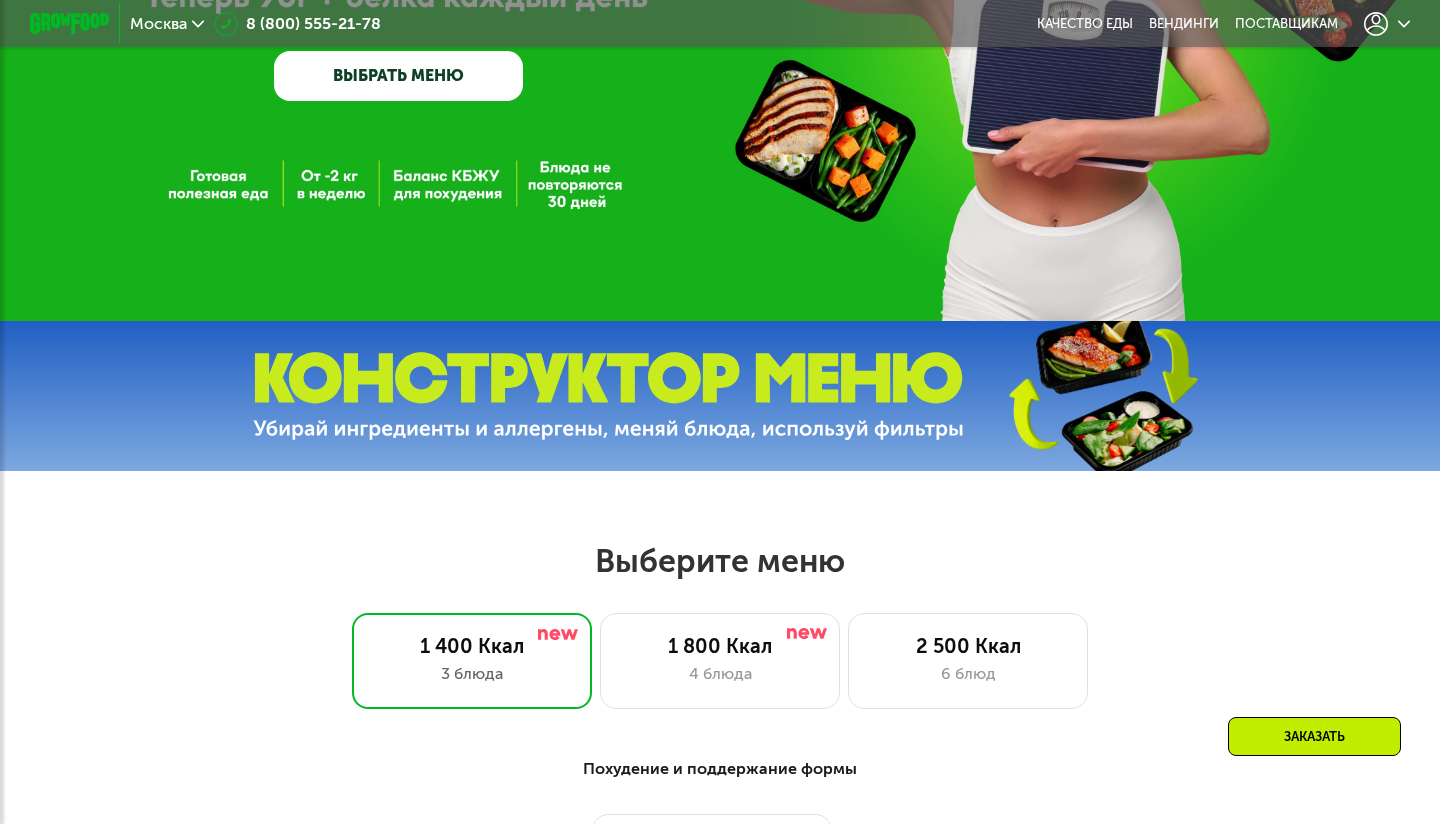 scroll, scrollTop: 0, scrollLeft: 0, axis: both 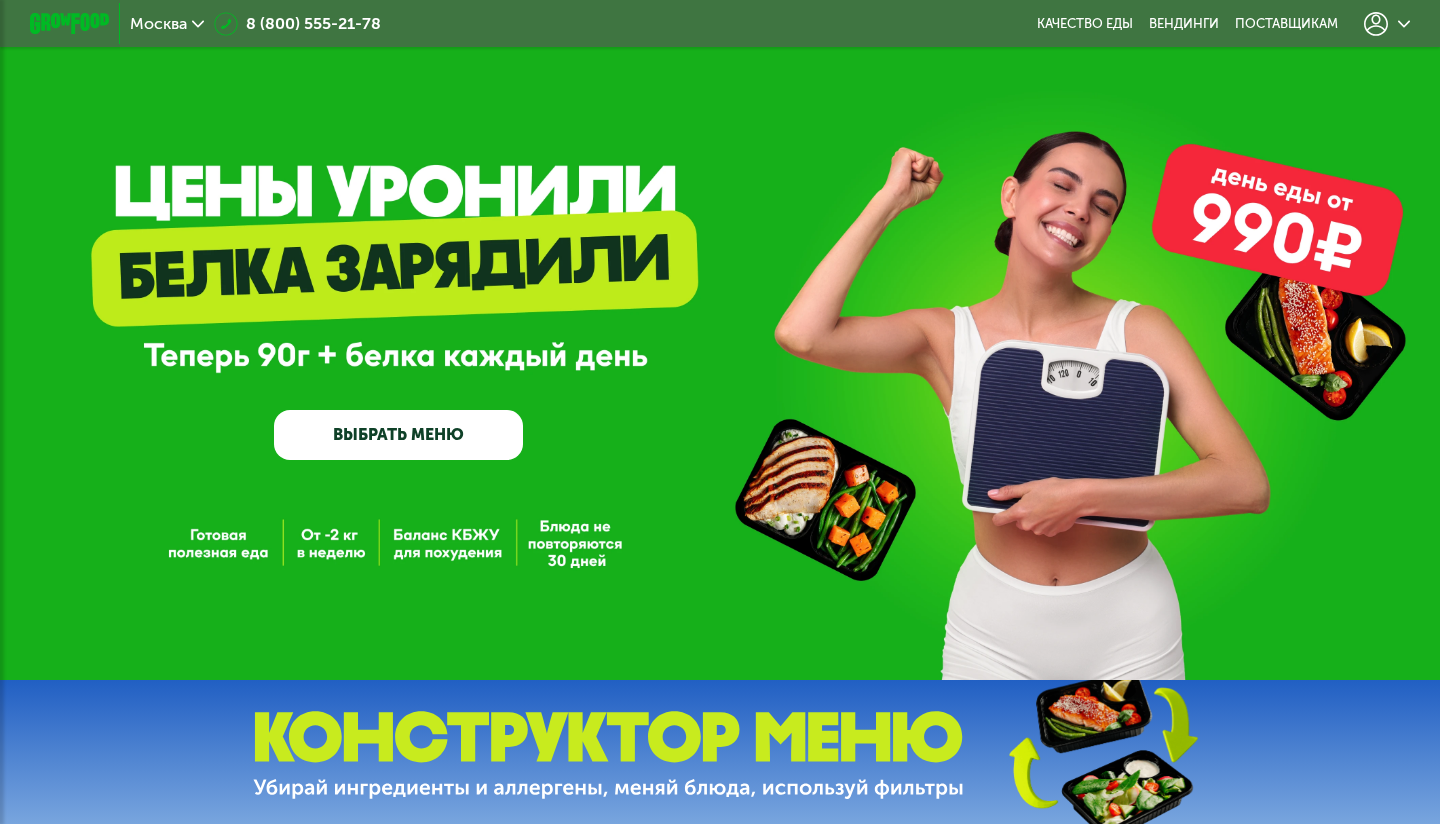 click on "ВЫБРАТЬ МЕНЮ" at bounding box center [398, 435] 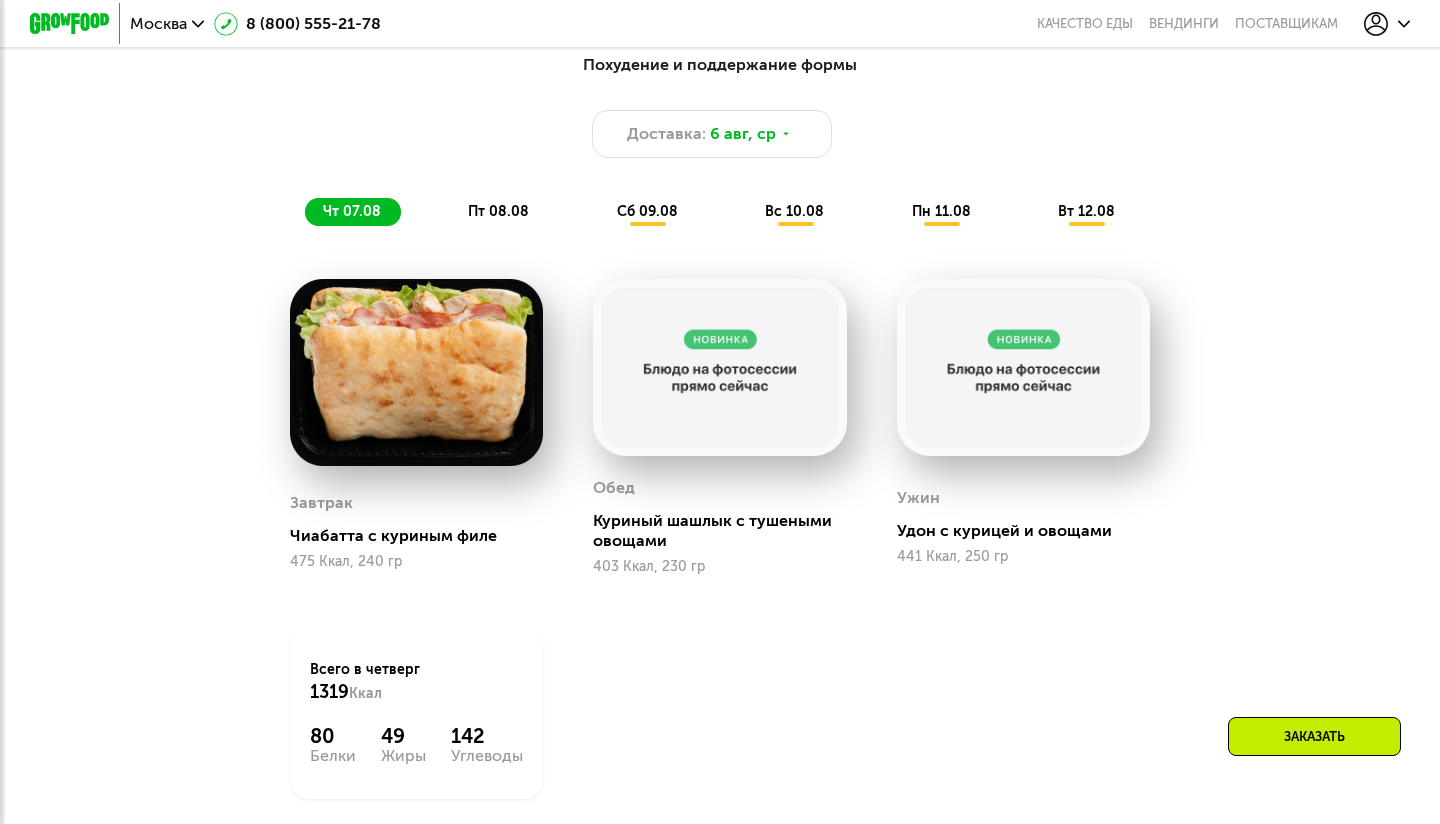 scroll, scrollTop: 1051, scrollLeft: 0, axis: vertical 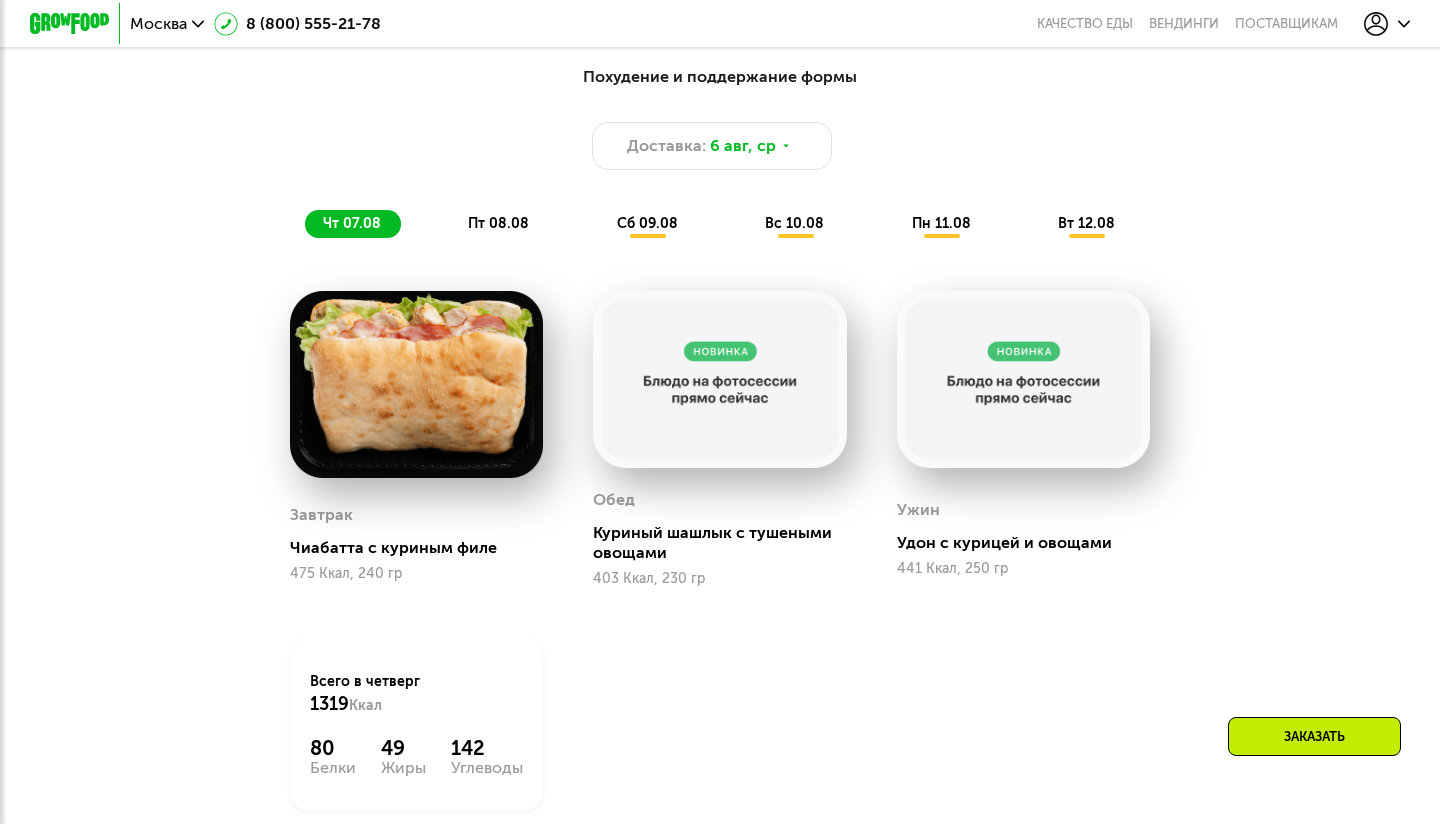 click on "пт 08.08" at bounding box center [498, 223] 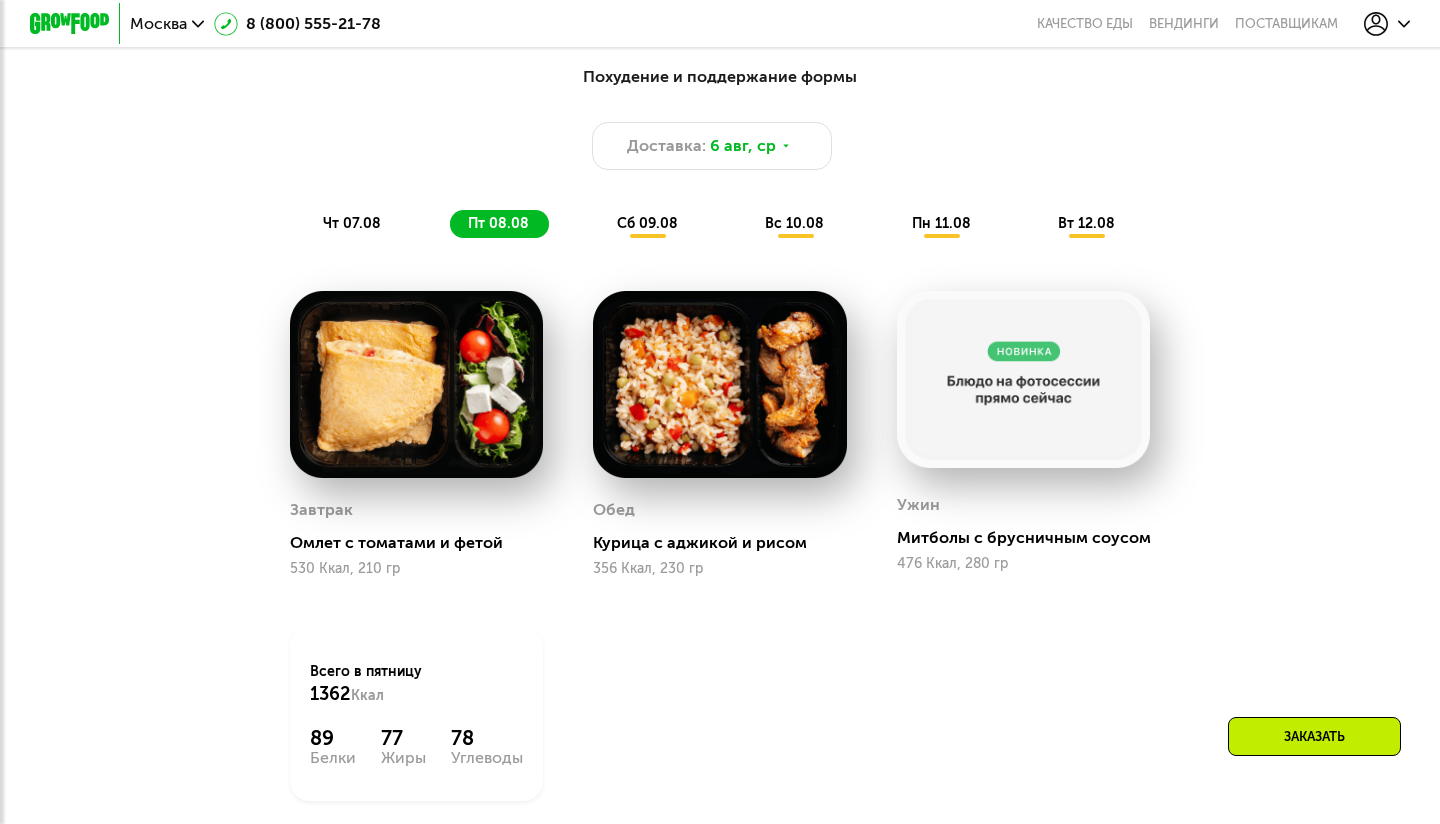 click on "сб 09.08" at bounding box center [647, 223] 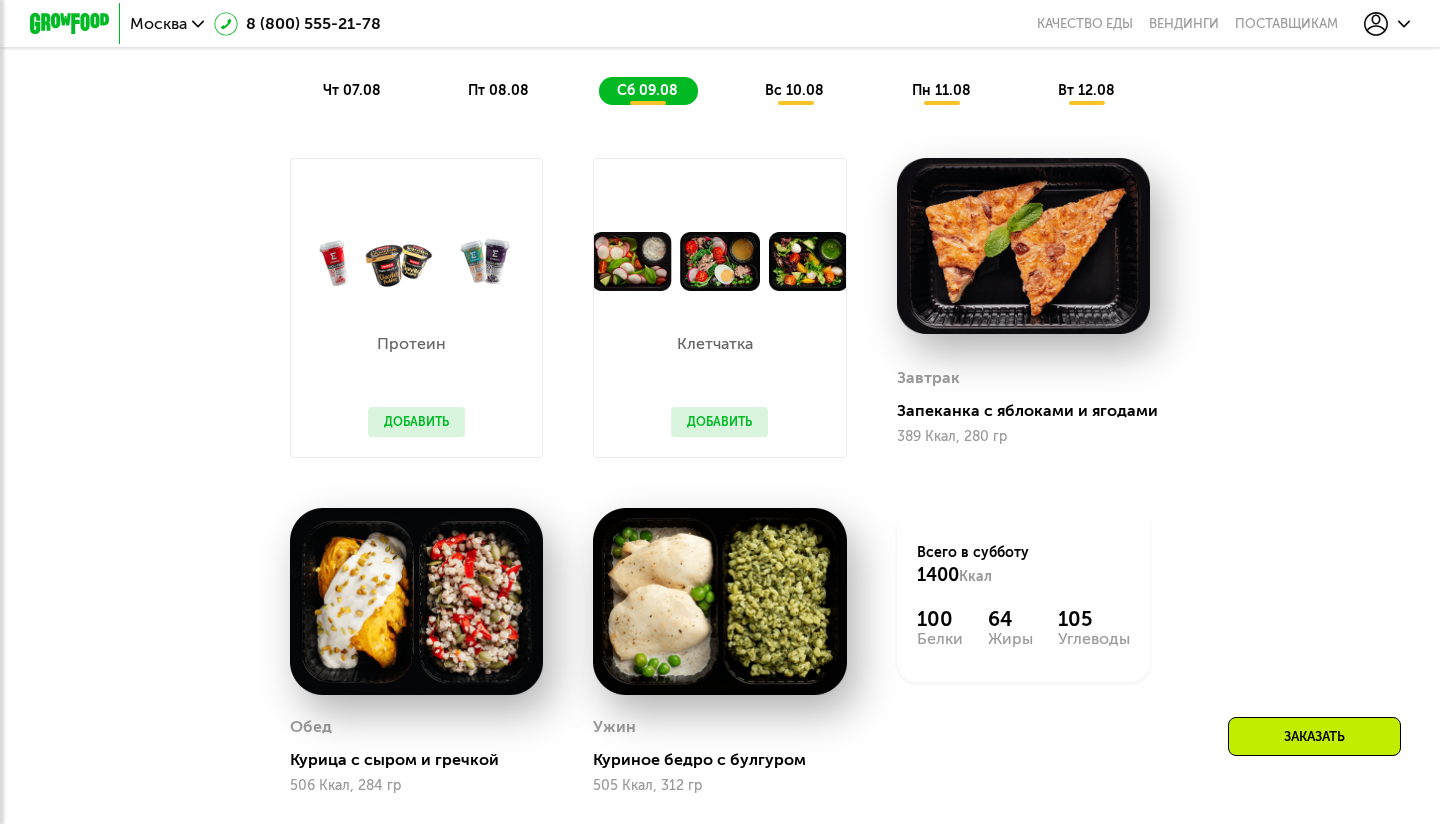 scroll, scrollTop: 1183, scrollLeft: 0, axis: vertical 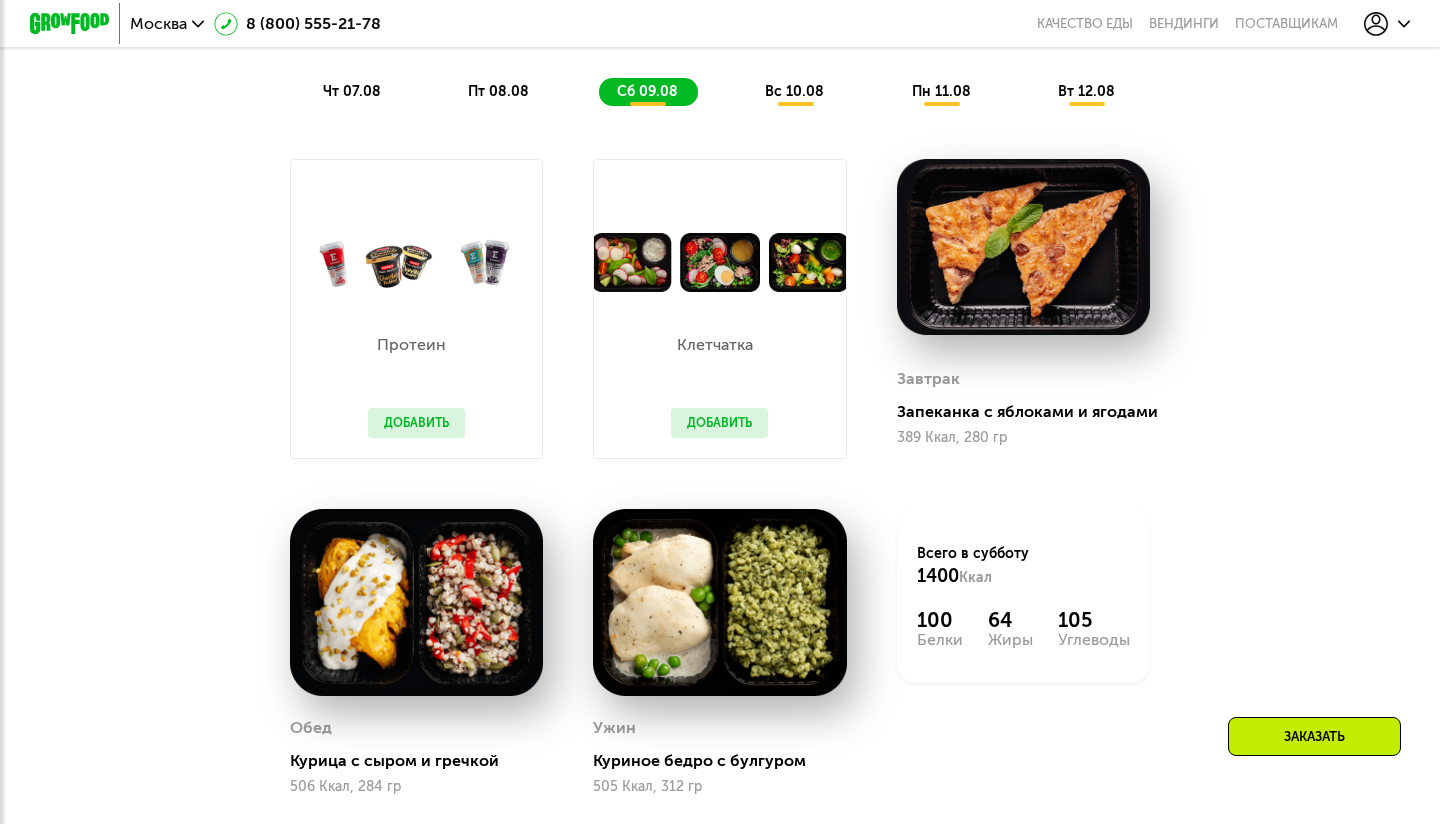 click on "Добавить" at bounding box center [416, 423] 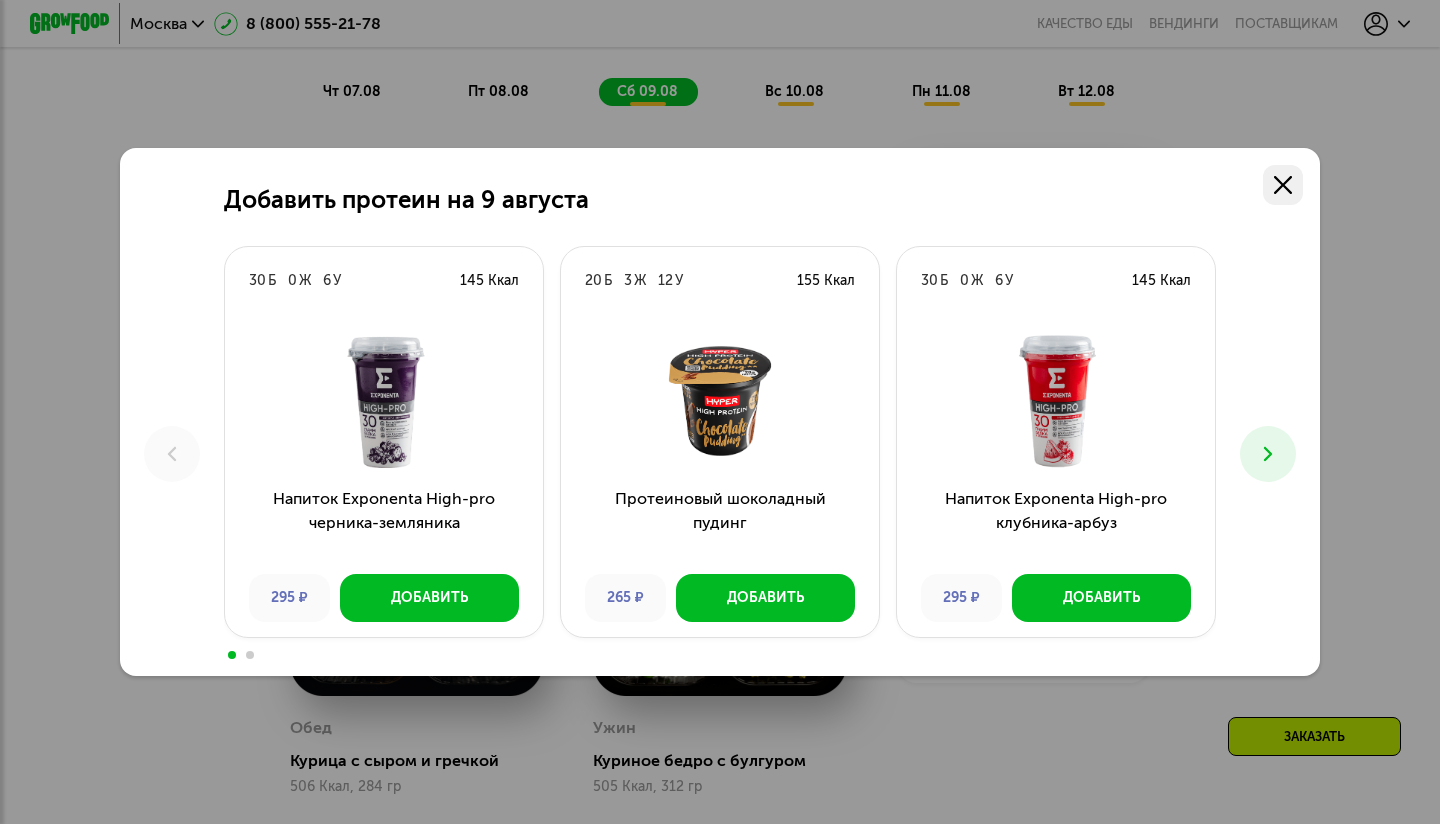 click 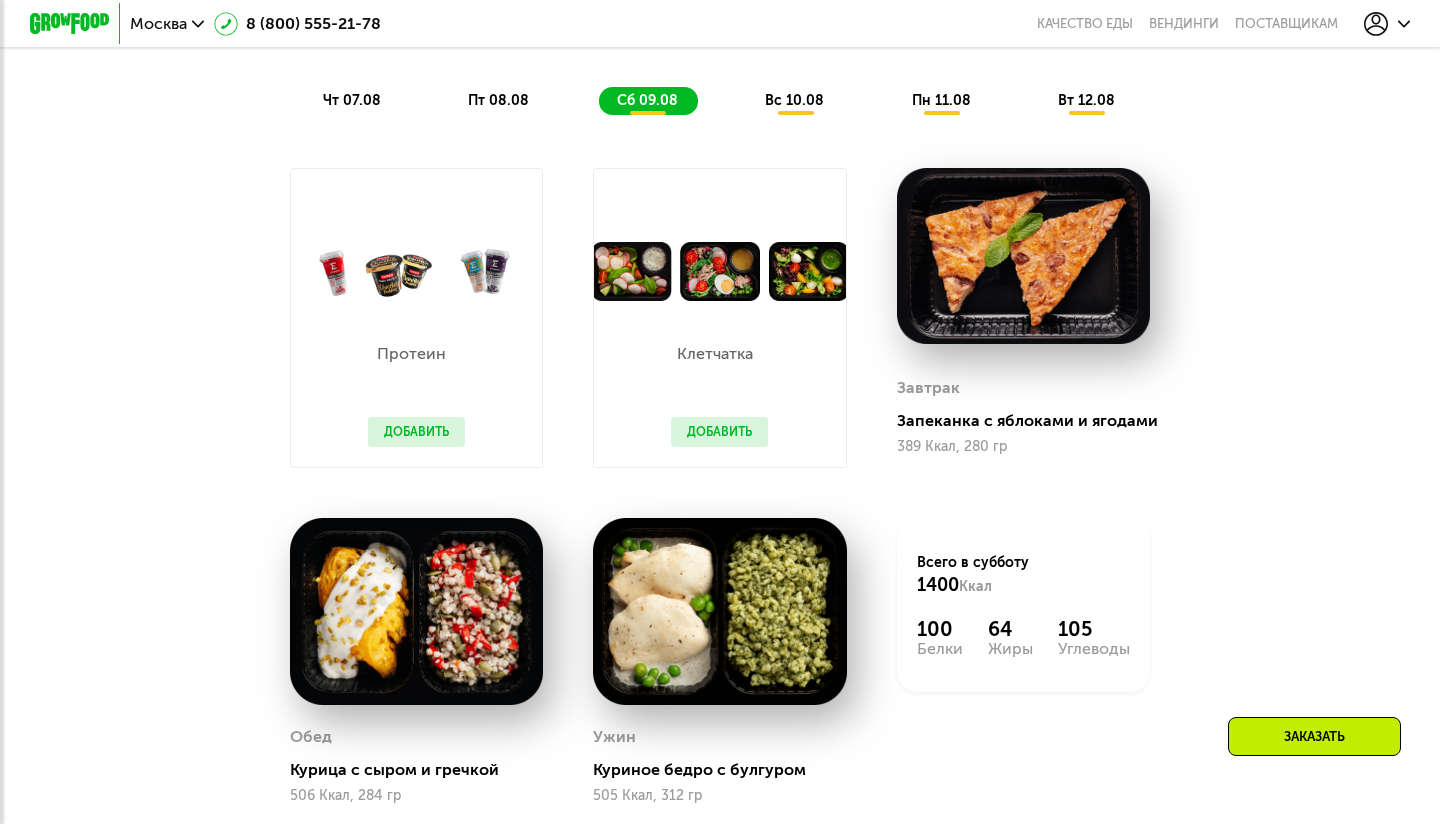 scroll, scrollTop: 1164, scrollLeft: 0, axis: vertical 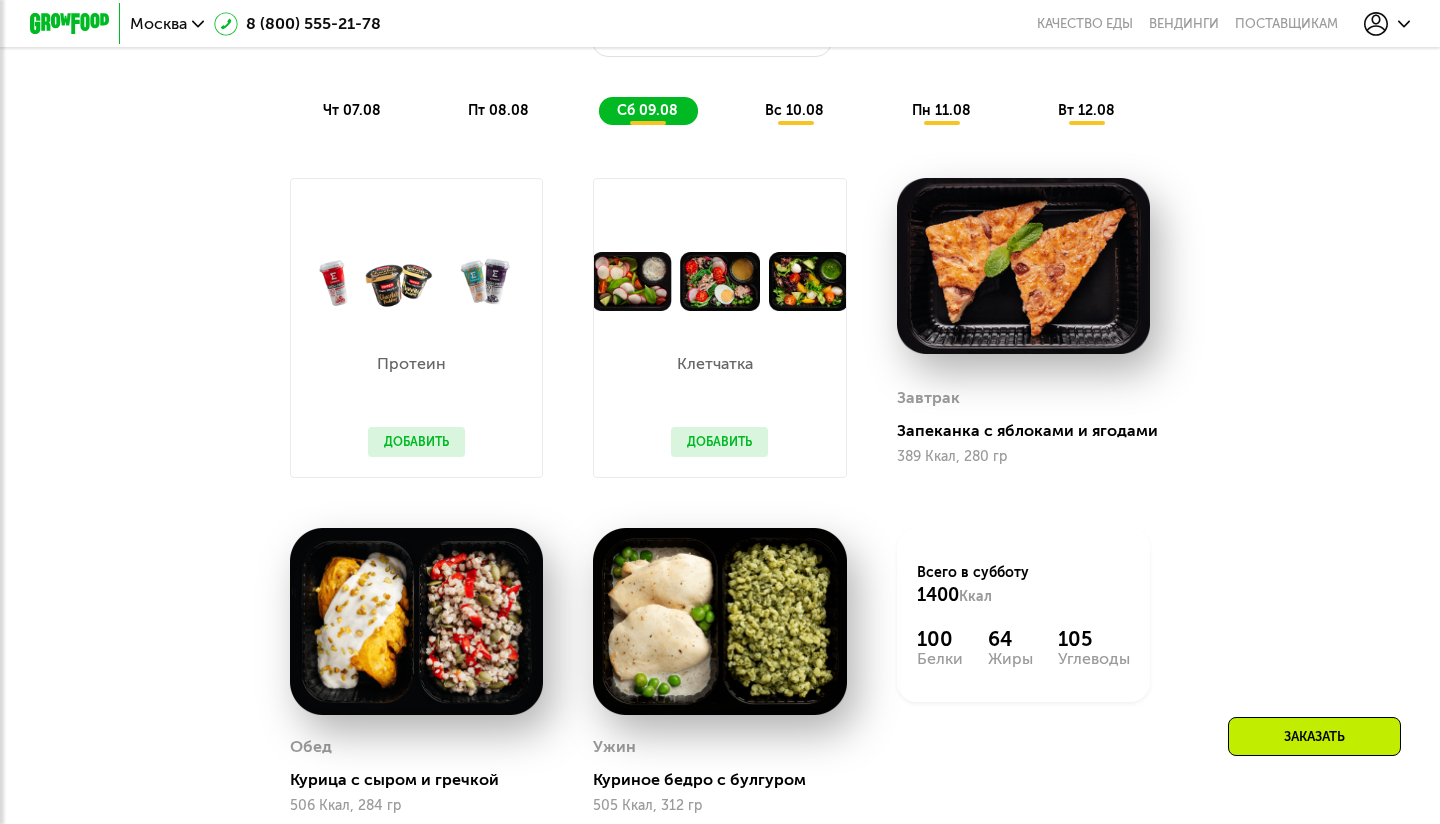 click on "вс 10.08" at bounding box center (794, 110) 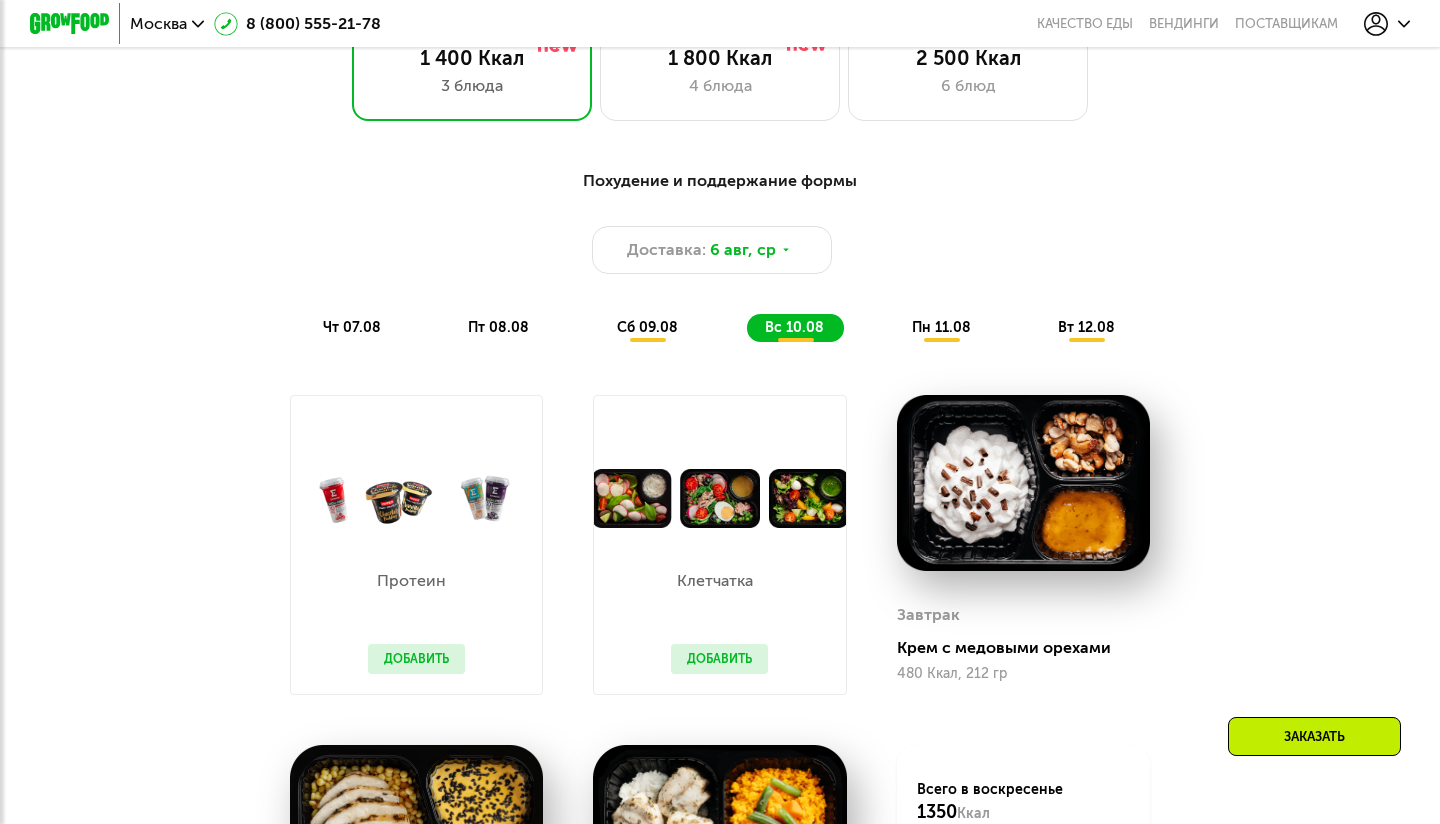 scroll, scrollTop: 942, scrollLeft: 0, axis: vertical 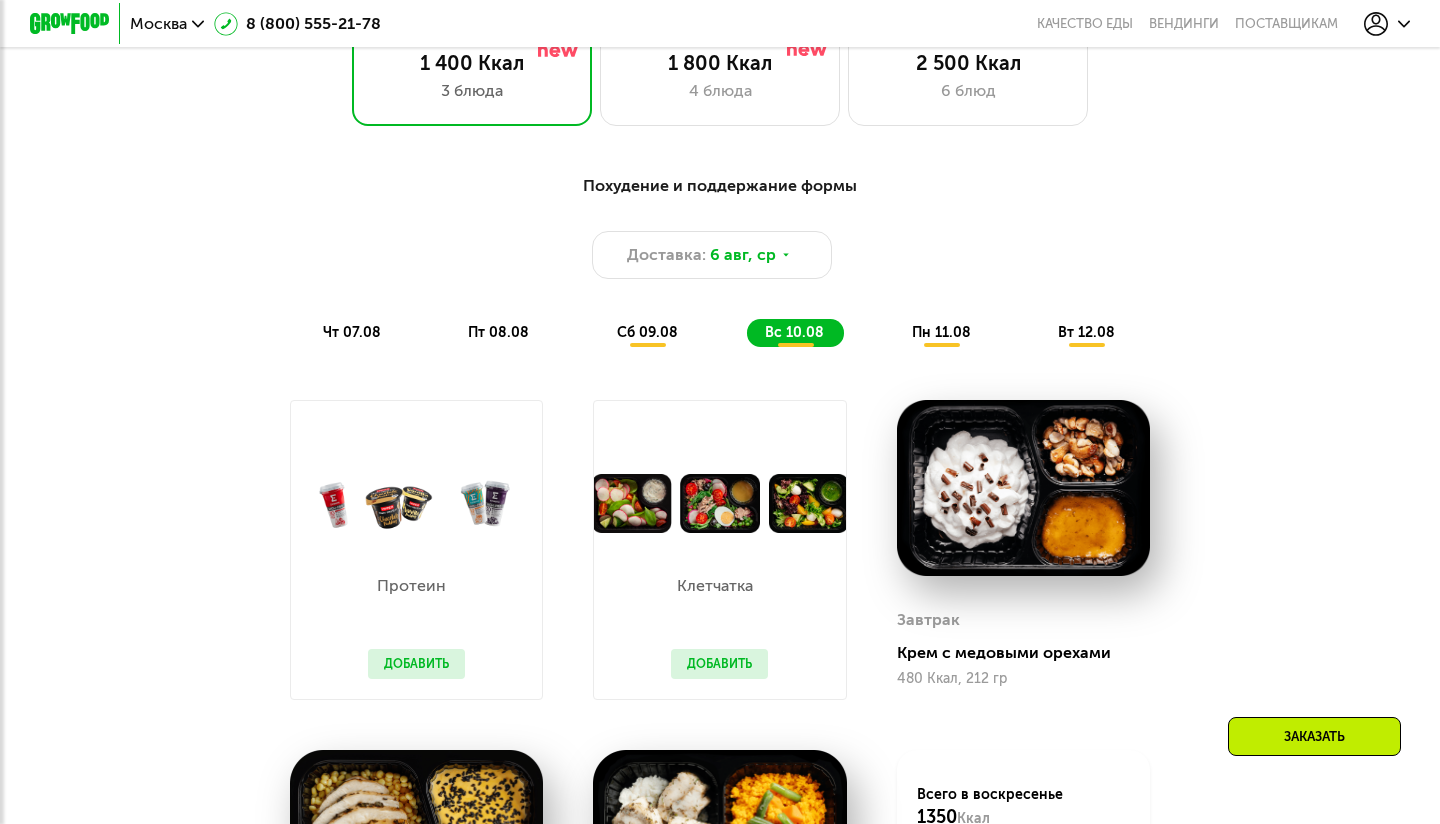 click on "пн 11.08" at bounding box center (941, 332) 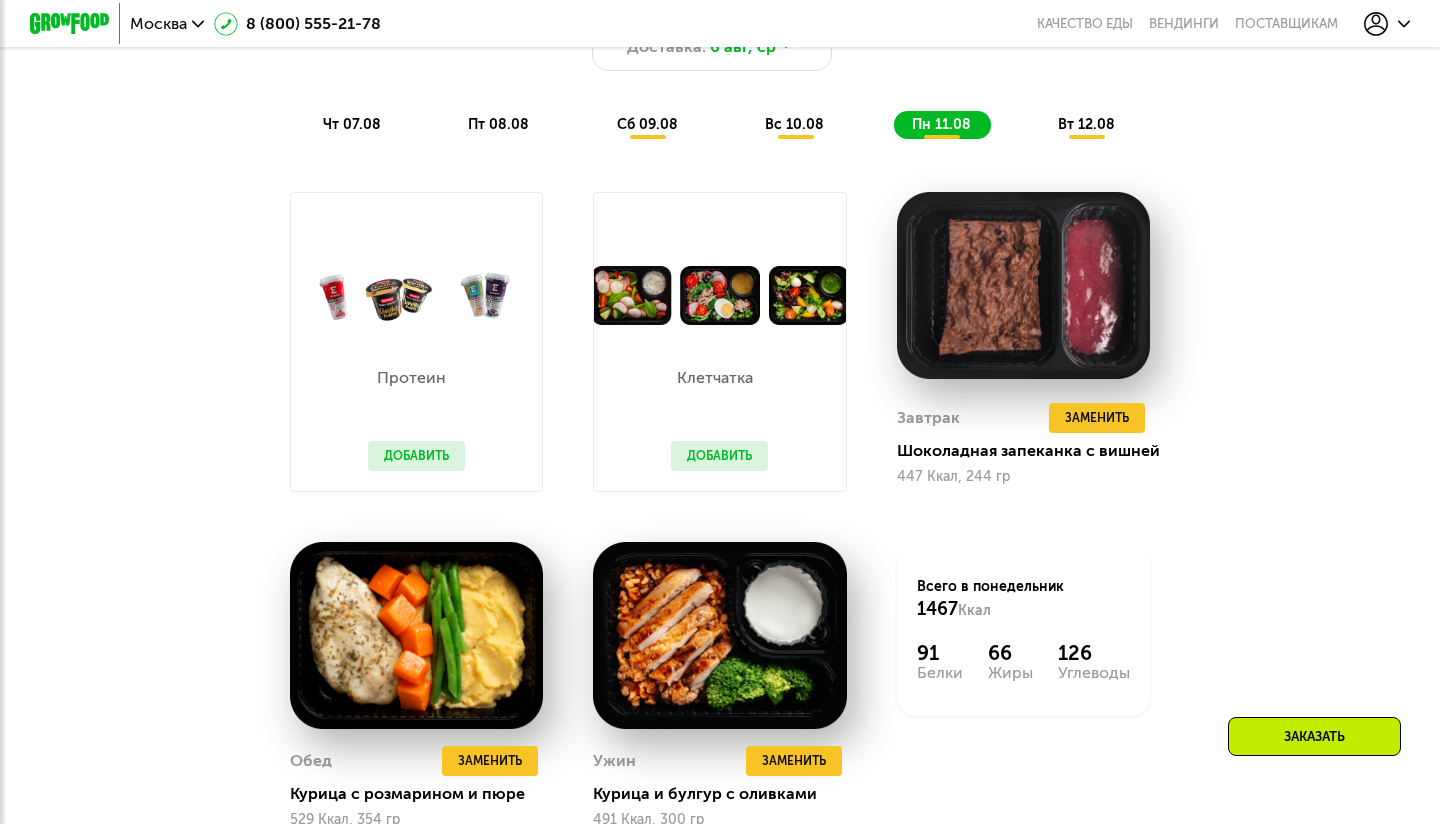 scroll, scrollTop: 1143, scrollLeft: 0, axis: vertical 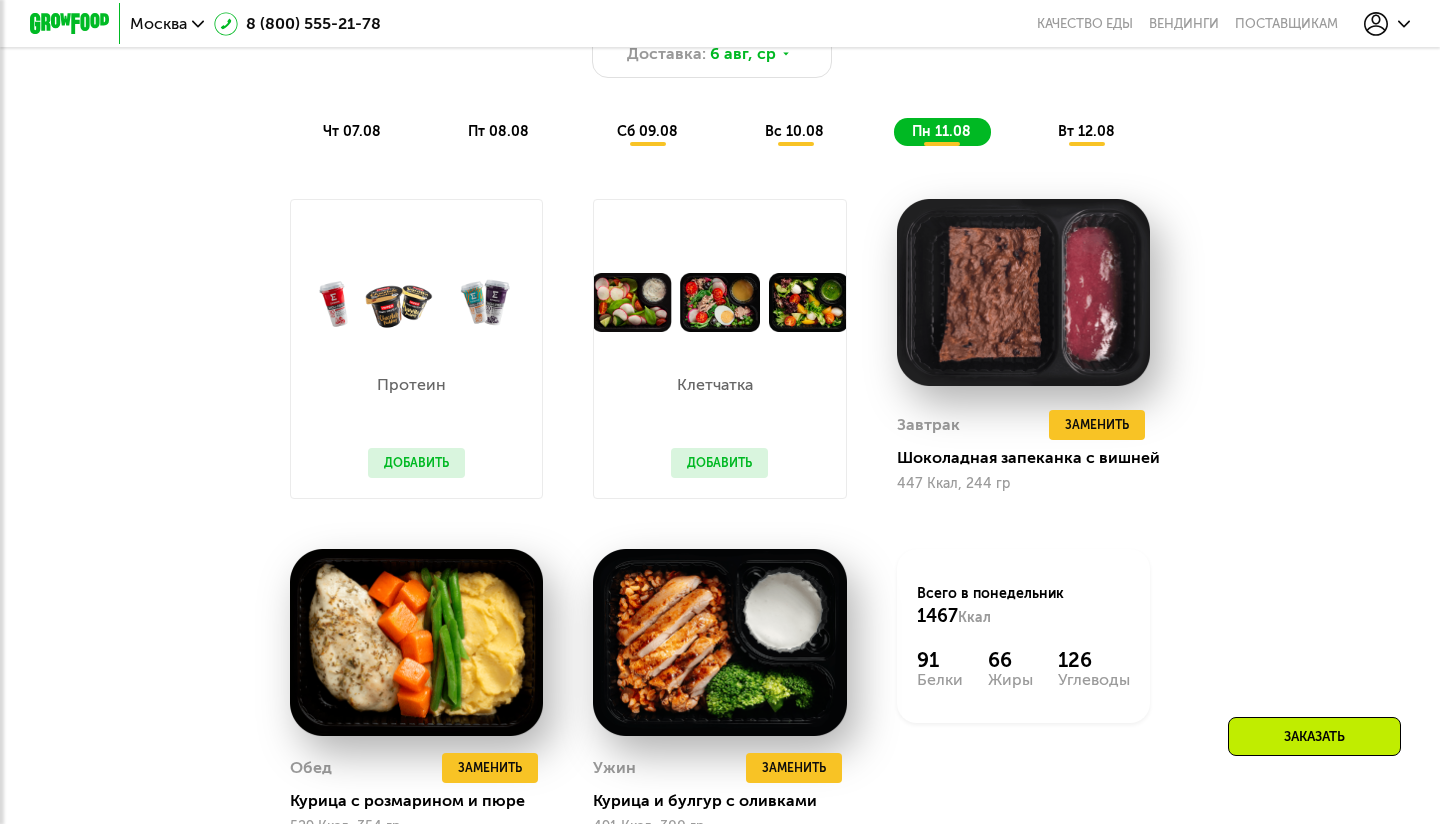 click on "Похудение и поддержание формы Доставка: 6 авг, ср чт 07.08 пт 08.08 сб 09.08 вс 10.08 пн 11.08 вт 12.08" at bounding box center (720, 59) 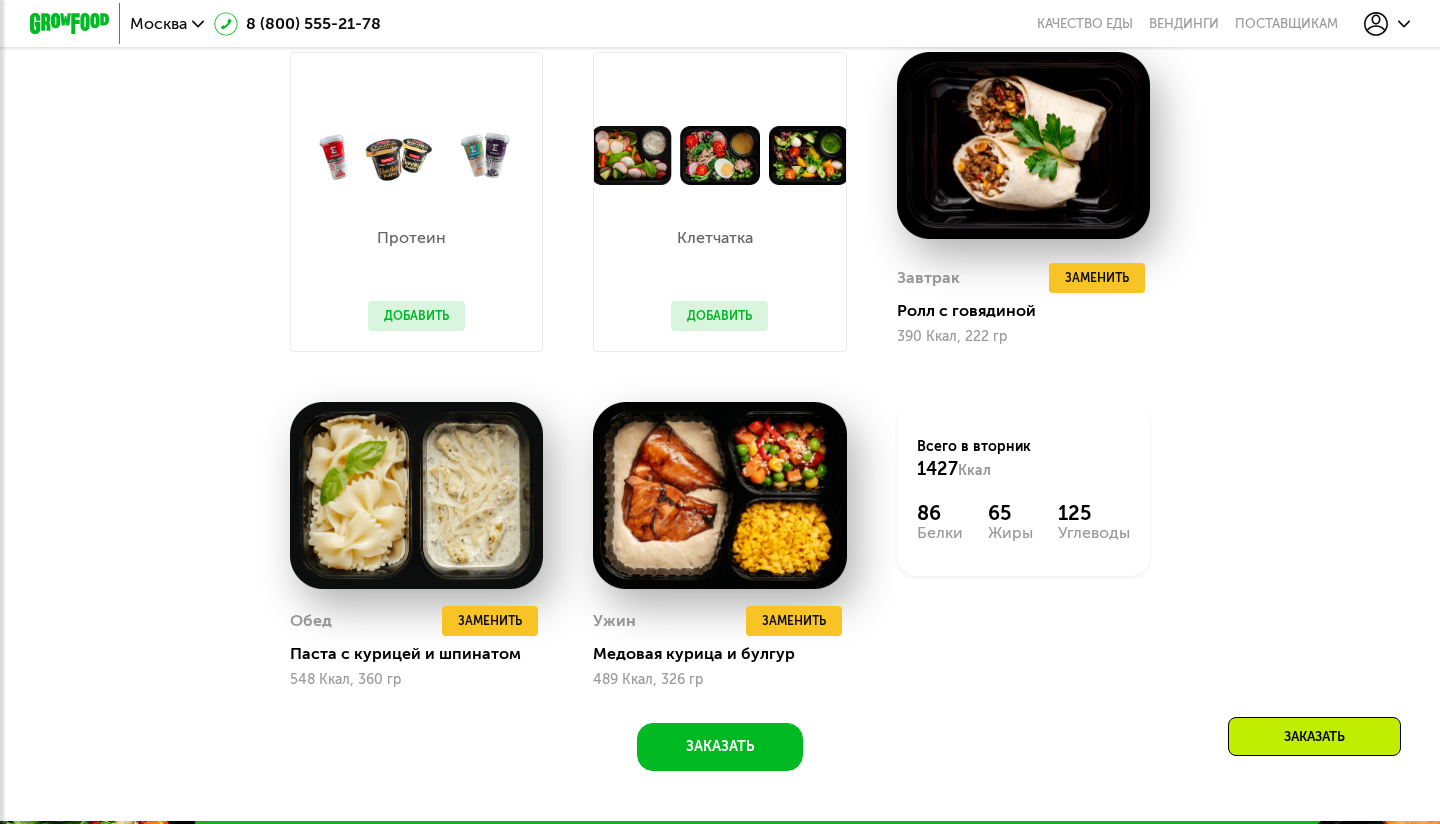 scroll, scrollTop: 1287, scrollLeft: 0, axis: vertical 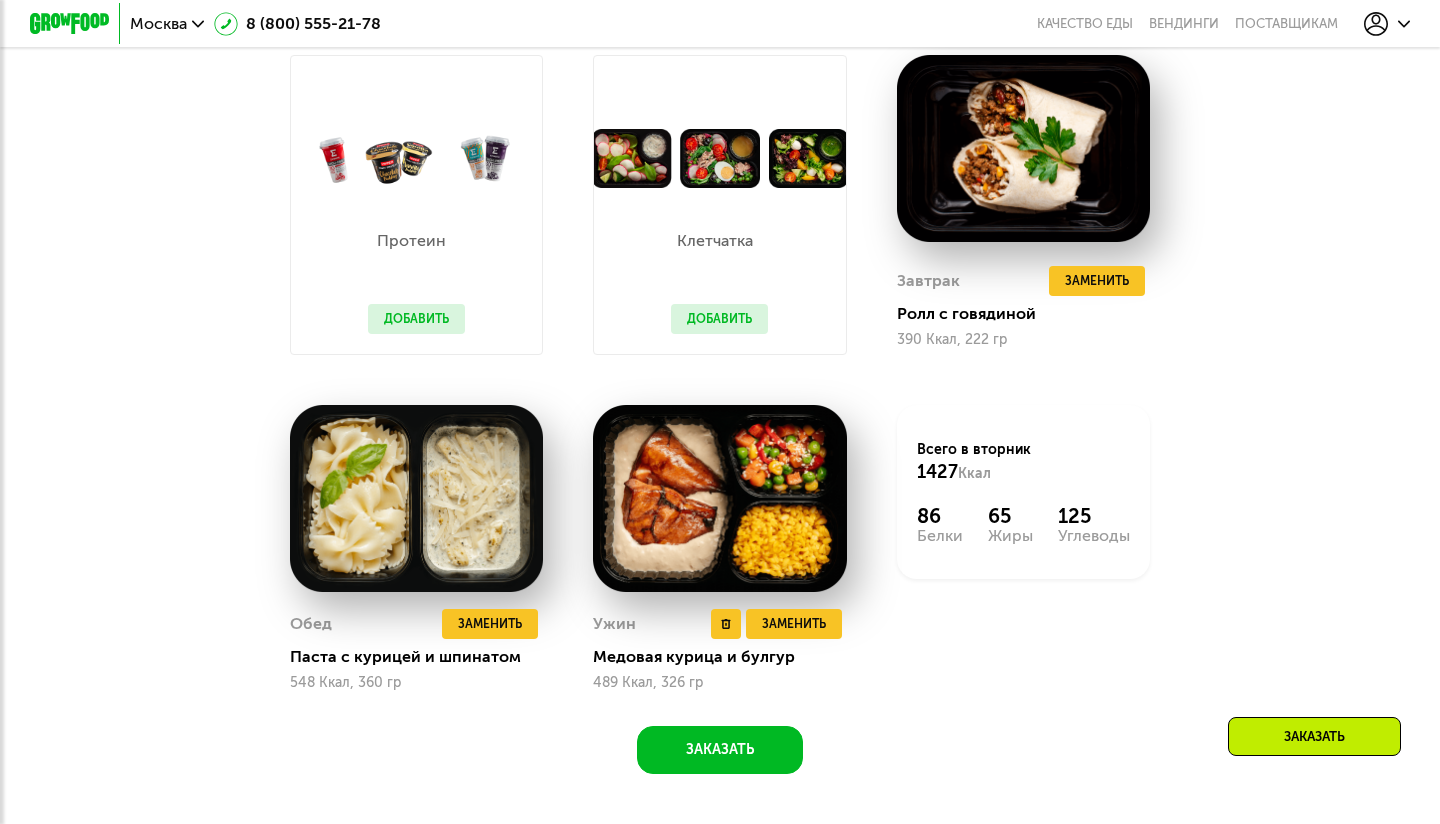 click on "Ужин  Удалить Ужин  Заменить   Заменить Ужин Медовая курица и булгур 489 Ккал, 326 гр" at bounding box center (719, 548) 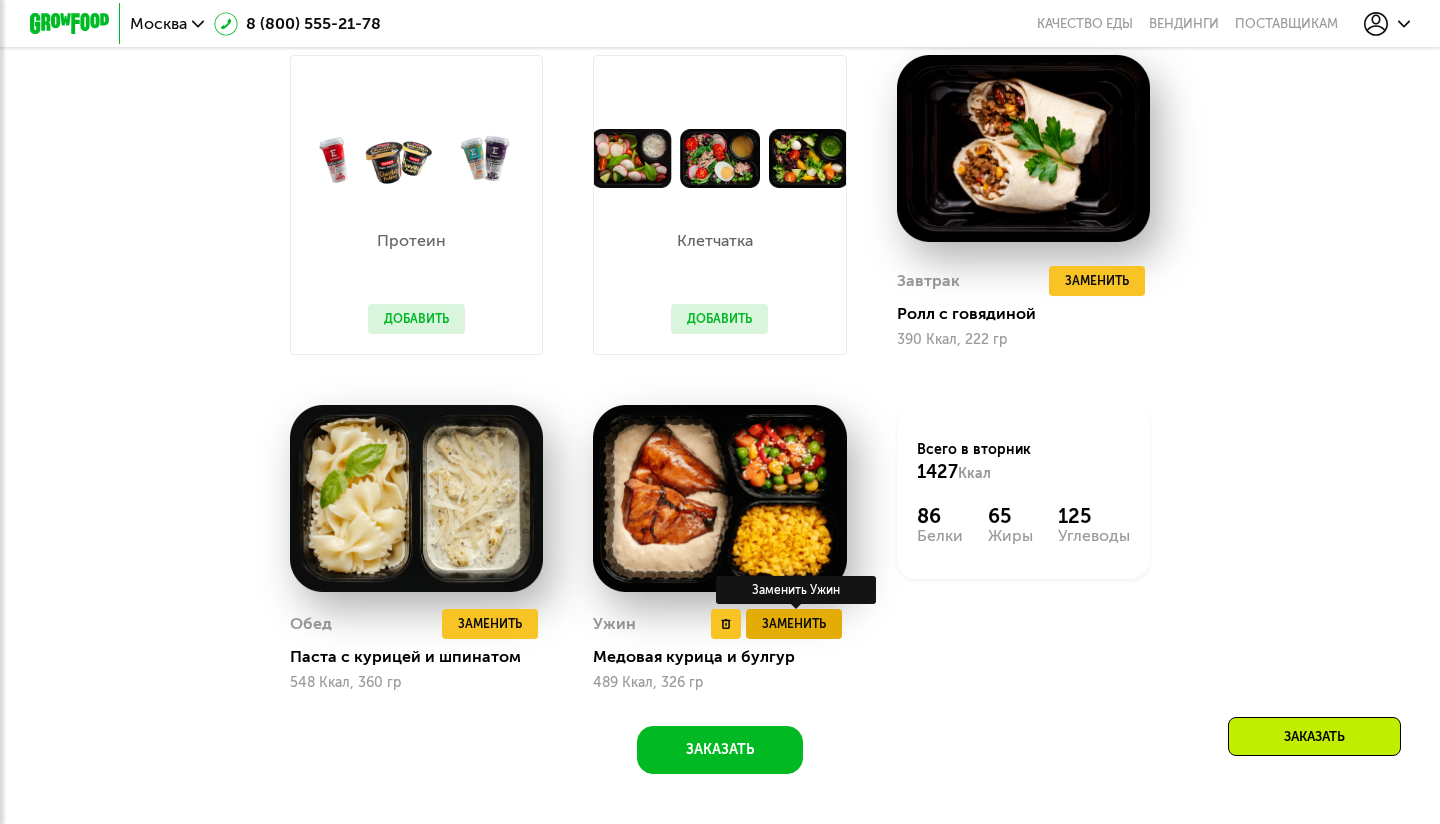 click on "Заменить" at bounding box center (794, 624) 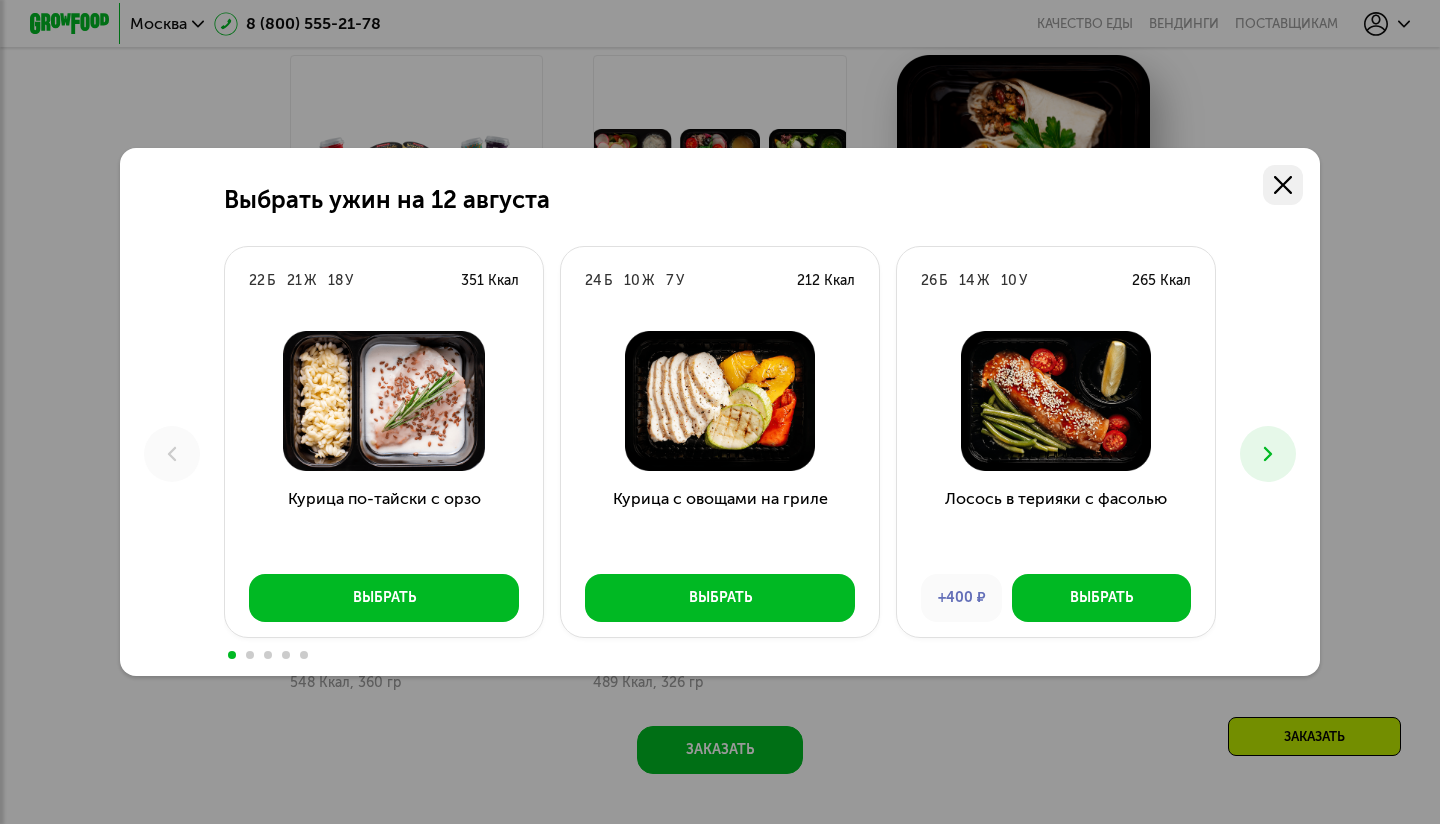 click 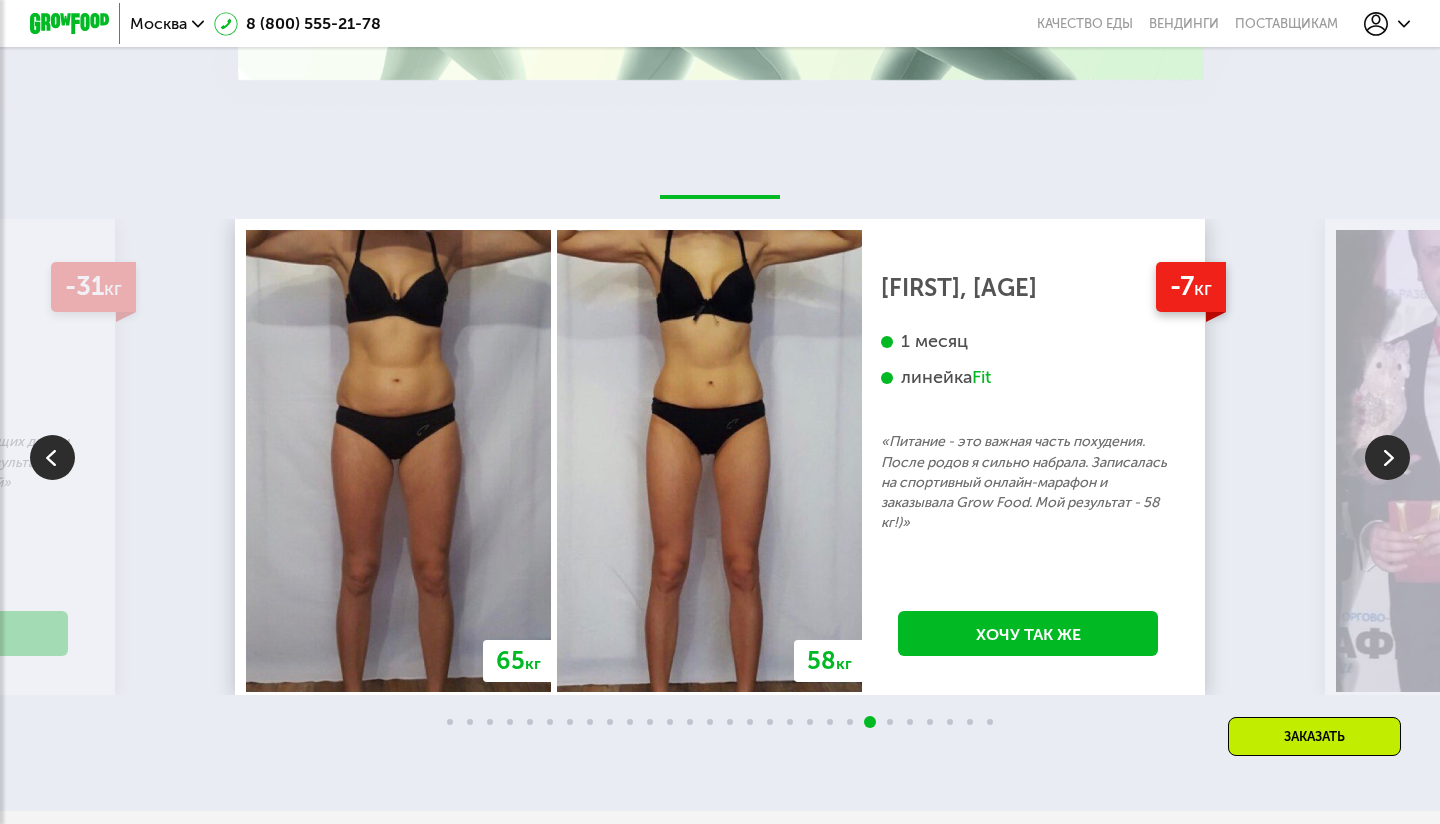 scroll, scrollTop: 3382, scrollLeft: 0, axis: vertical 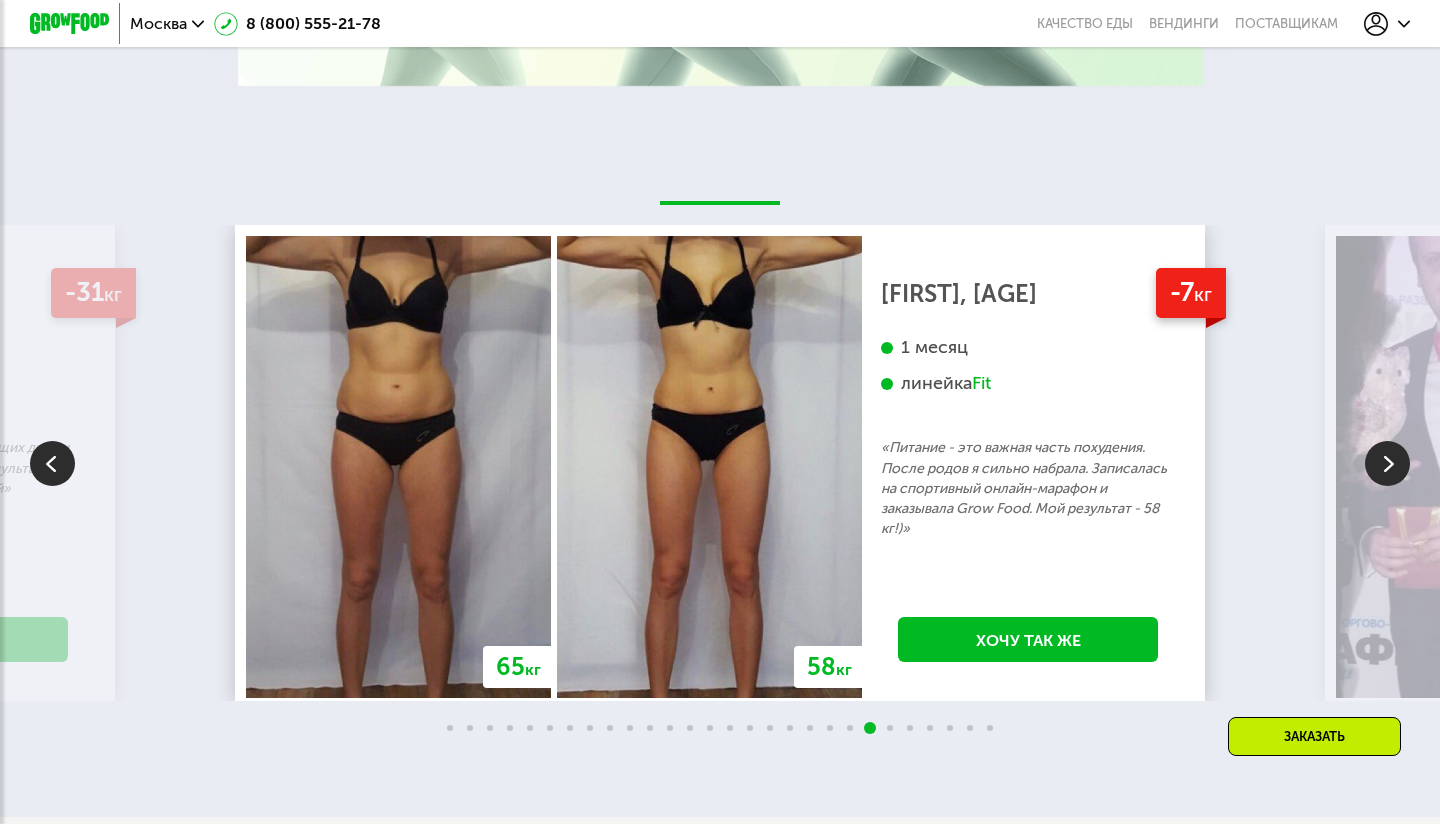 click at bounding box center [1387, 463] 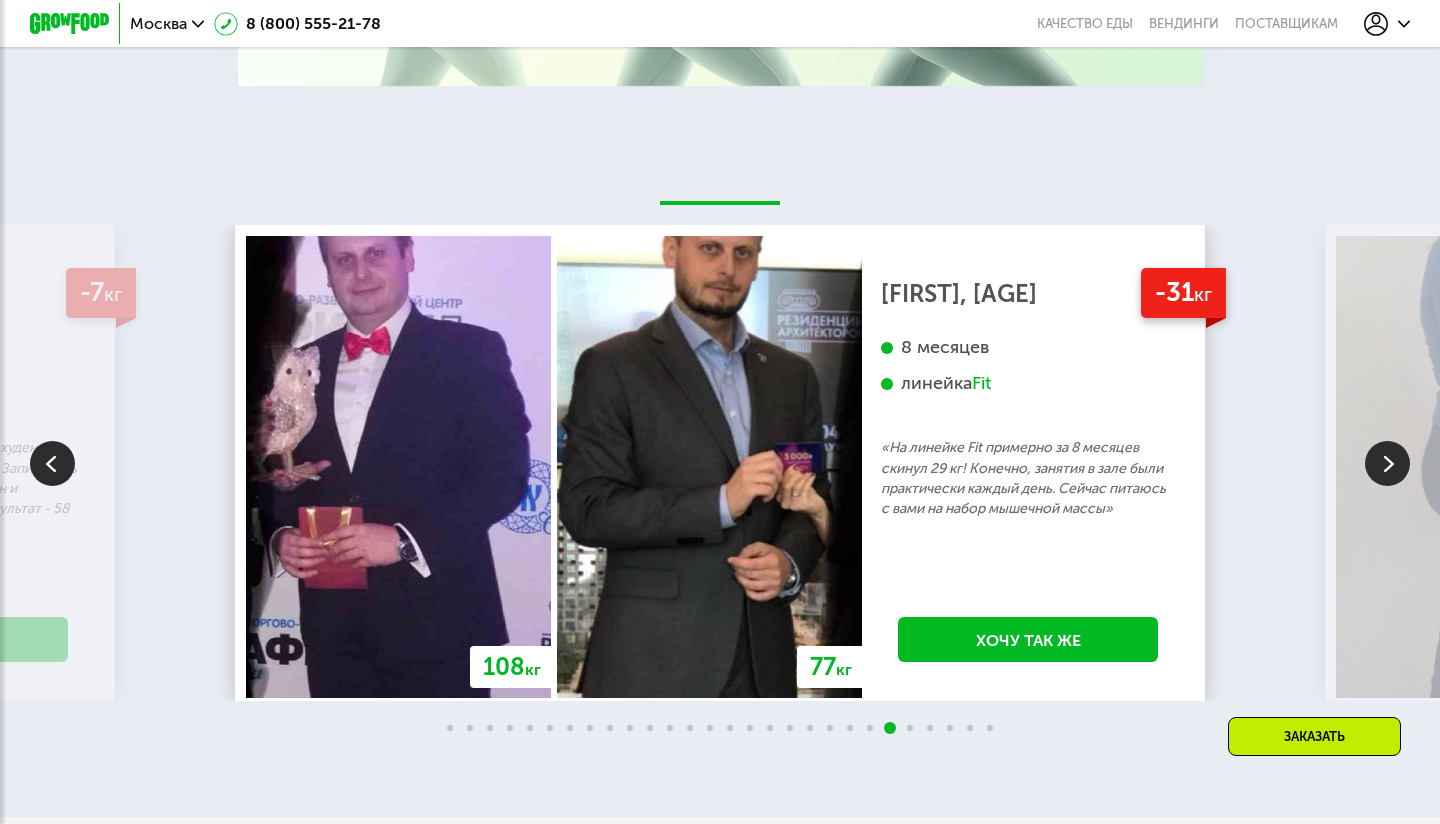click at bounding box center [1387, 463] 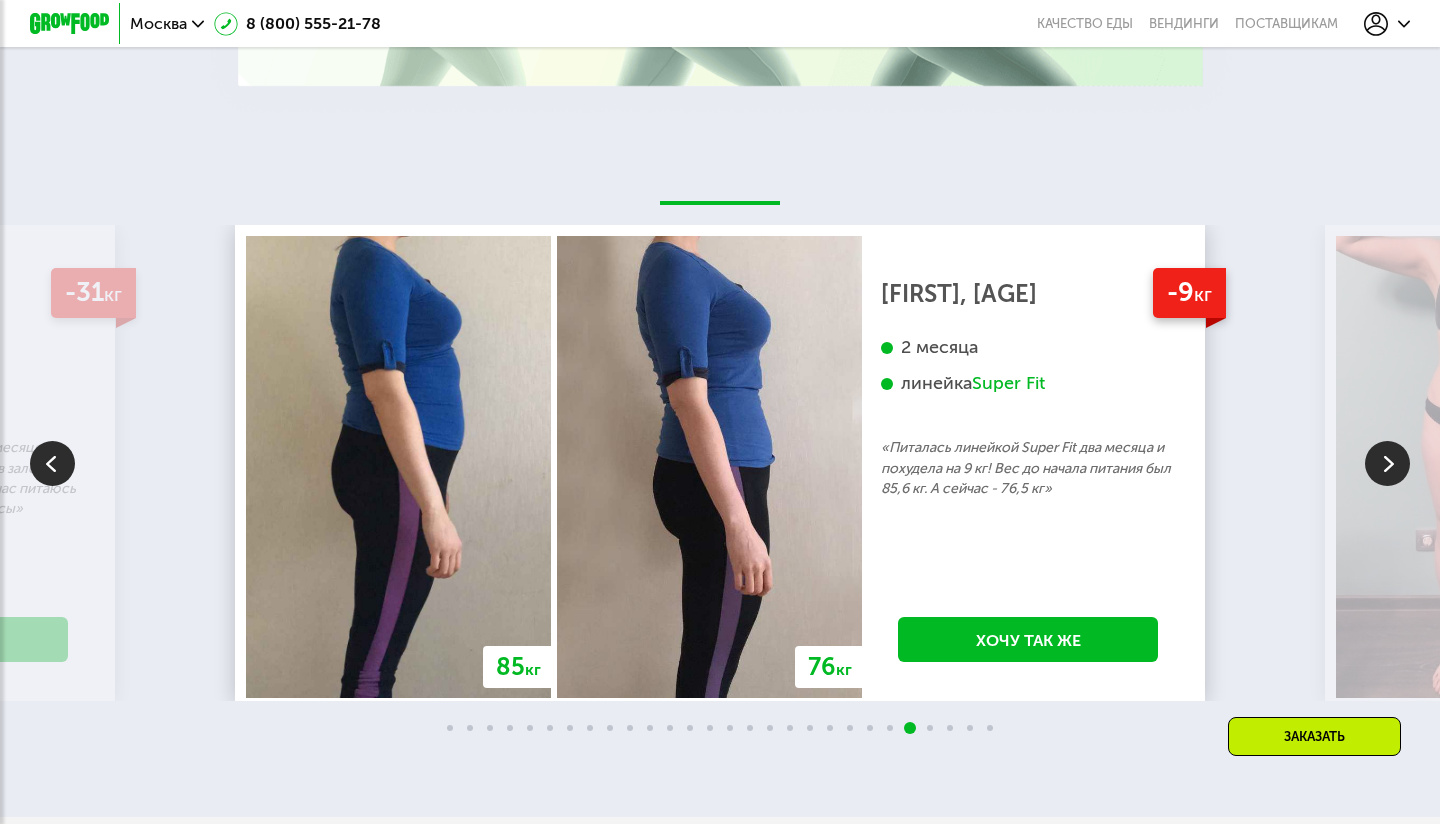 click at bounding box center [1387, 463] 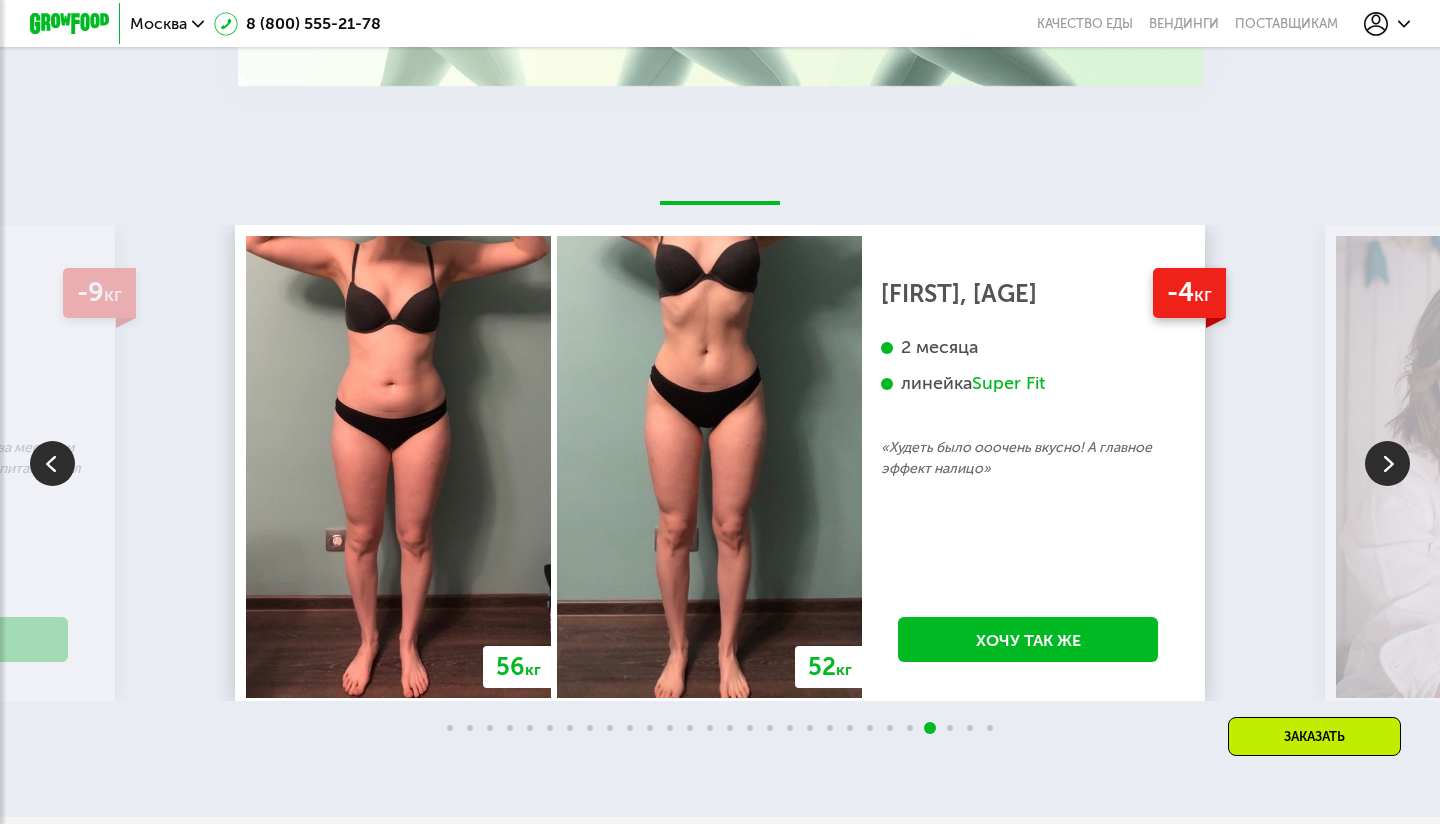 click at bounding box center (1387, 463) 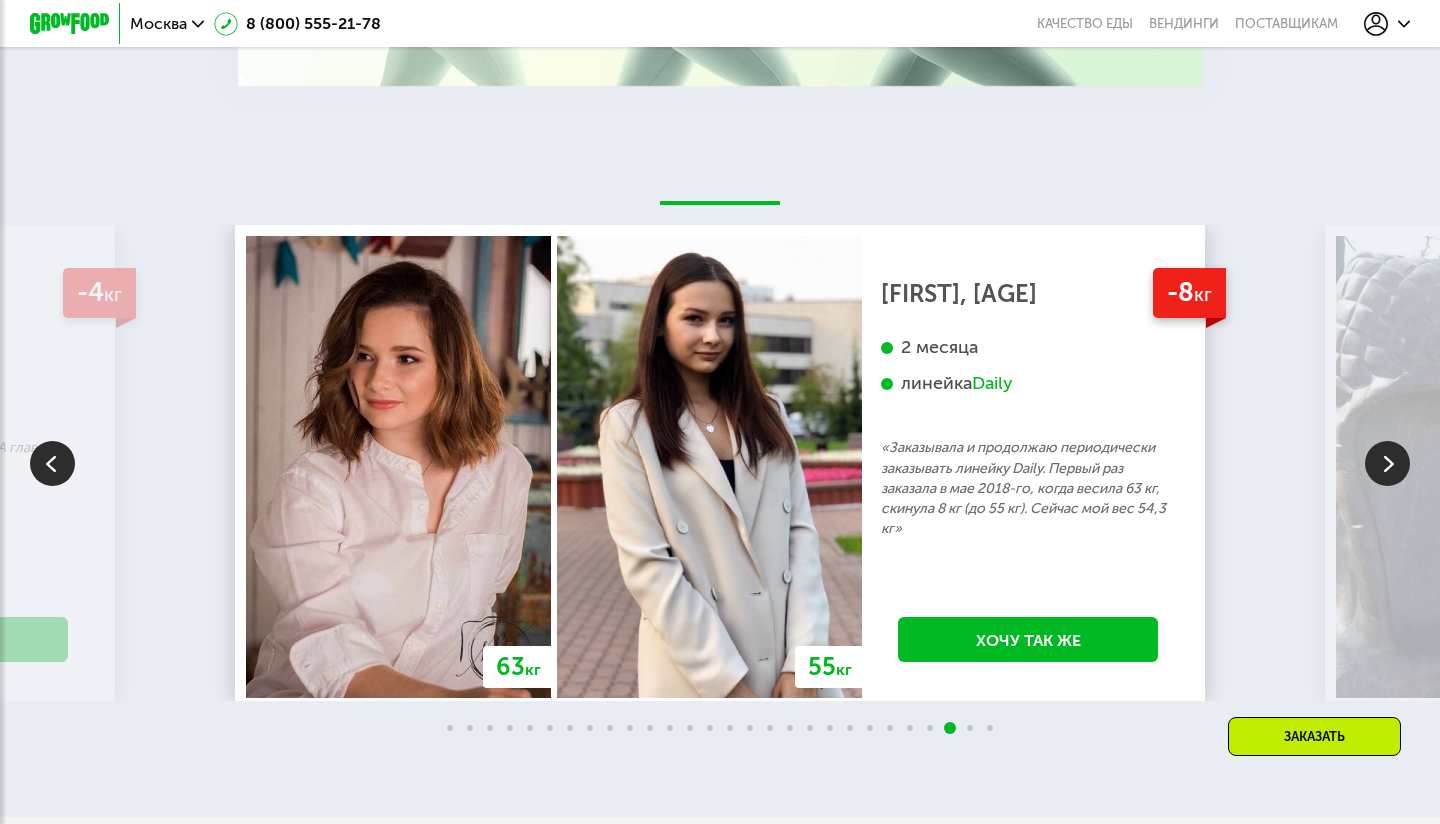 click at bounding box center (1387, 463) 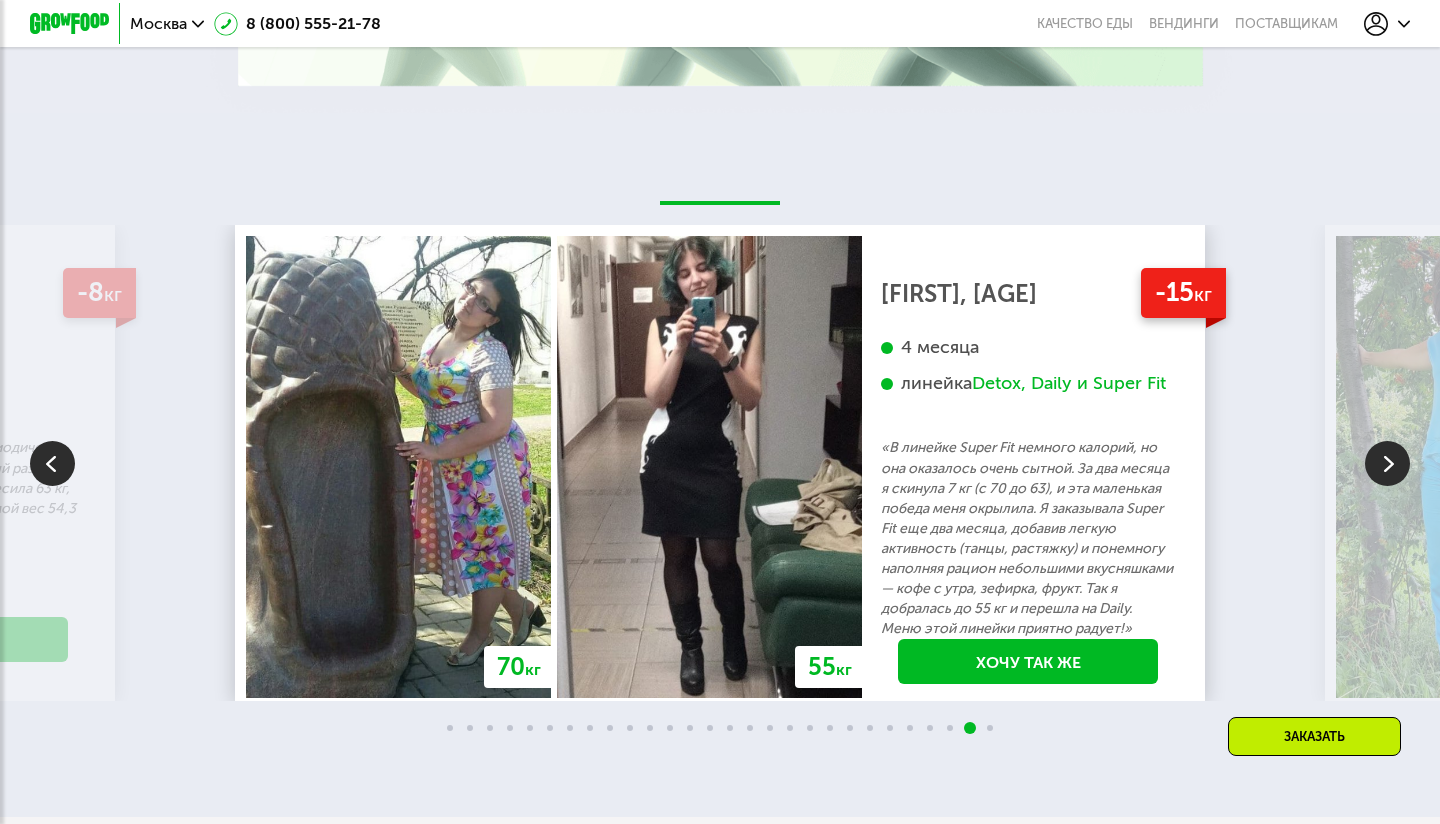 click at bounding box center (1387, 463) 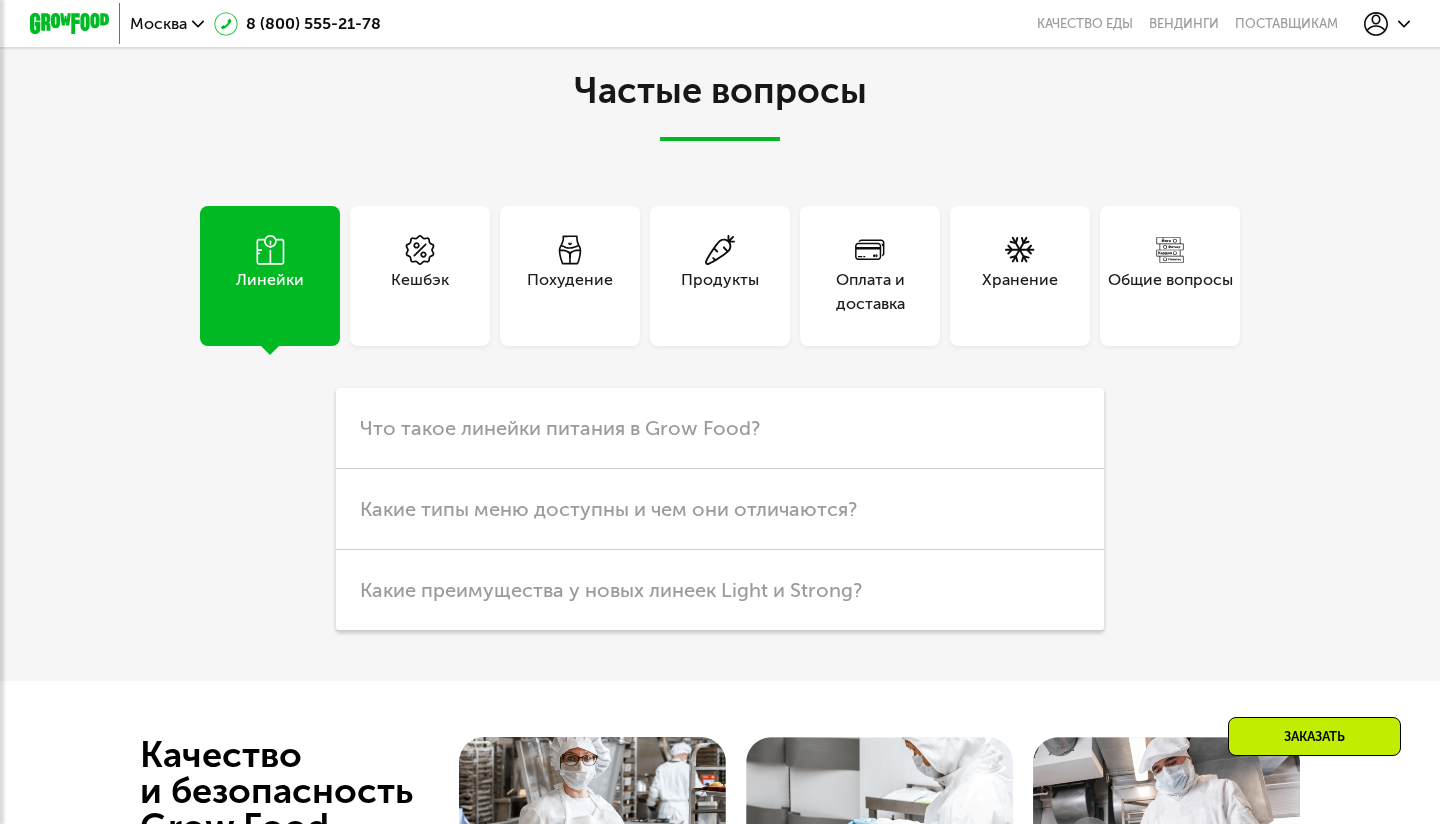 scroll, scrollTop: 4913, scrollLeft: 0, axis: vertical 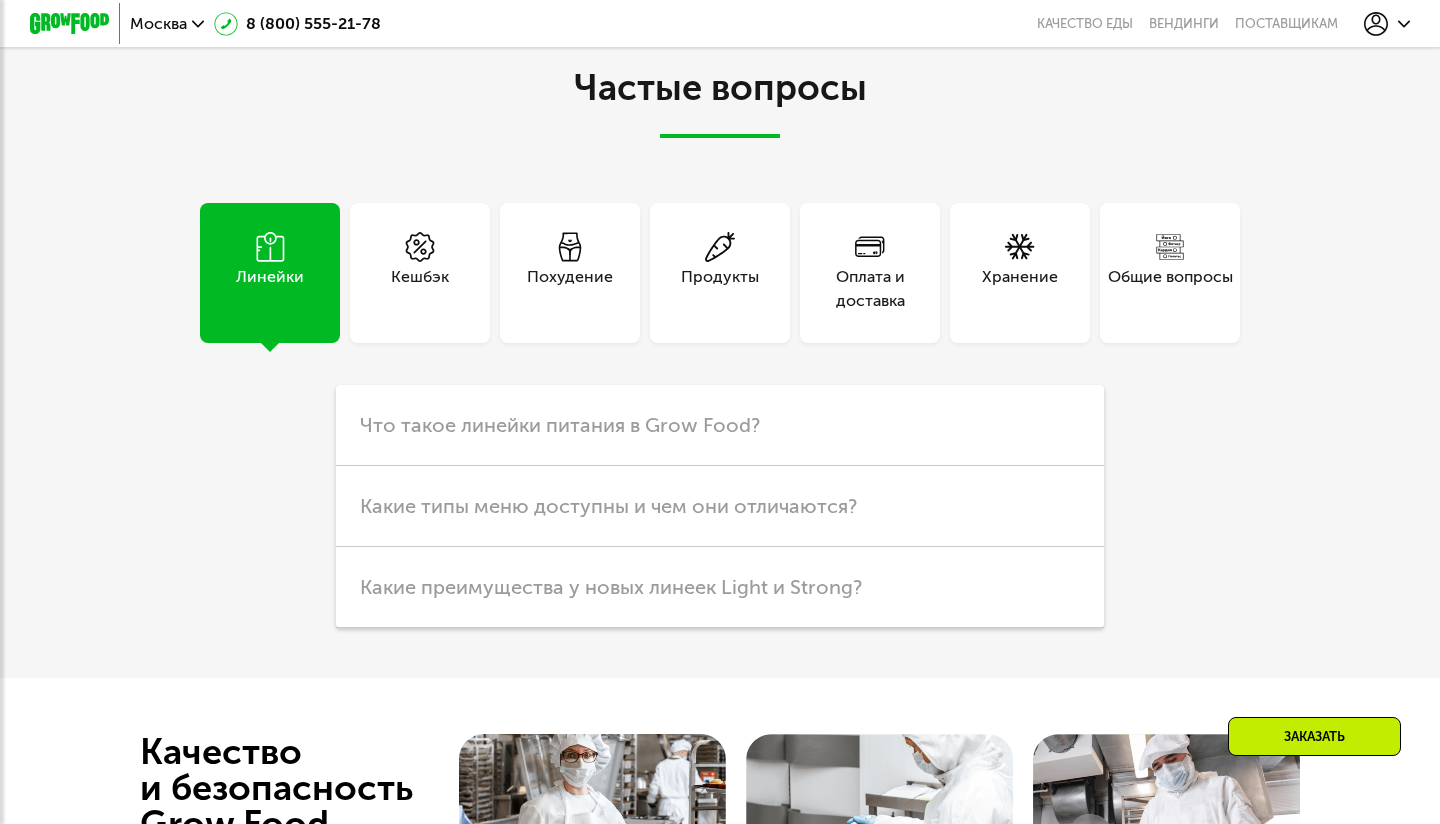 click on "Похудение" at bounding box center [570, 273] 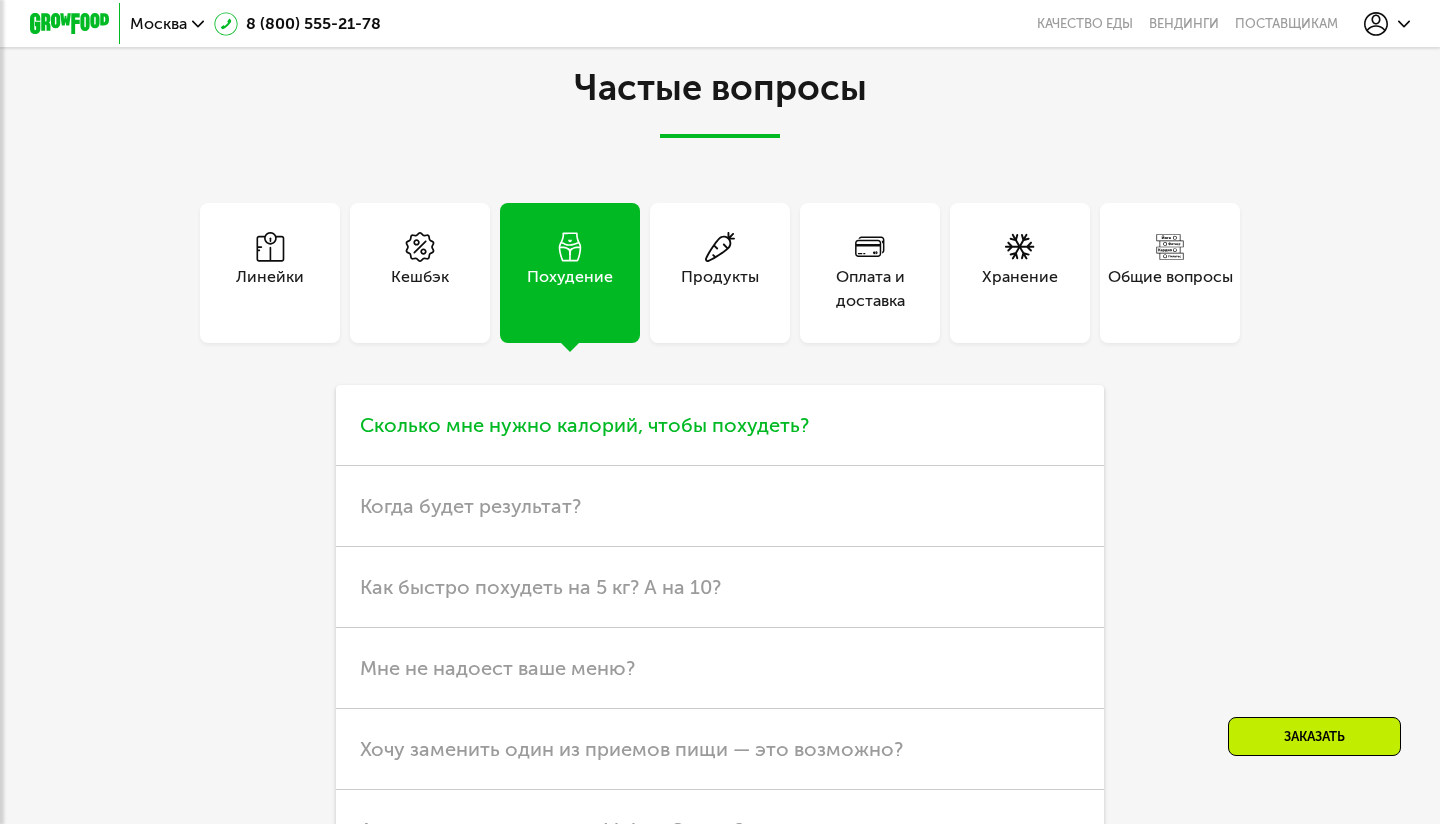 click on "Сколько мне нужно калорий, чтобы похудеть?" at bounding box center (584, 425) 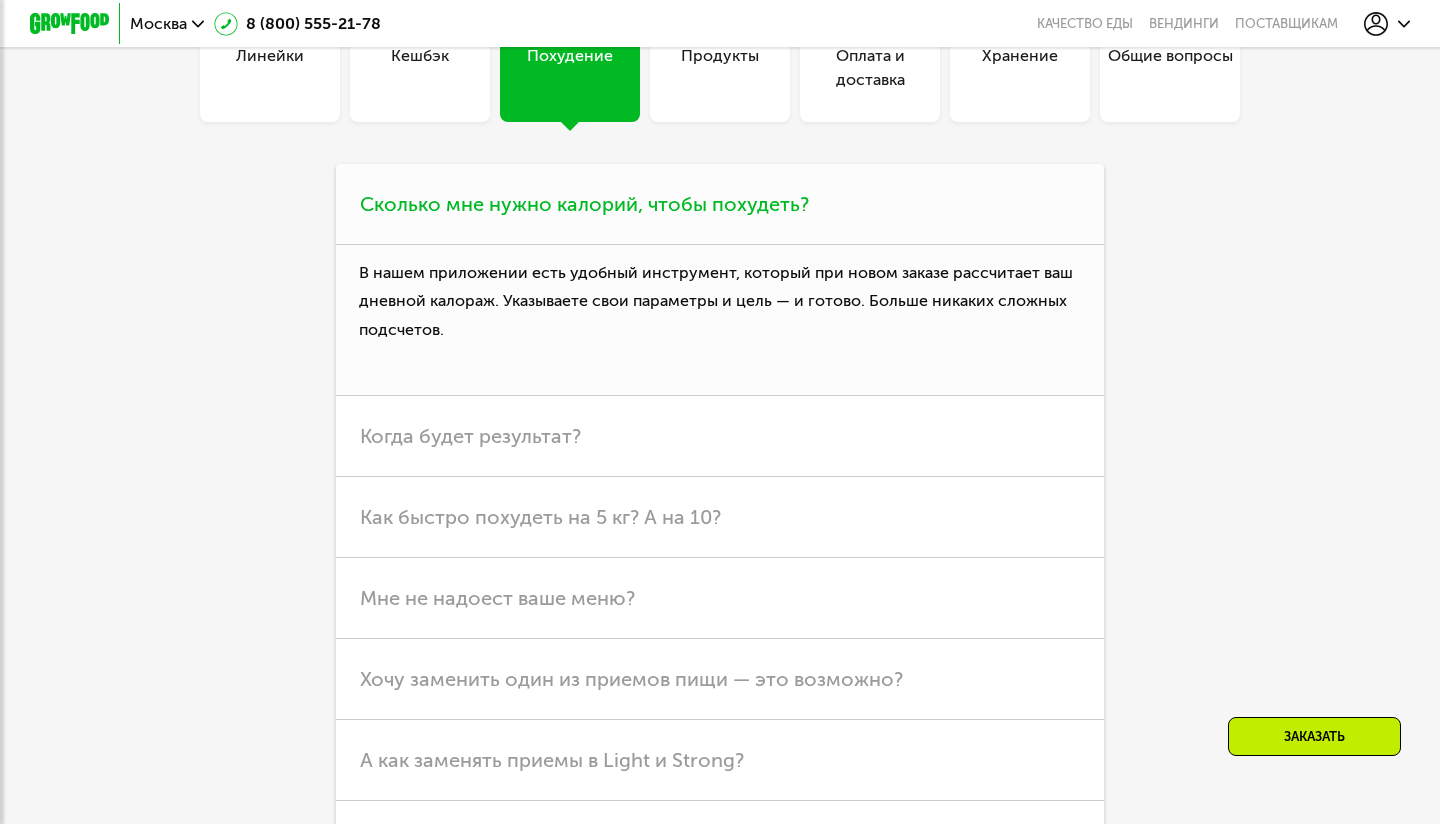 scroll, scrollTop: 5136, scrollLeft: 0, axis: vertical 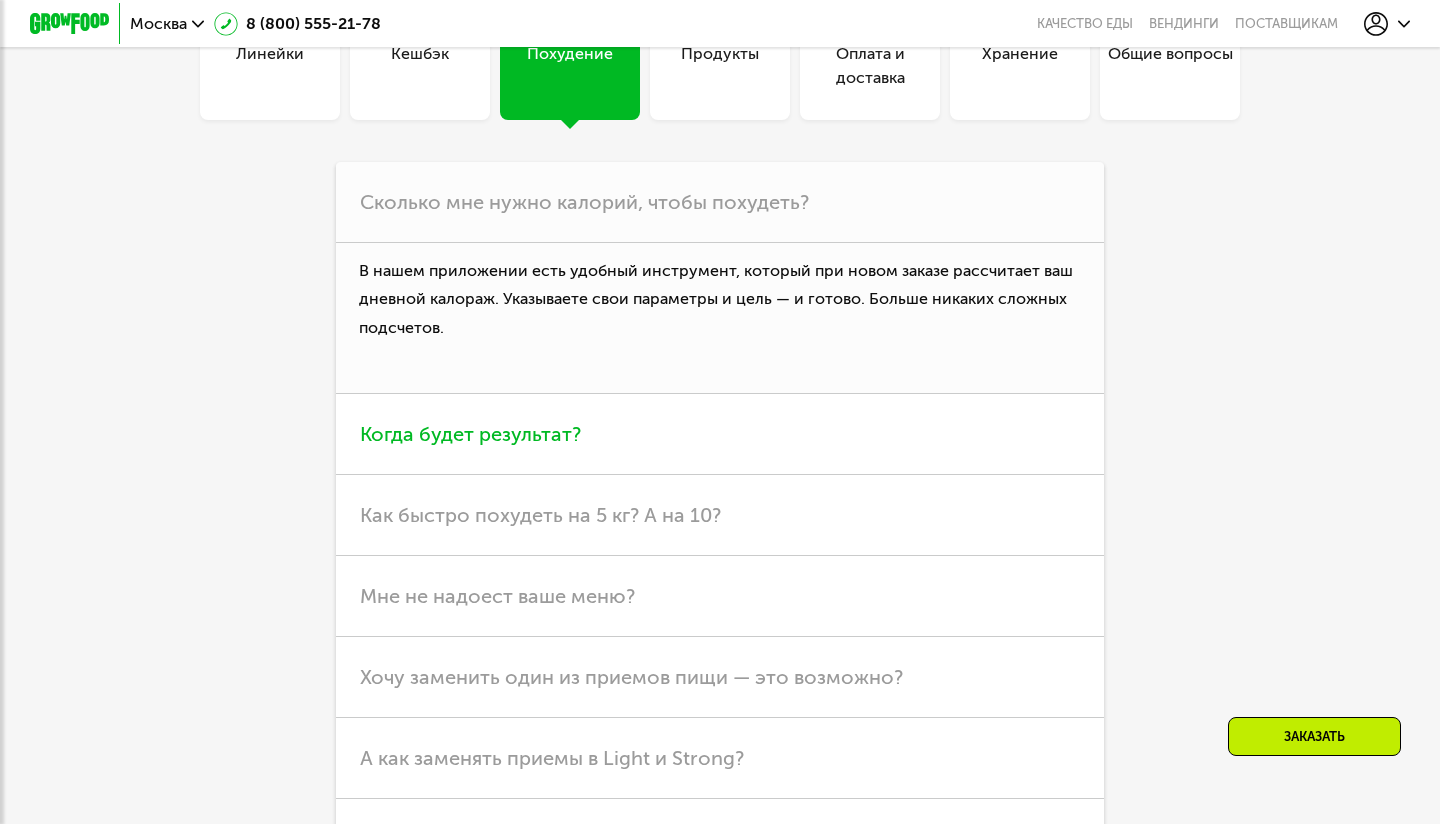 click on "Когда будет результат?" at bounding box center (470, 434) 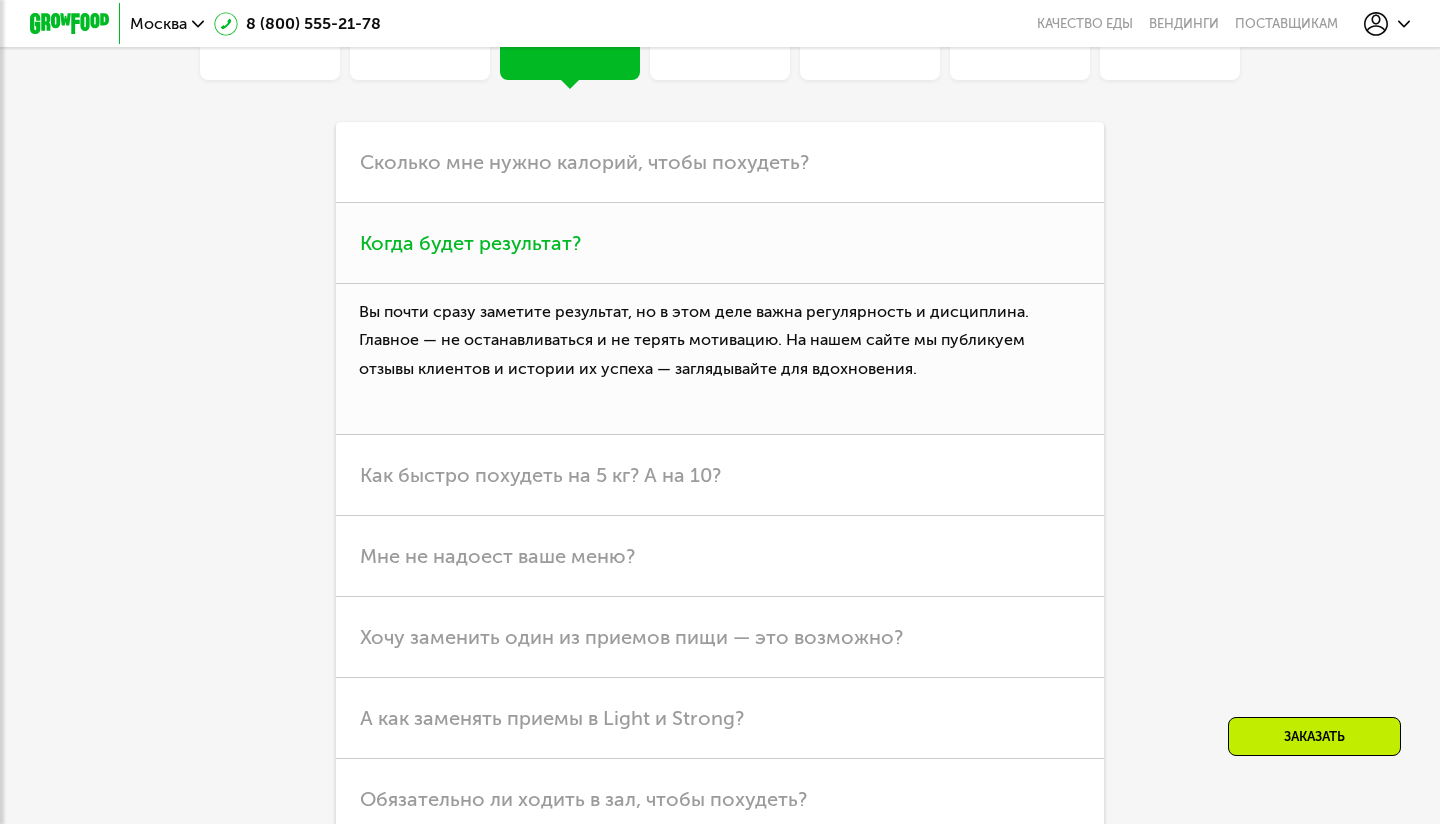 scroll, scrollTop: 5180, scrollLeft: 0, axis: vertical 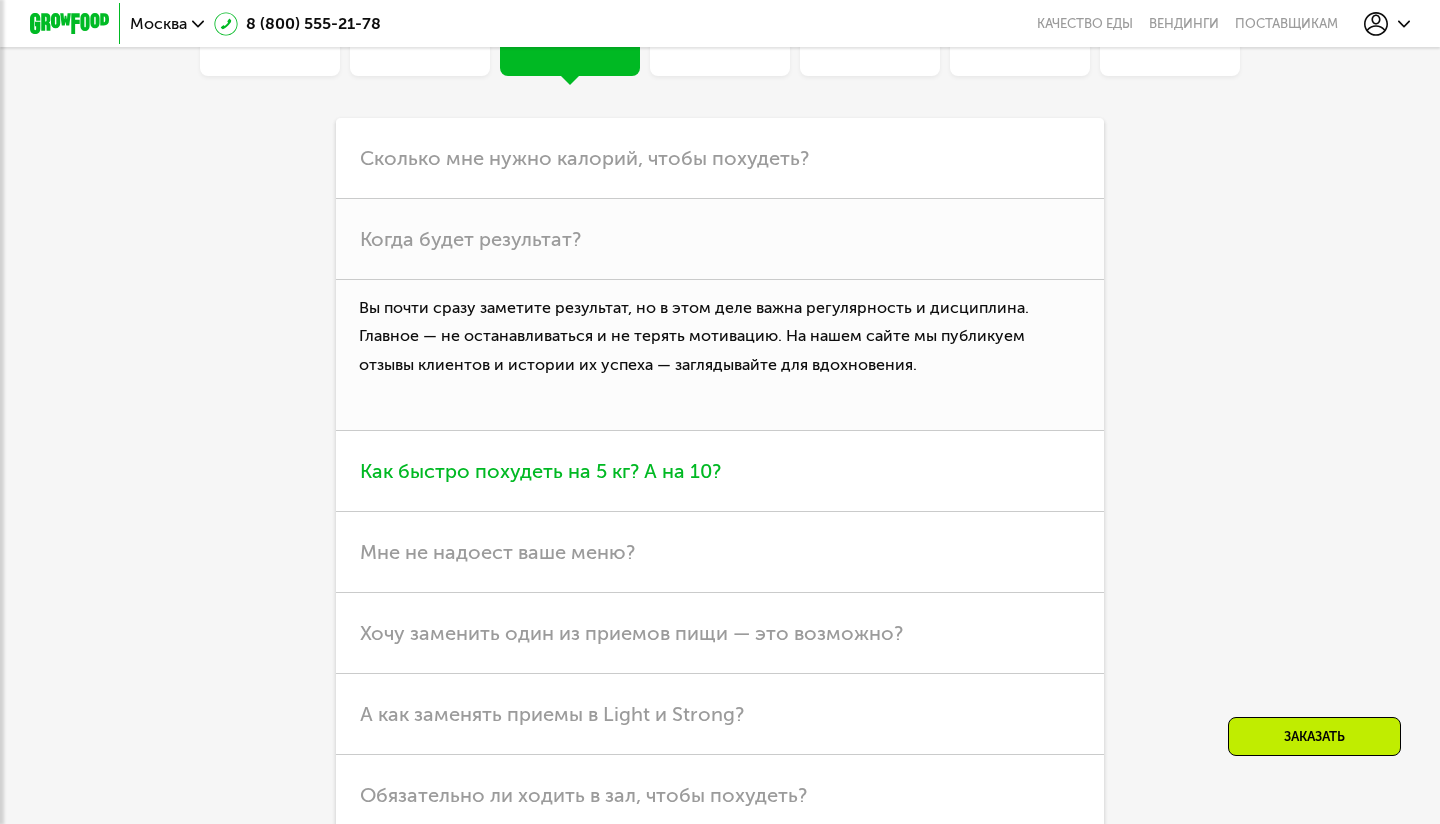 click on "Как быстро похудеть на 5 кг? А на 10?" at bounding box center (540, 471) 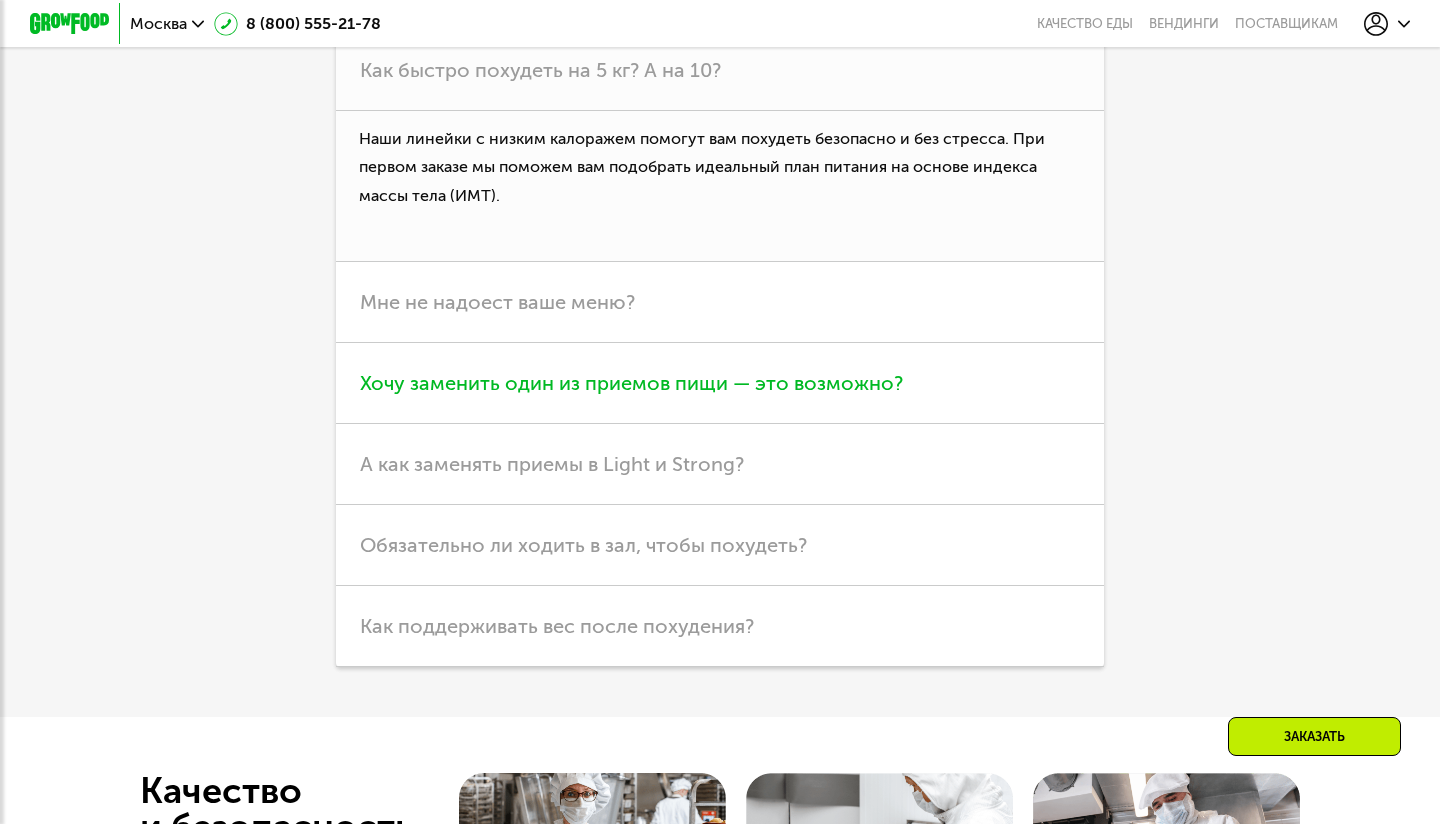 scroll, scrollTop: 5434, scrollLeft: 0, axis: vertical 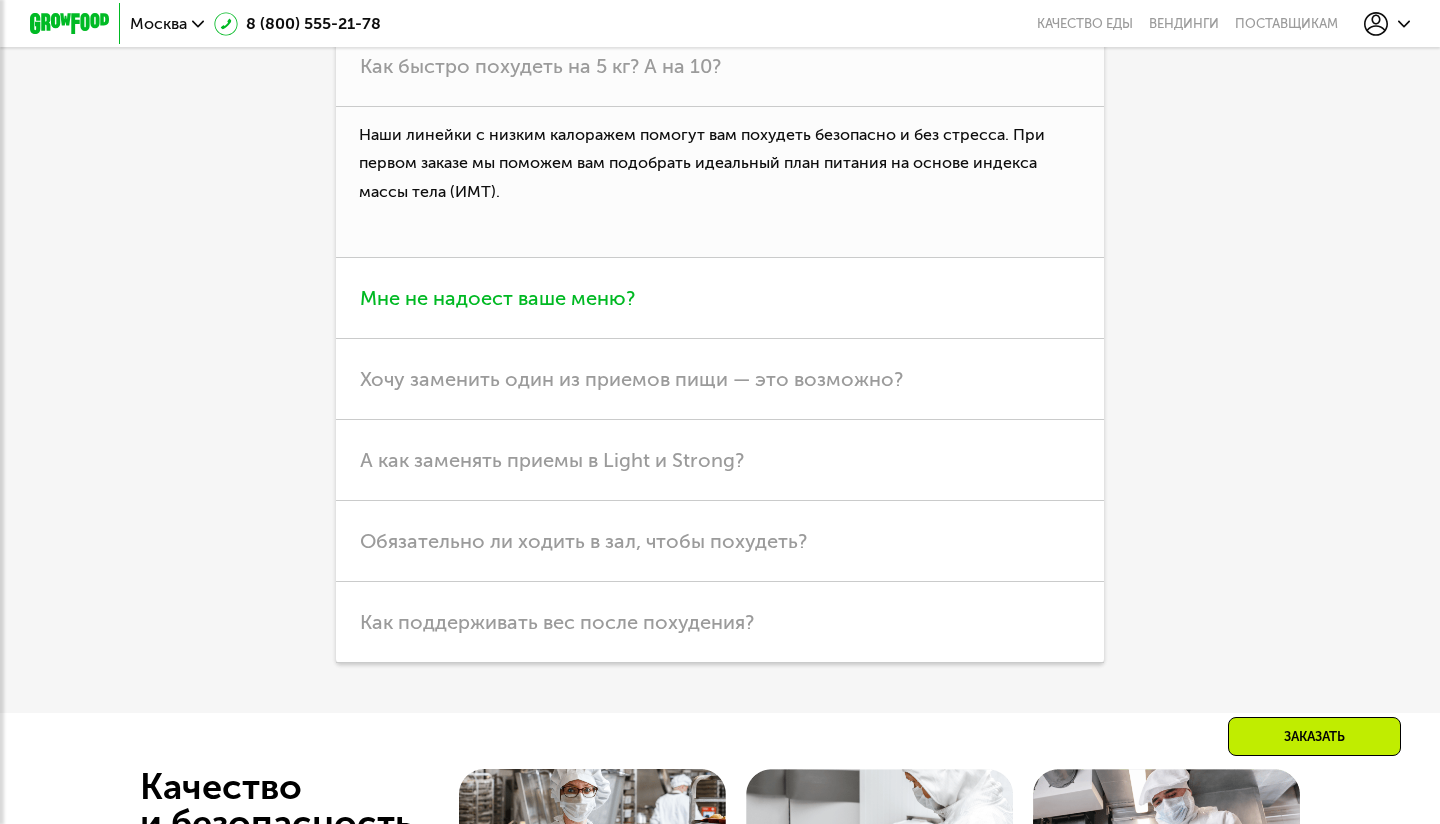 click on "Мне не надоест ваше меню?" at bounding box center (497, 298) 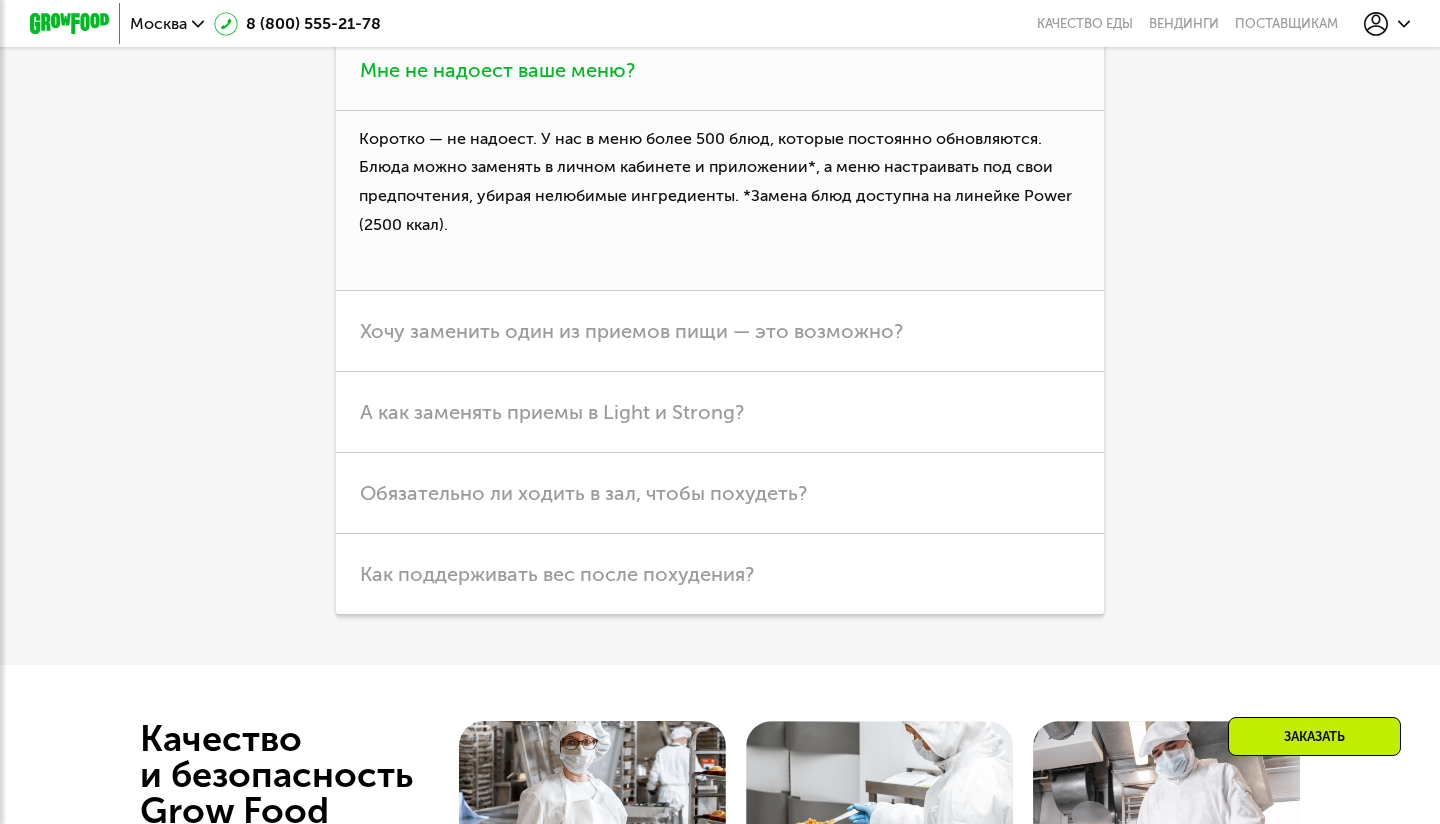 scroll, scrollTop: 5525, scrollLeft: 0, axis: vertical 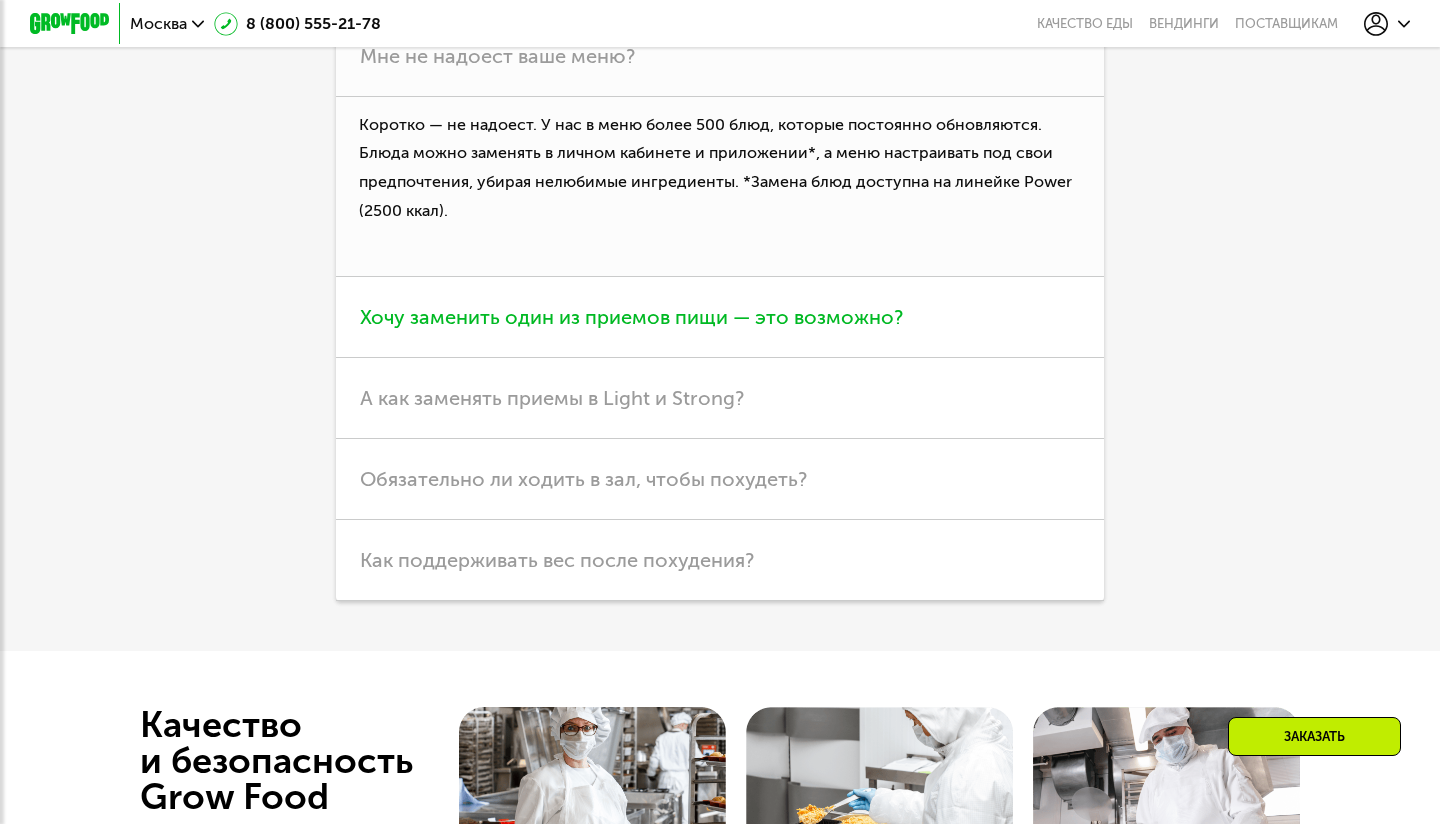 click on "Хочу заменить один из приемов пищи — это возможно?" at bounding box center [631, 317] 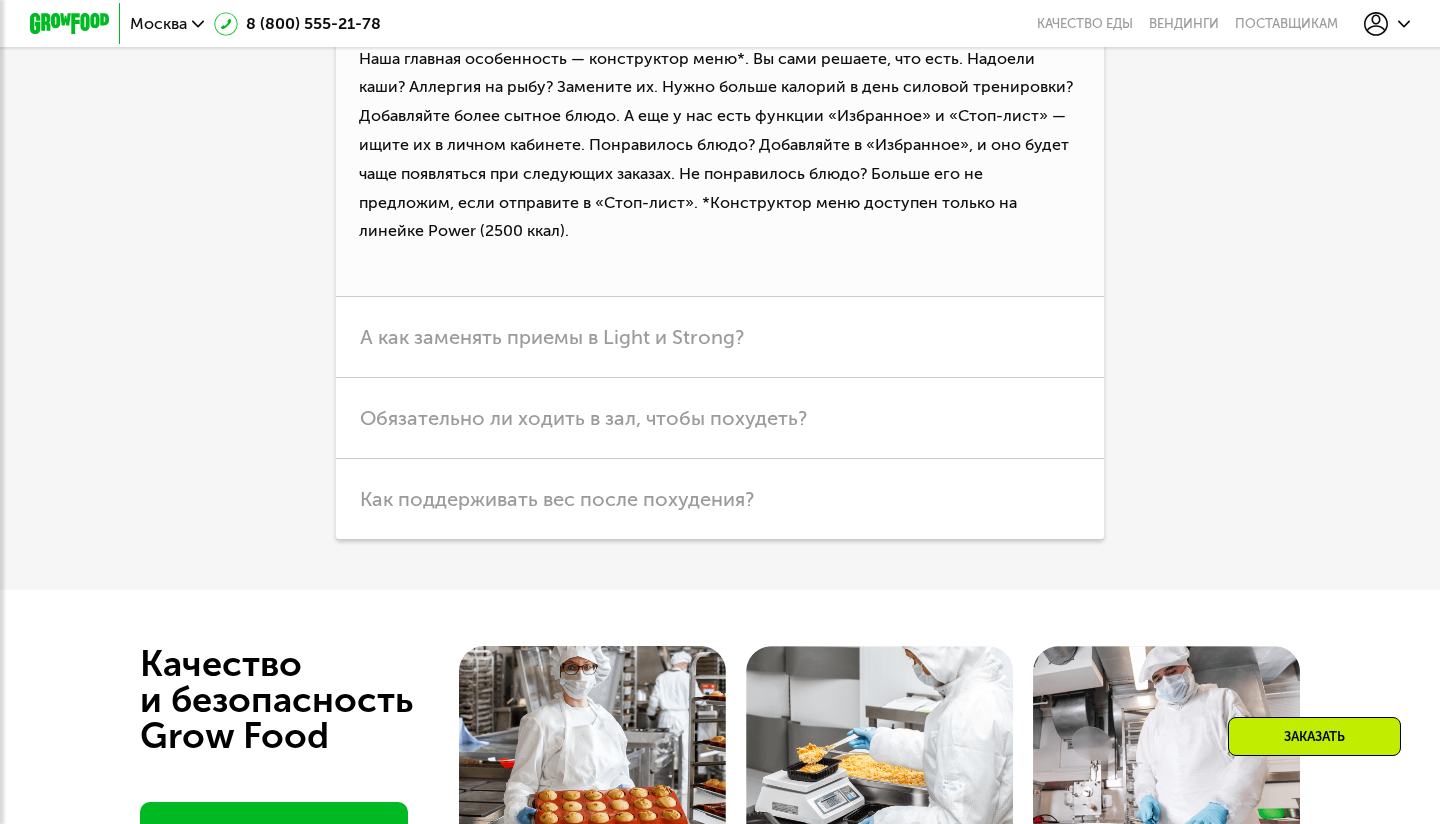 scroll, scrollTop: 5679, scrollLeft: 0, axis: vertical 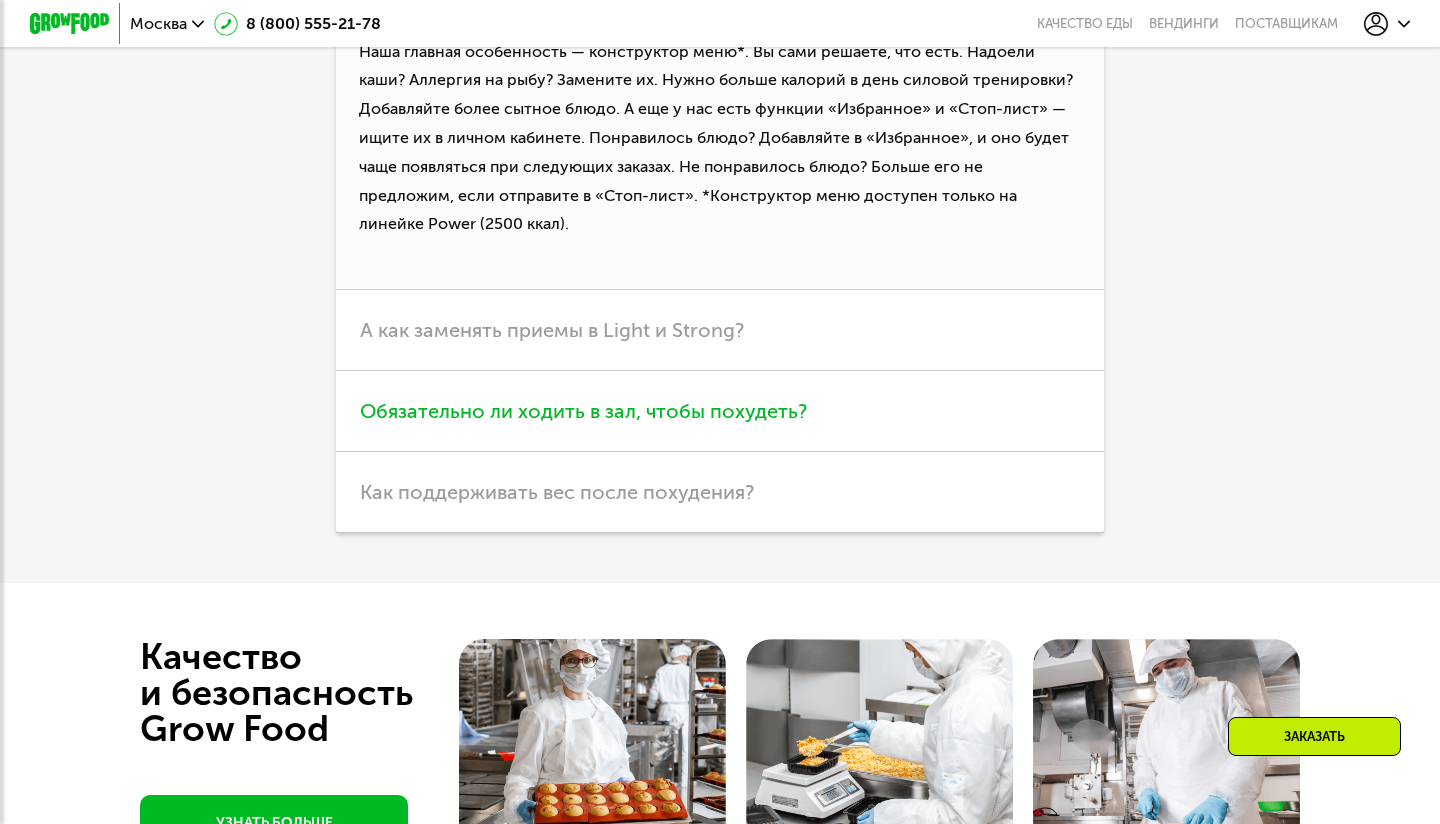 click on "Обязательно ли ходить в зал, чтобы похудеть?" at bounding box center (720, 411) 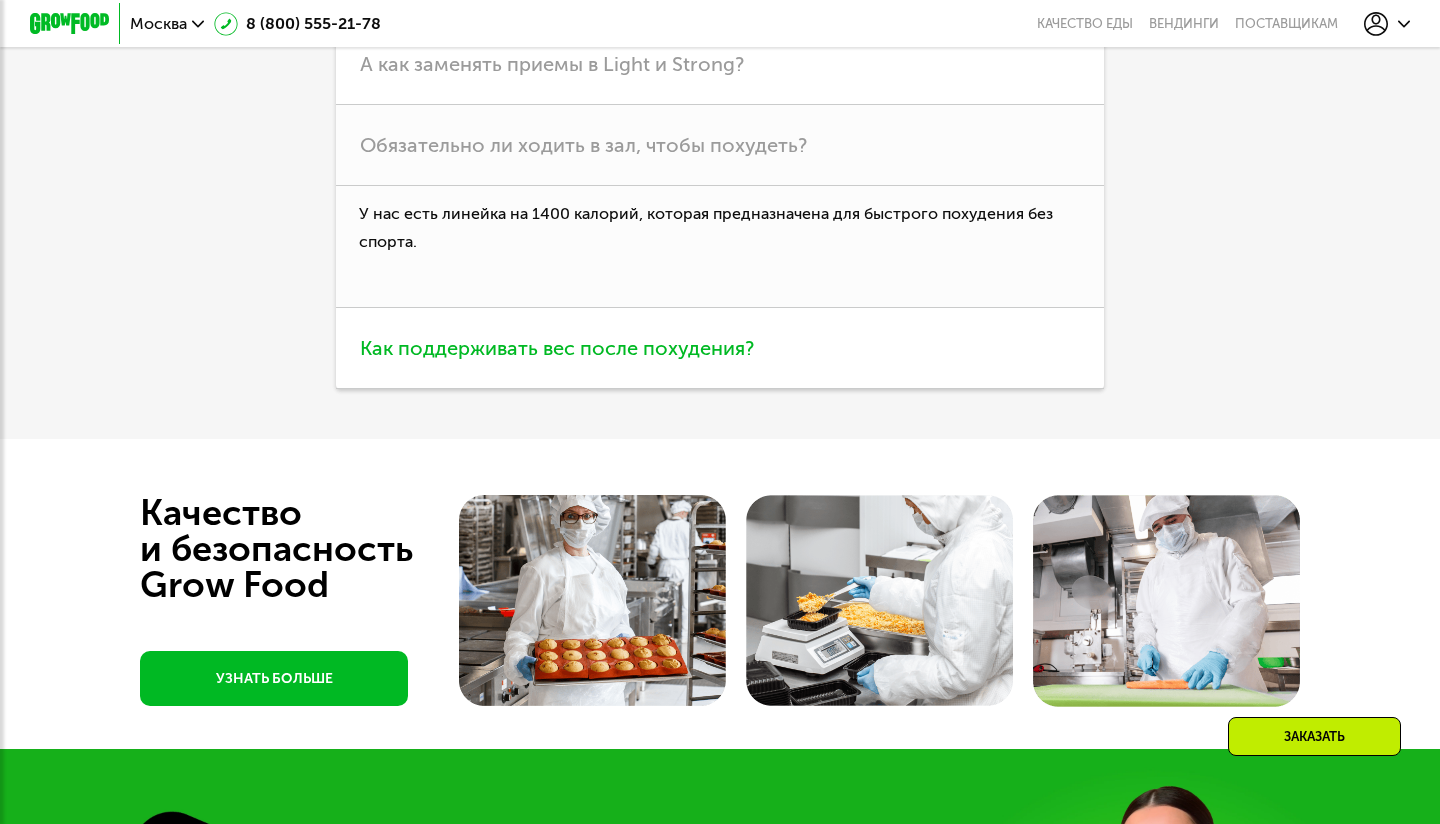click on "Как поддерживать вес после похудения?" at bounding box center [720, 348] 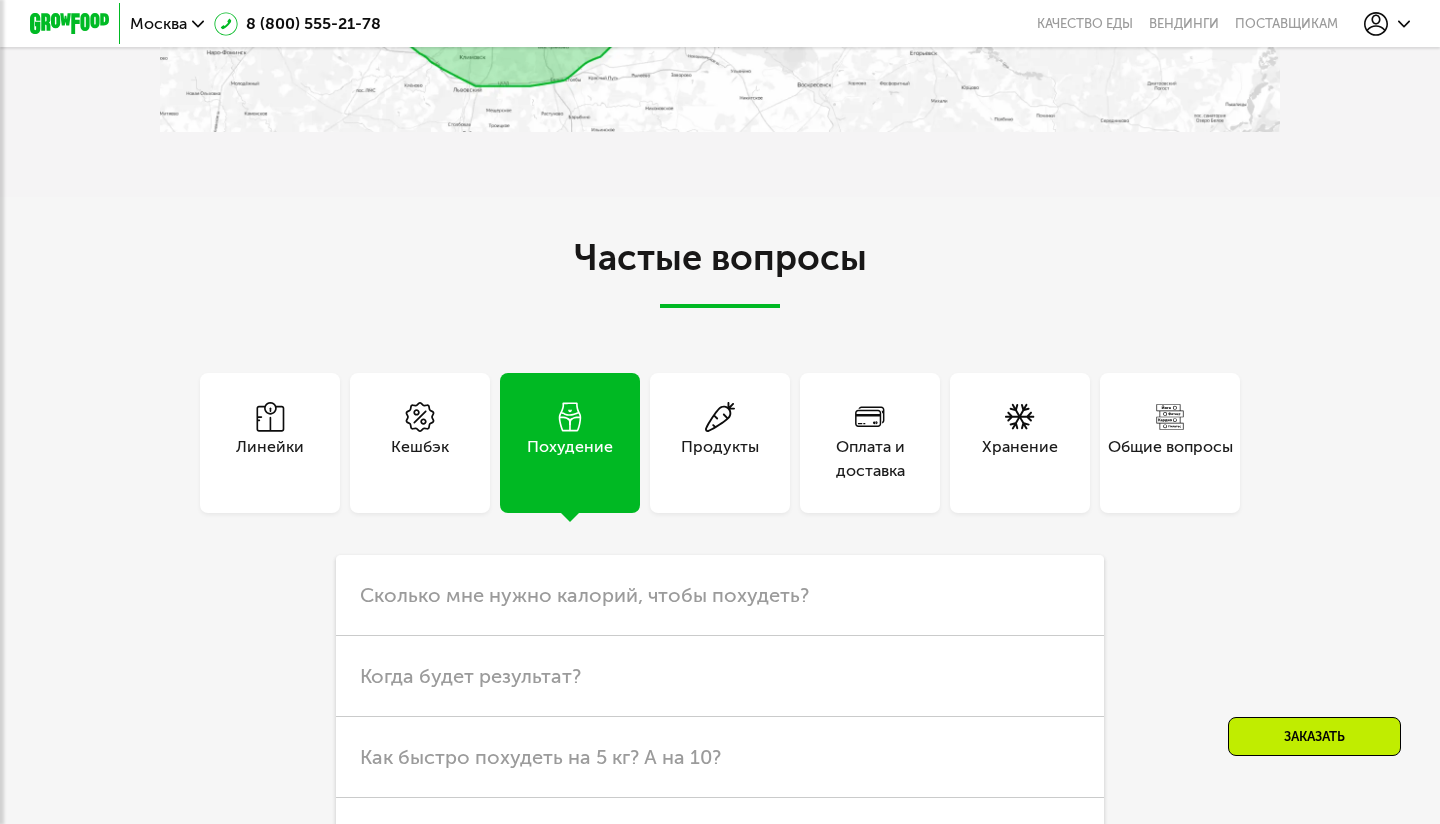 scroll, scrollTop: 4749, scrollLeft: 0, axis: vertical 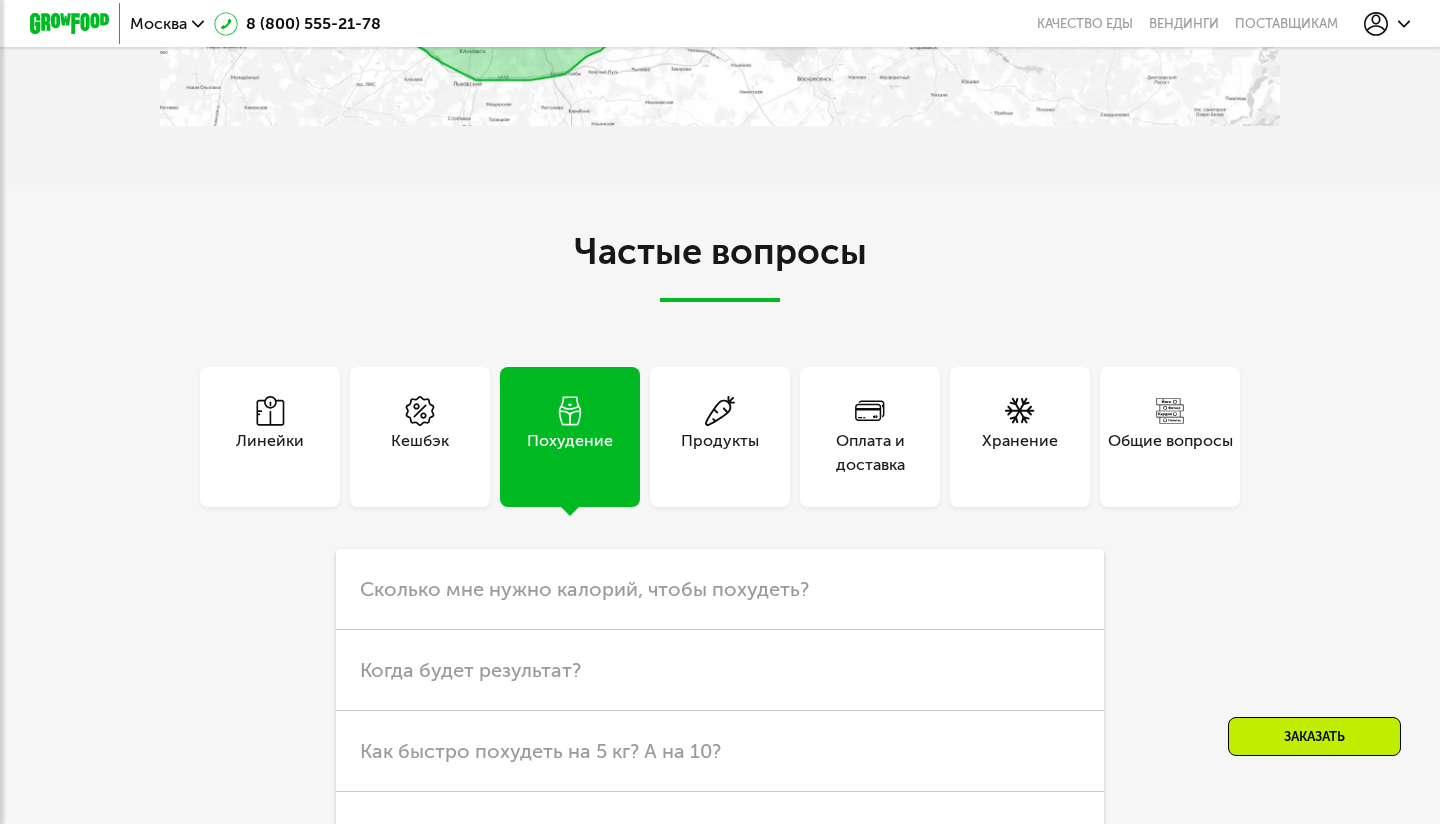 click on "Оплата и доставка" at bounding box center [870, 437] 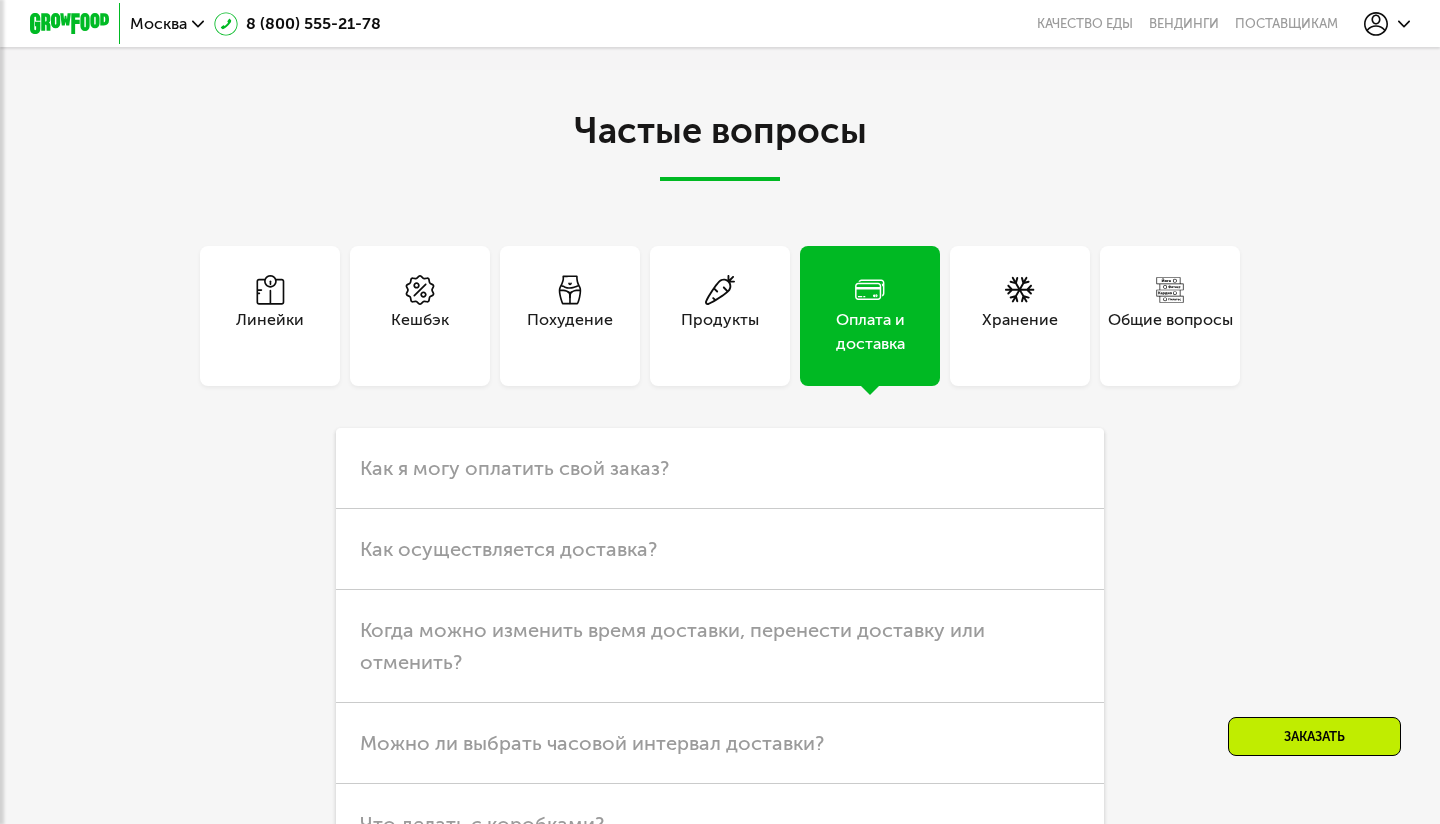 scroll, scrollTop: 4863, scrollLeft: 0, axis: vertical 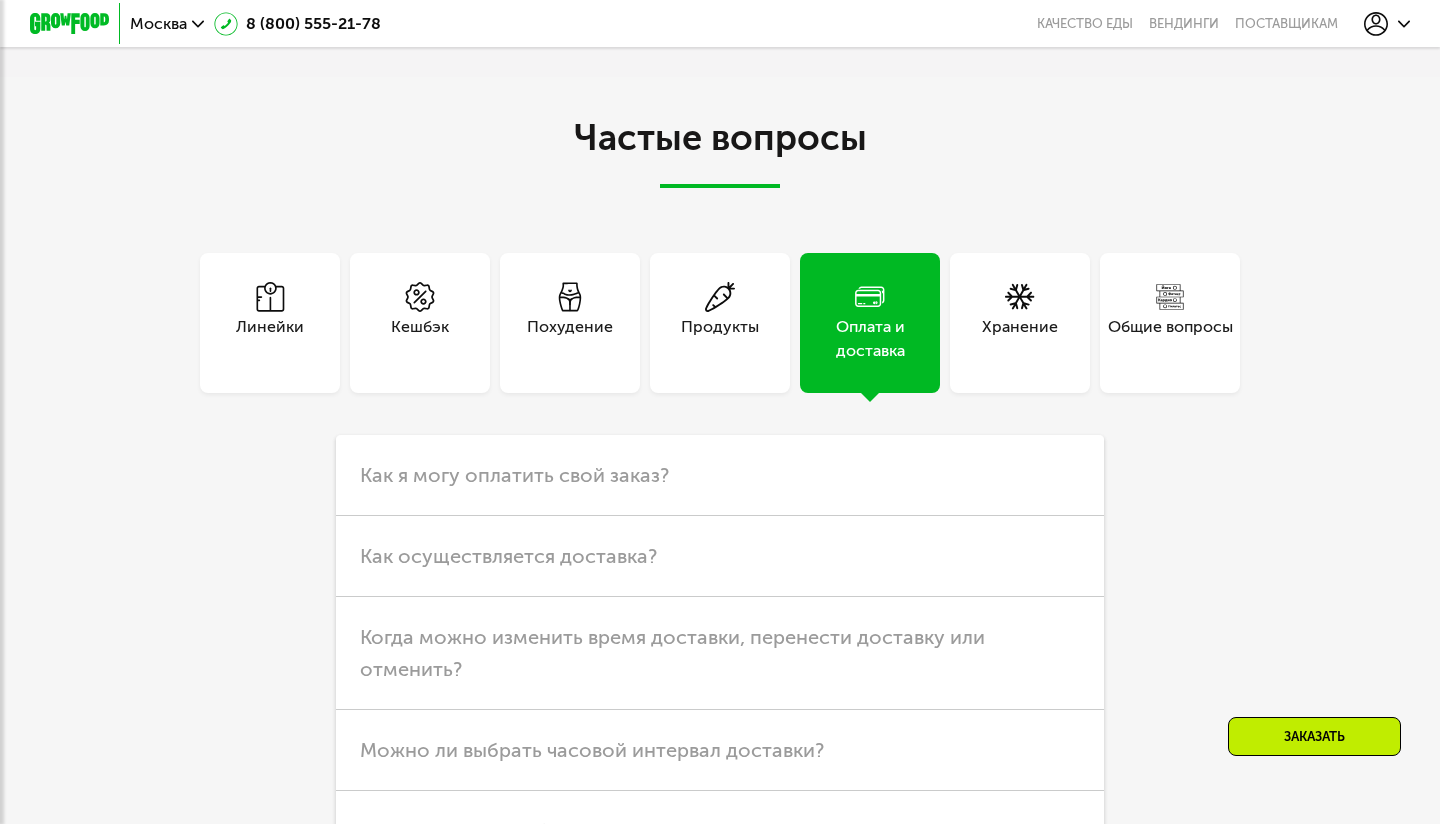 click on "Хранение" at bounding box center (1020, 339) 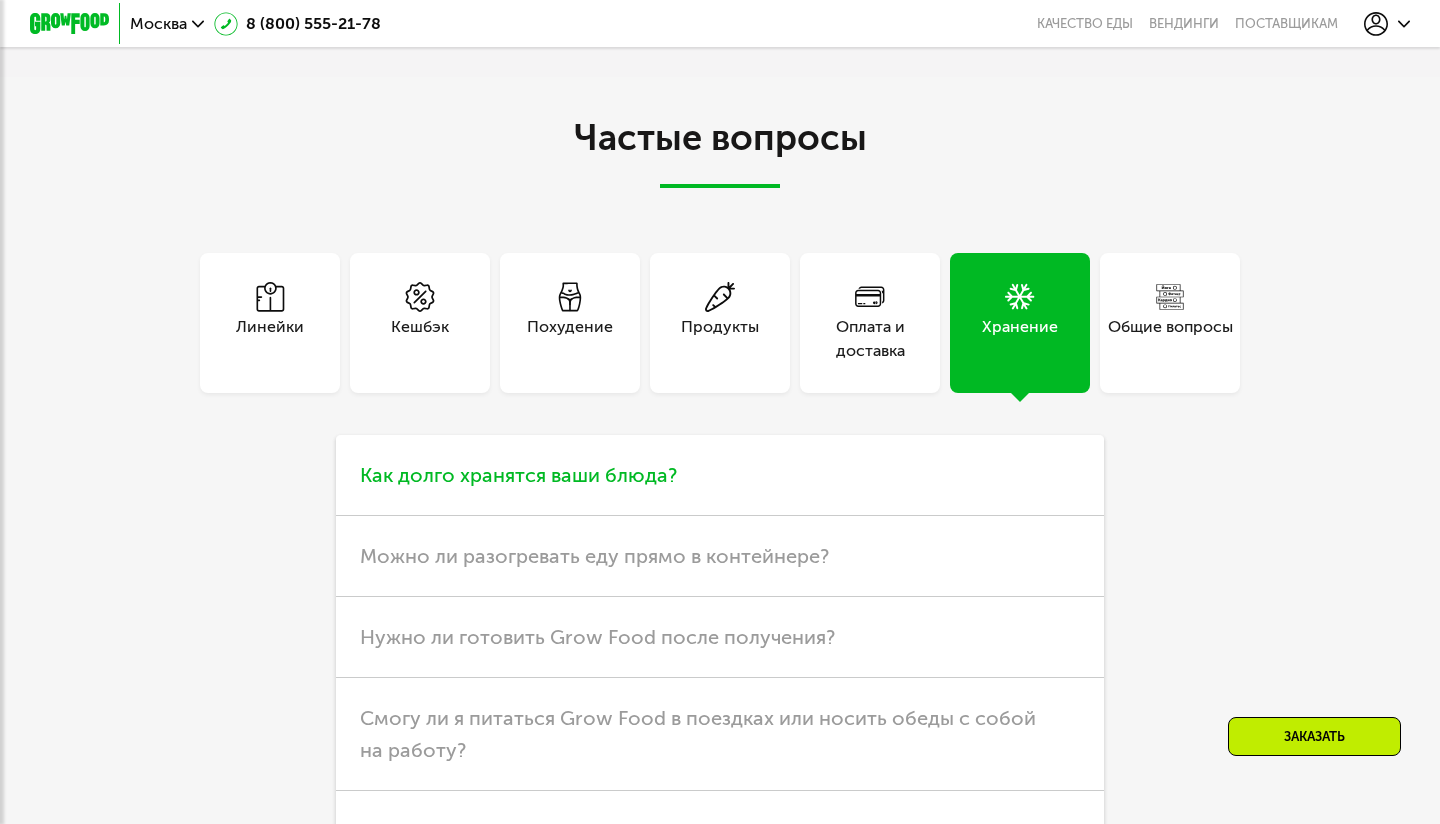 click on "Как долго хранятся ваши блюда?" at bounding box center [720, 475] 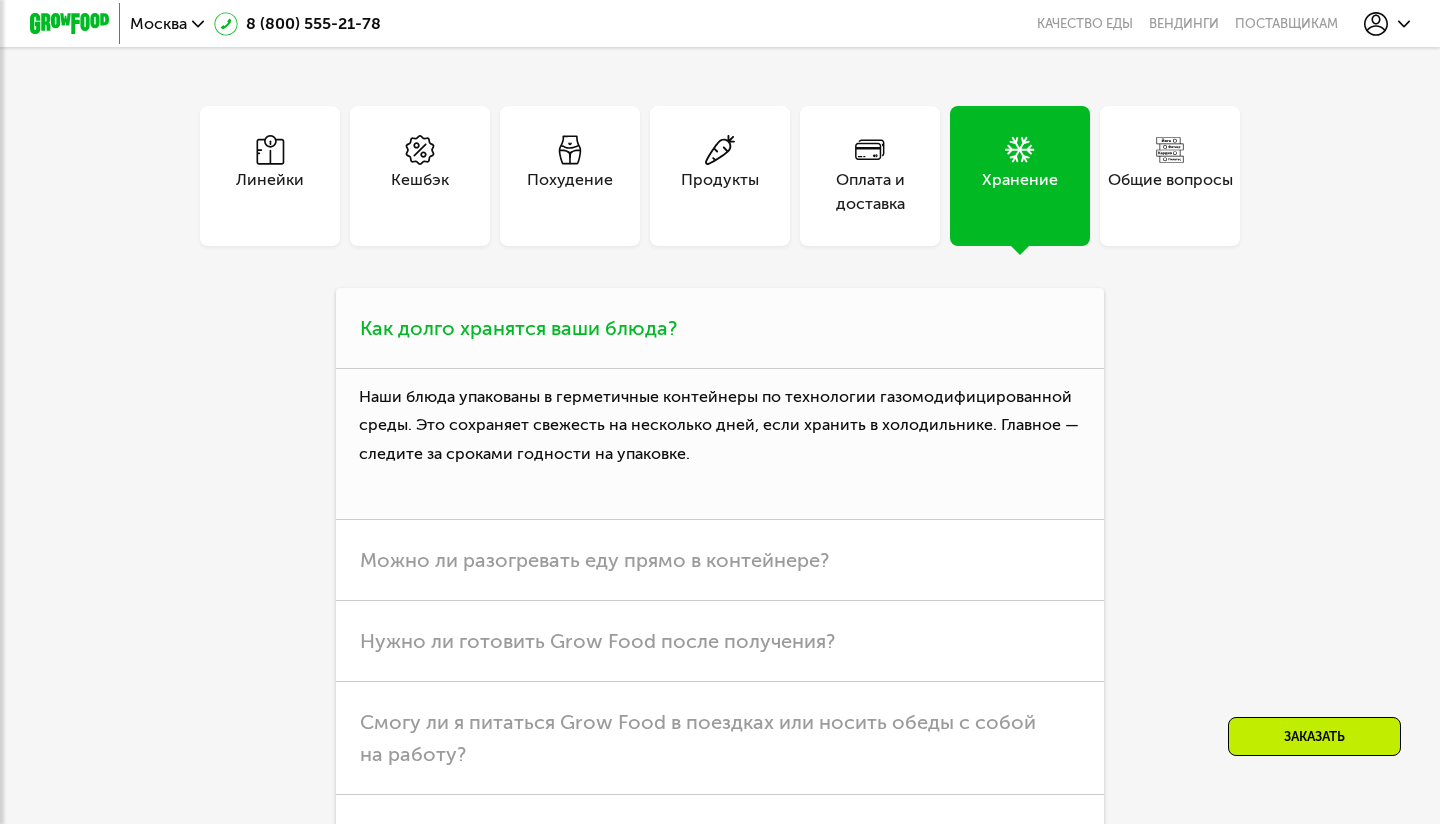 scroll, scrollTop: 5039, scrollLeft: 0, axis: vertical 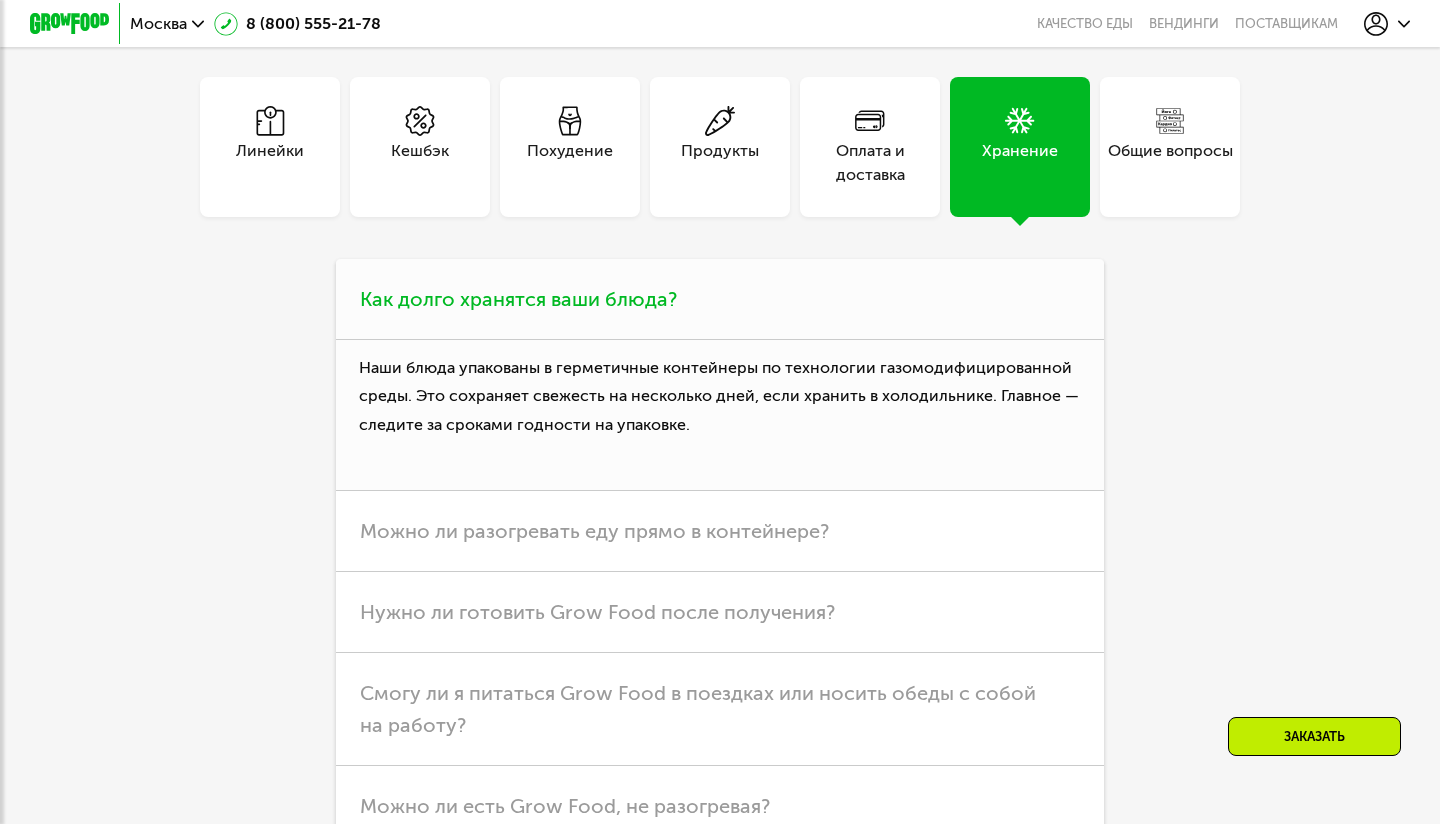 click on "Можно ли разогревать еду прямо в контейнере?" at bounding box center (720, 531) 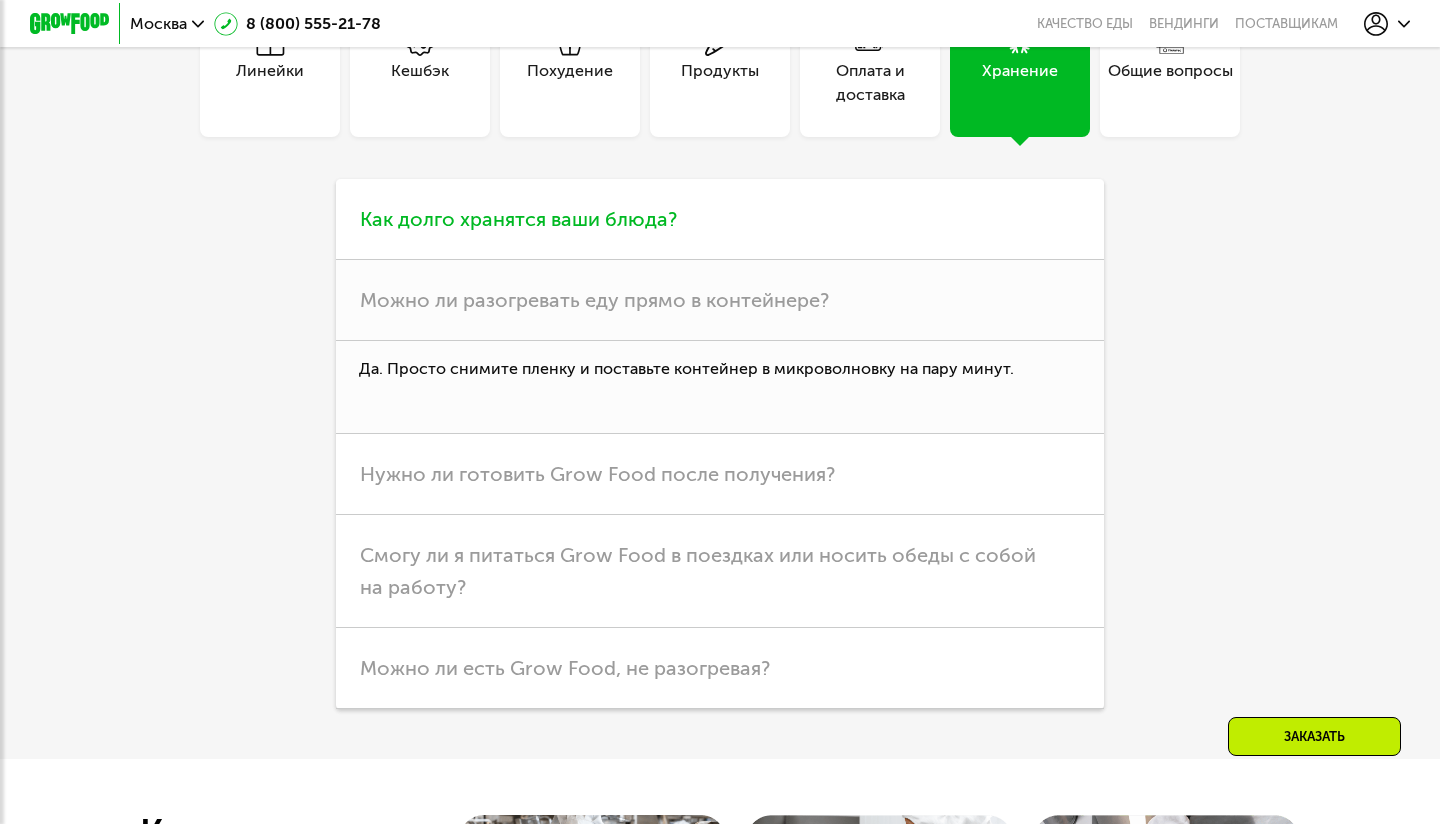 scroll, scrollTop: 5121, scrollLeft: 0, axis: vertical 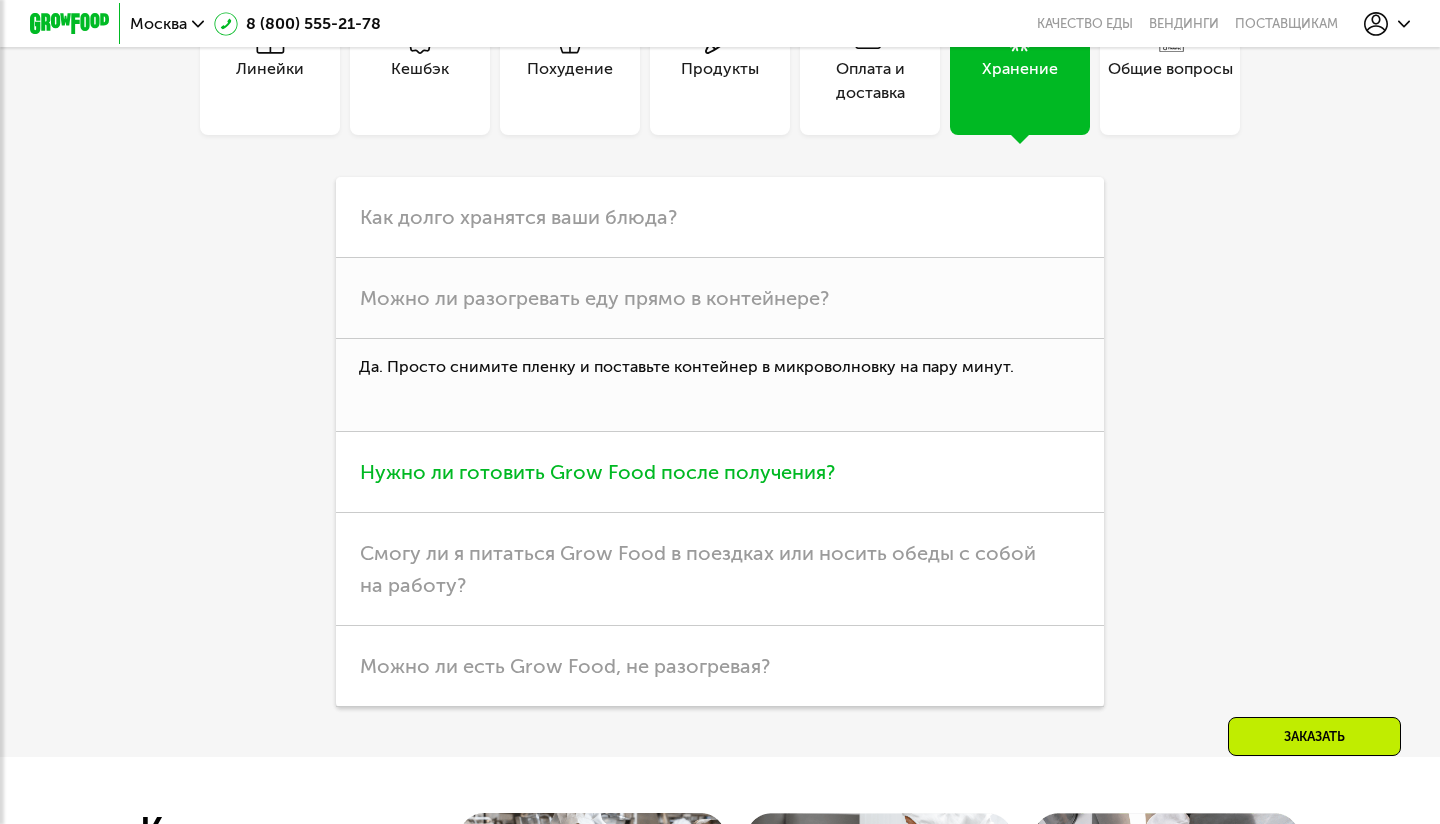 click on "Нужно ли готовить Grow Food после получения?" at bounding box center (720, 472) 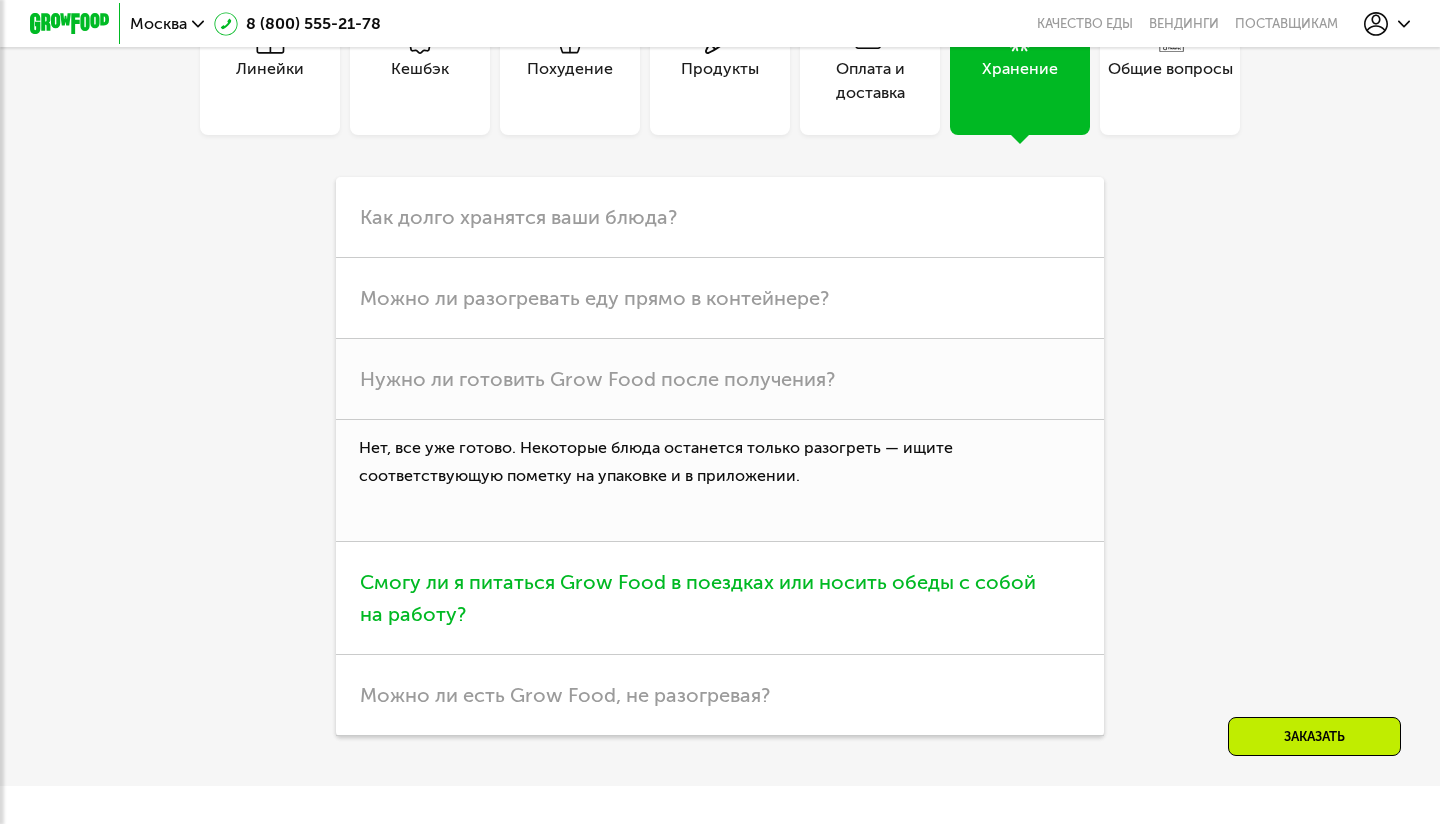 click on "Смогу ли я питаться Grow Food в поездках или носить обеды с собой на работу?" at bounding box center [698, 598] 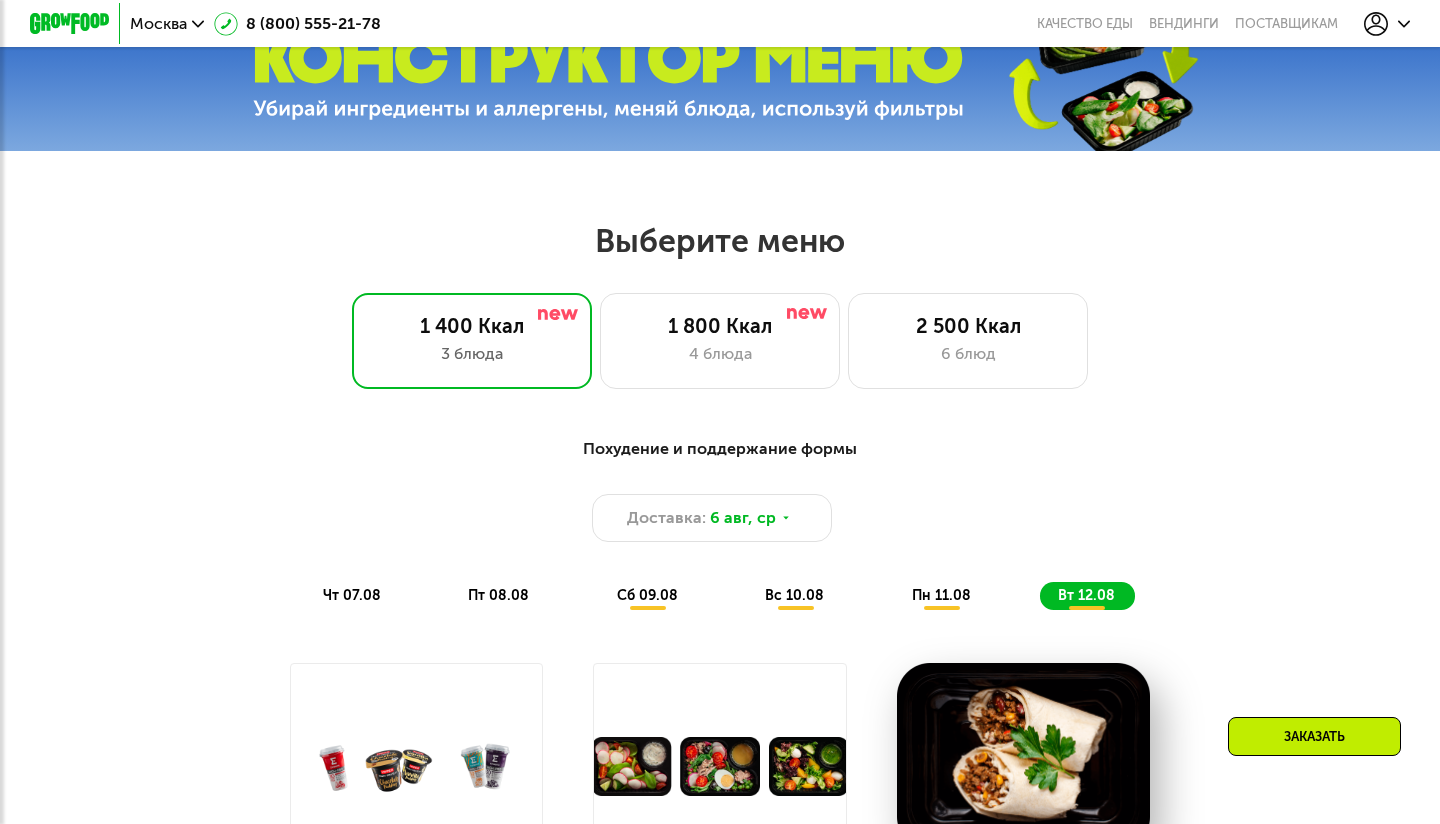 scroll, scrollTop: 675, scrollLeft: 0, axis: vertical 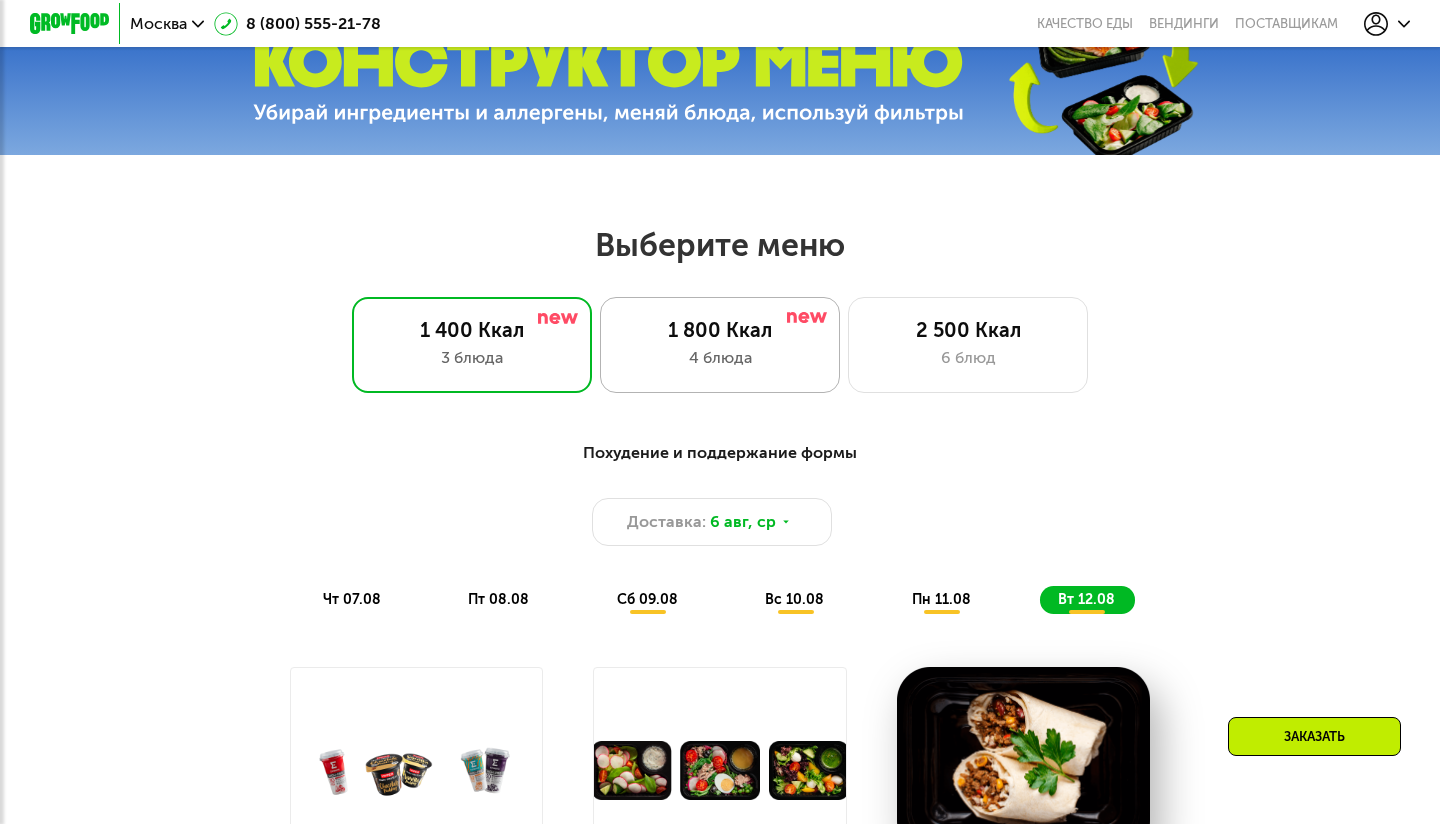 click on "1 800 Ккал" at bounding box center (720, 330) 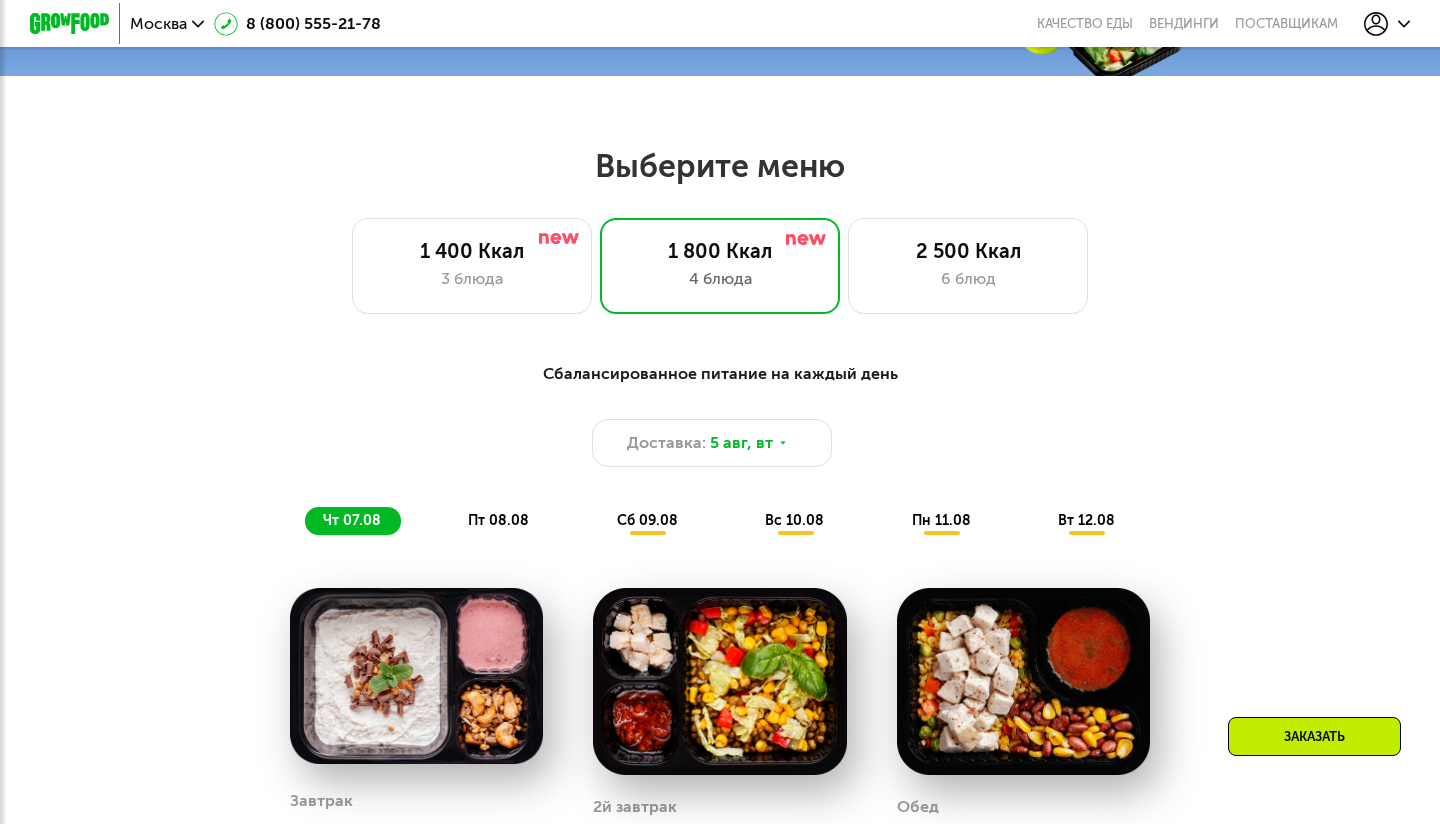 scroll, scrollTop: 707, scrollLeft: 0, axis: vertical 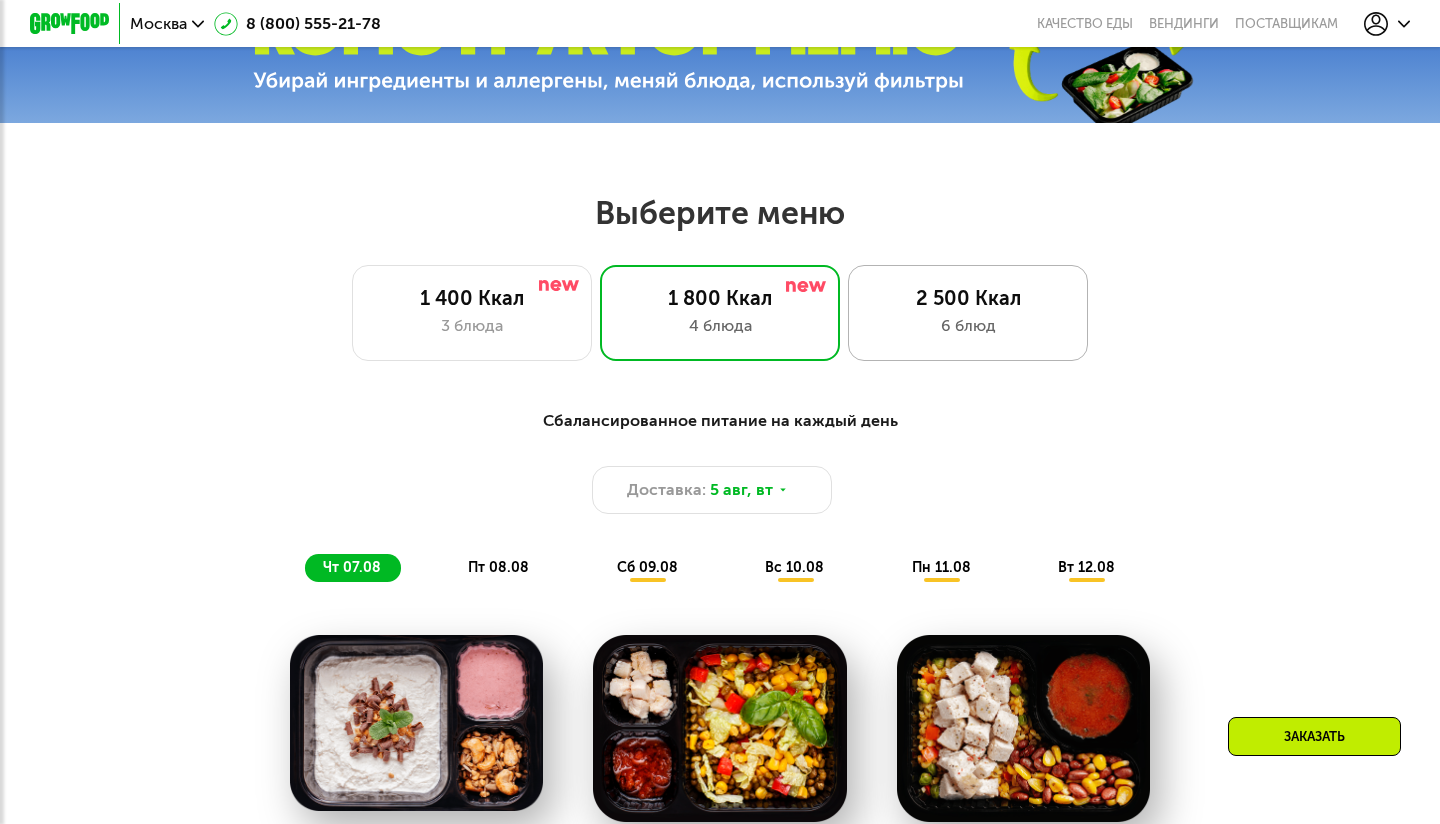 click on "6 блюд" at bounding box center [968, 326] 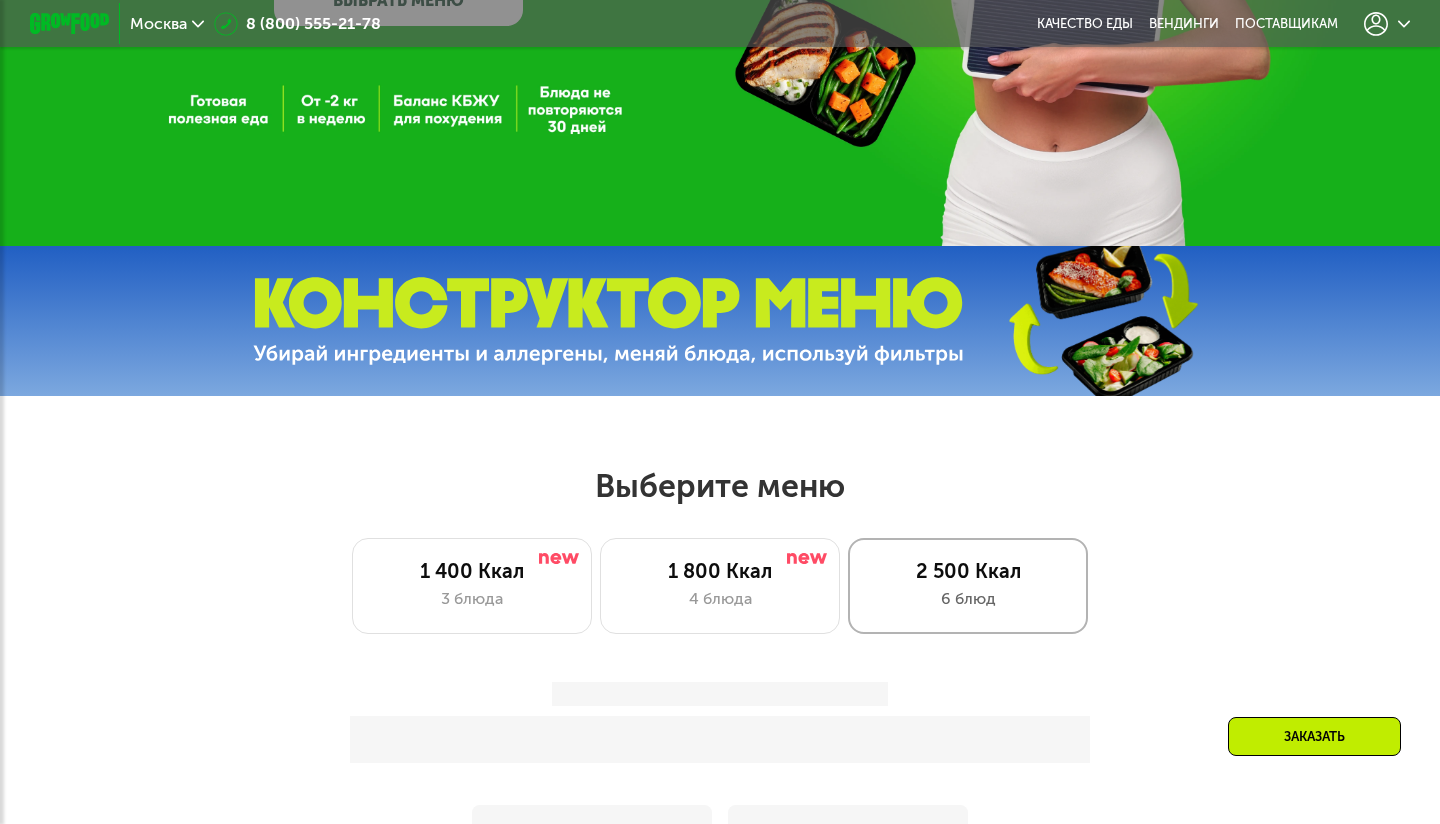 scroll, scrollTop: 493, scrollLeft: 0, axis: vertical 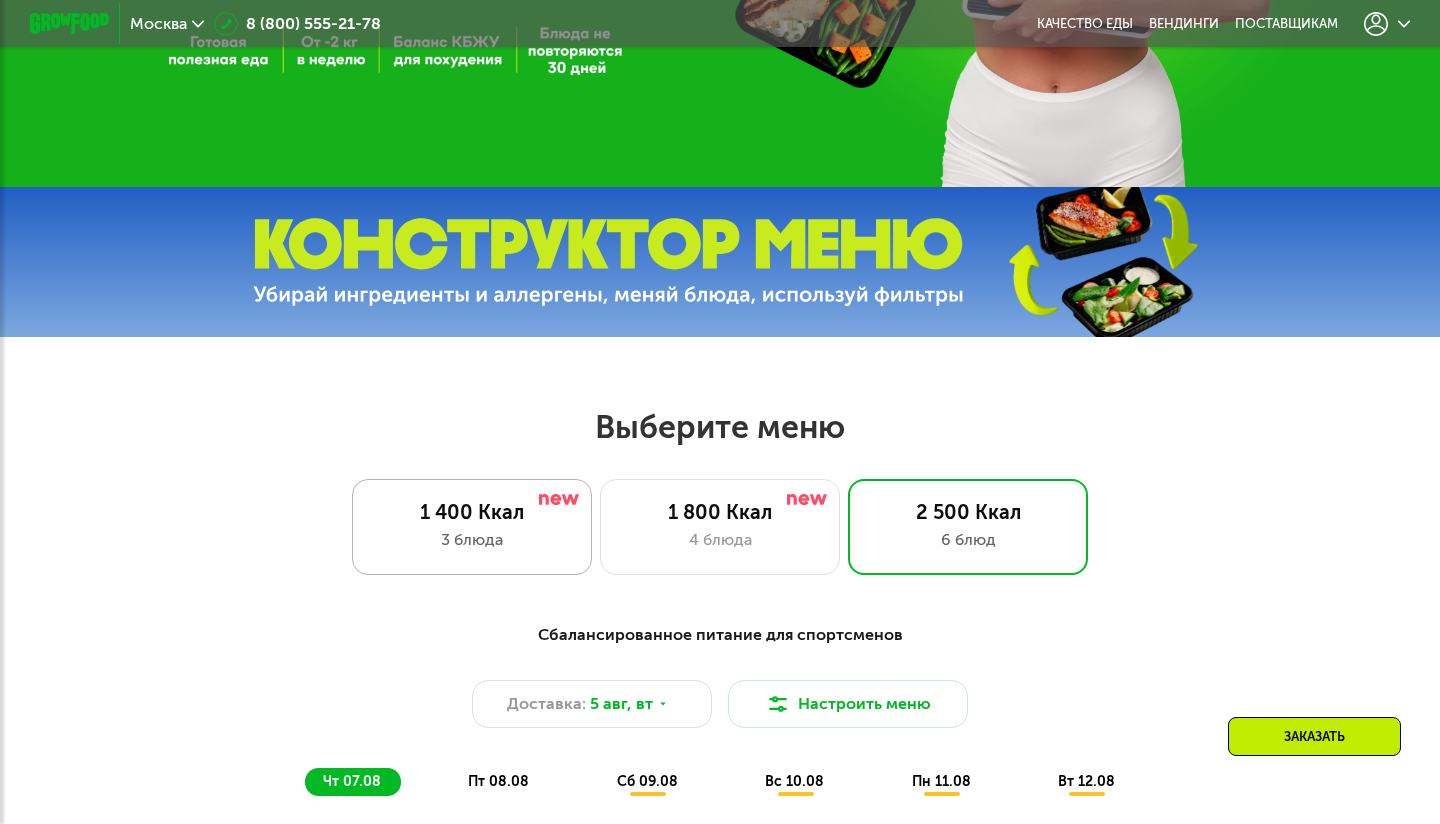 click on "1 400 Ккал 3 блюда" 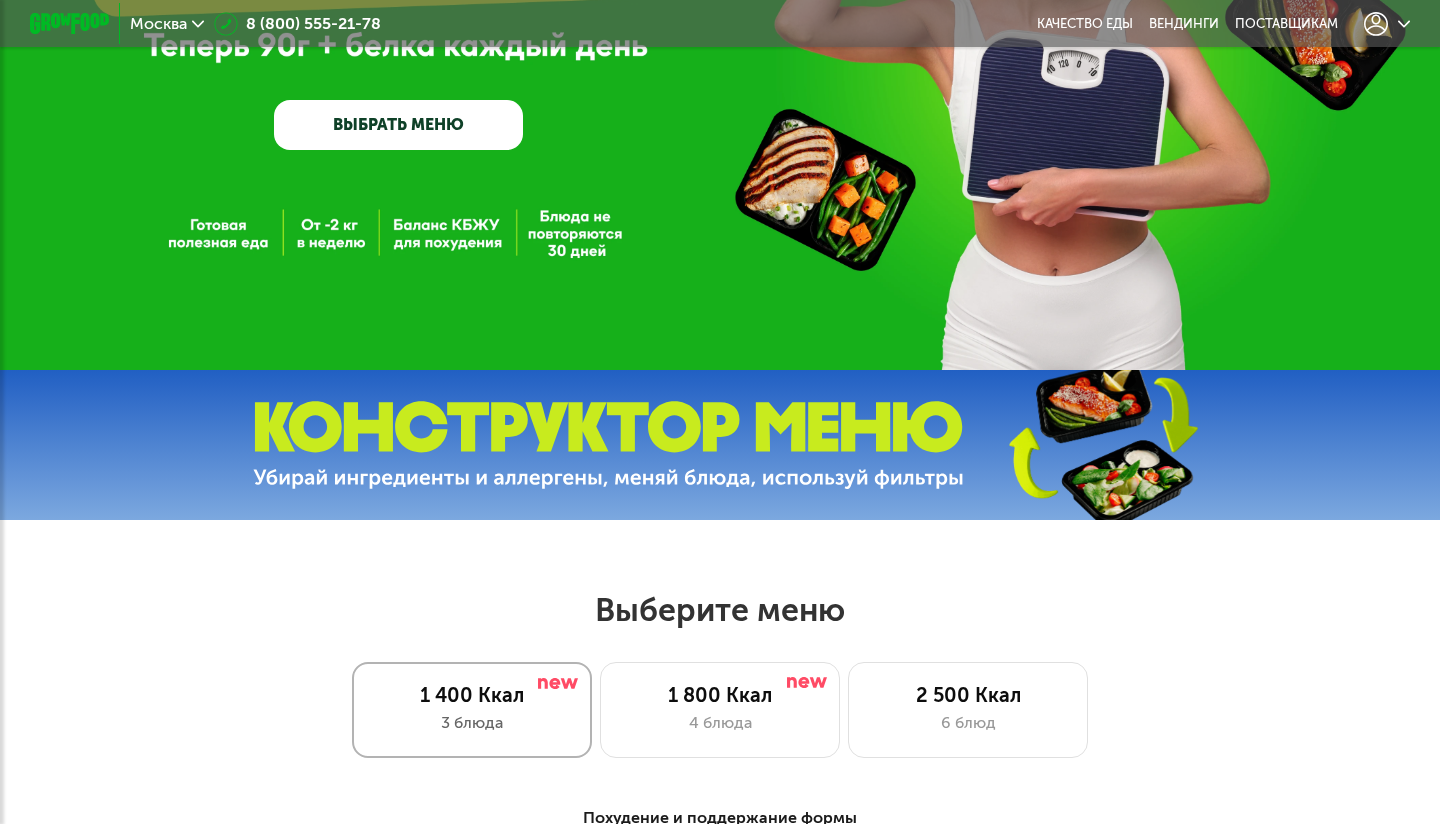 scroll, scrollTop: 0, scrollLeft: 0, axis: both 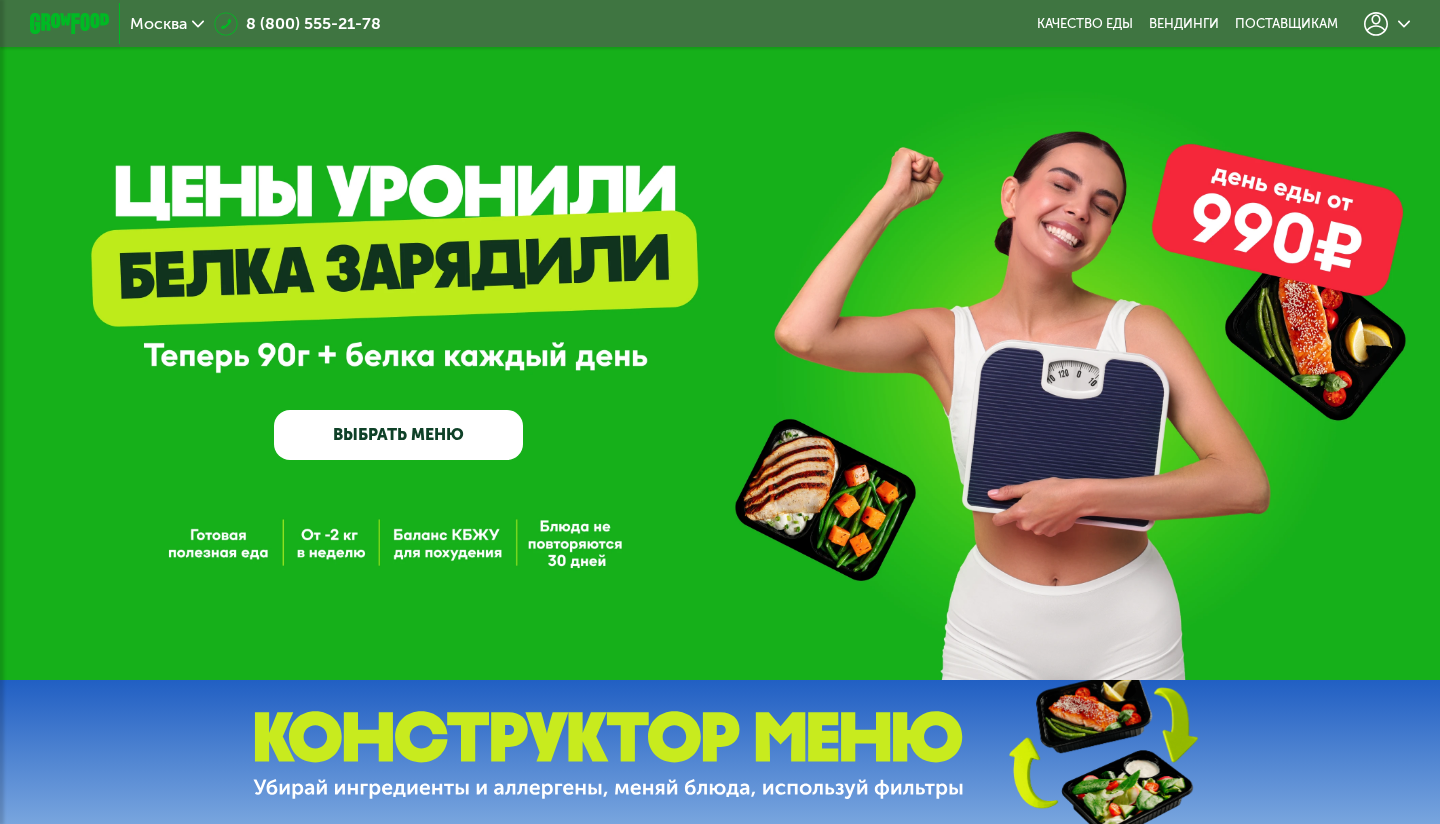 click at bounding box center [69, 23] 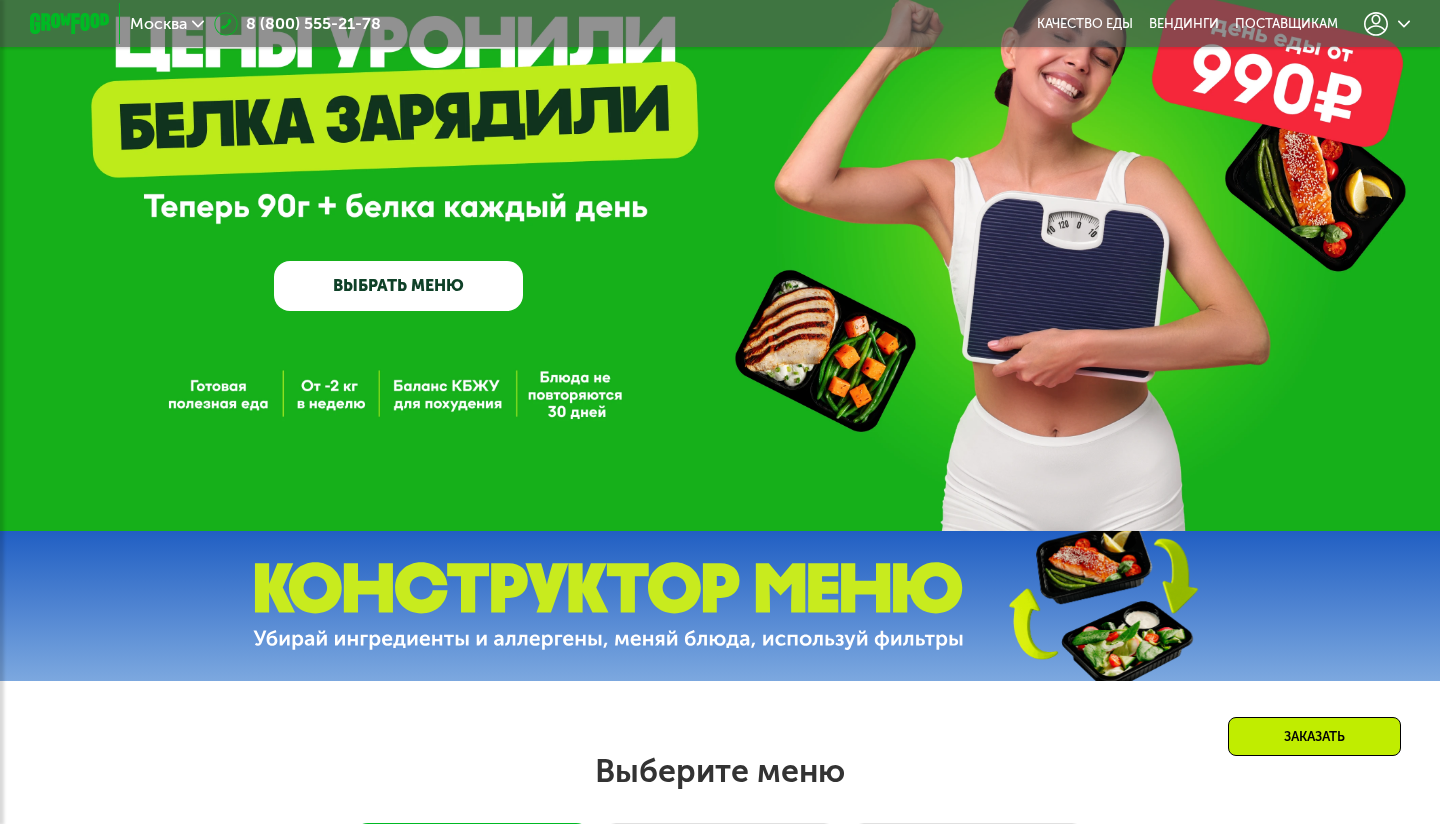 scroll, scrollTop: 121, scrollLeft: 0, axis: vertical 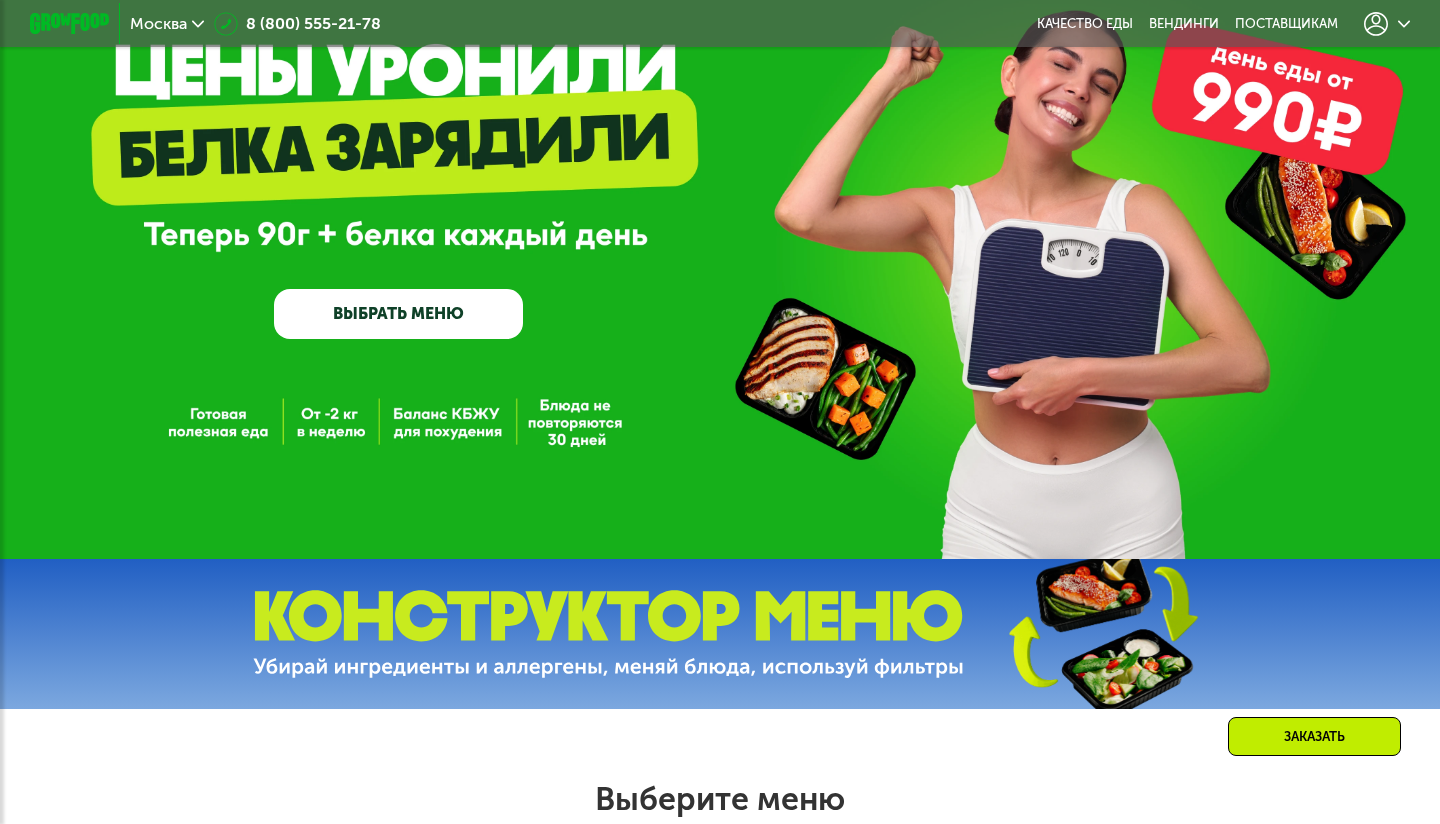 click on "ВЫБРАТЬ МЕНЮ" at bounding box center [398, 314] 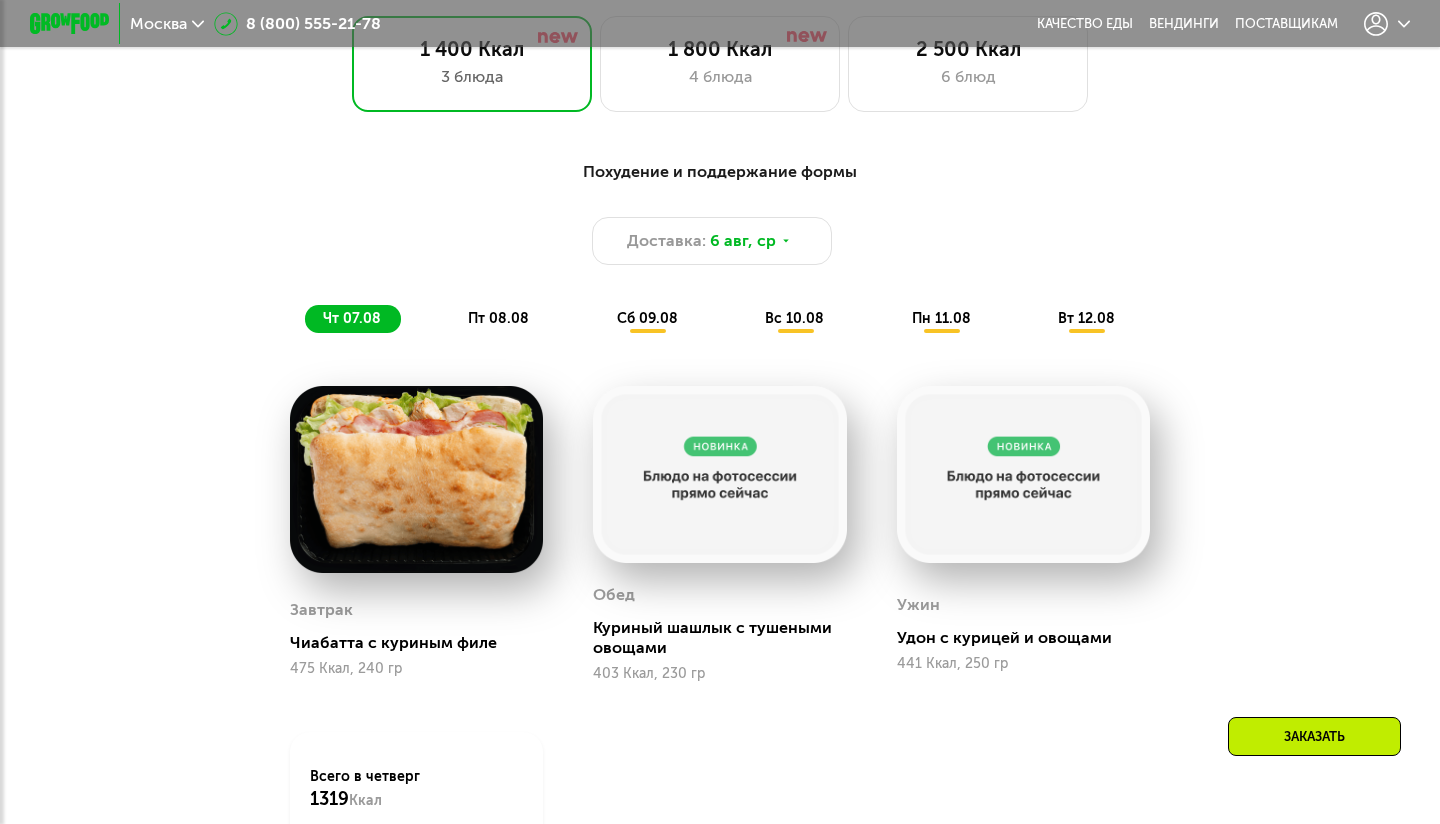 scroll, scrollTop: 0, scrollLeft: 0, axis: both 